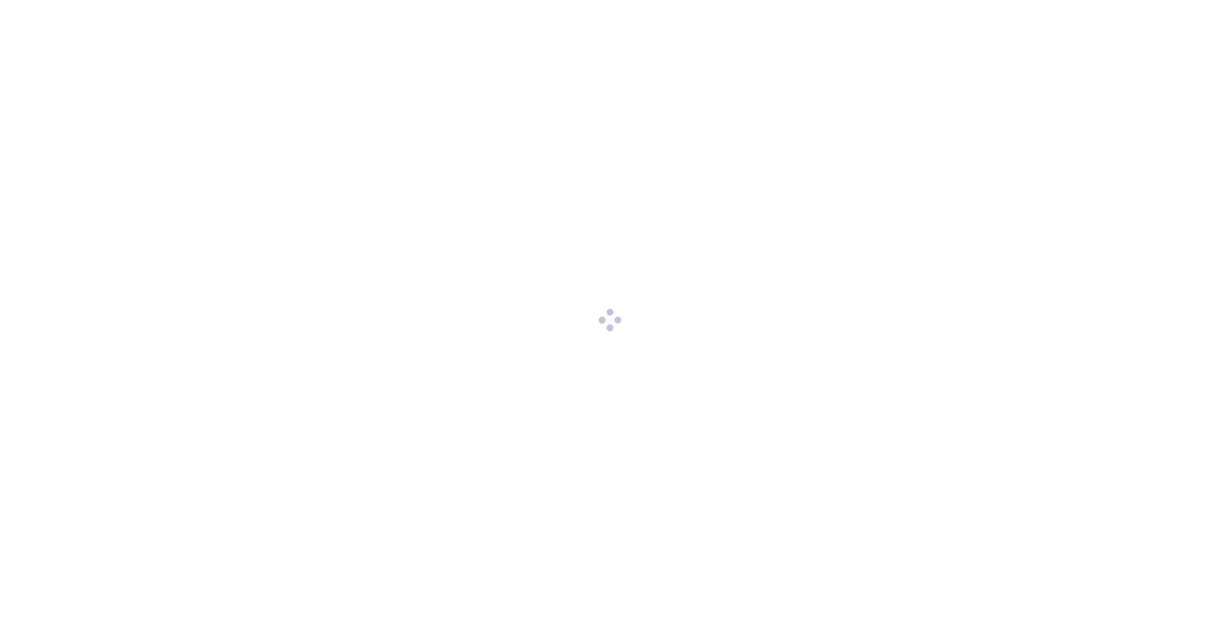 scroll, scrollTop: 0, scrollLeft: 0, axis: both 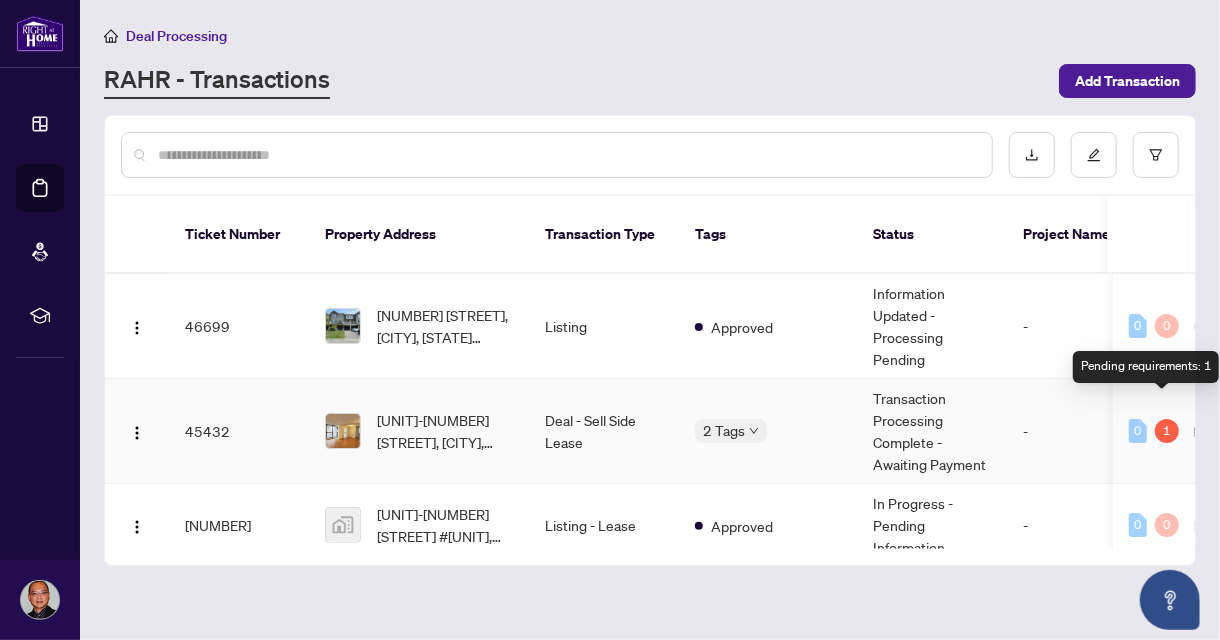 click on "1" at bounding box center (1167, 431) 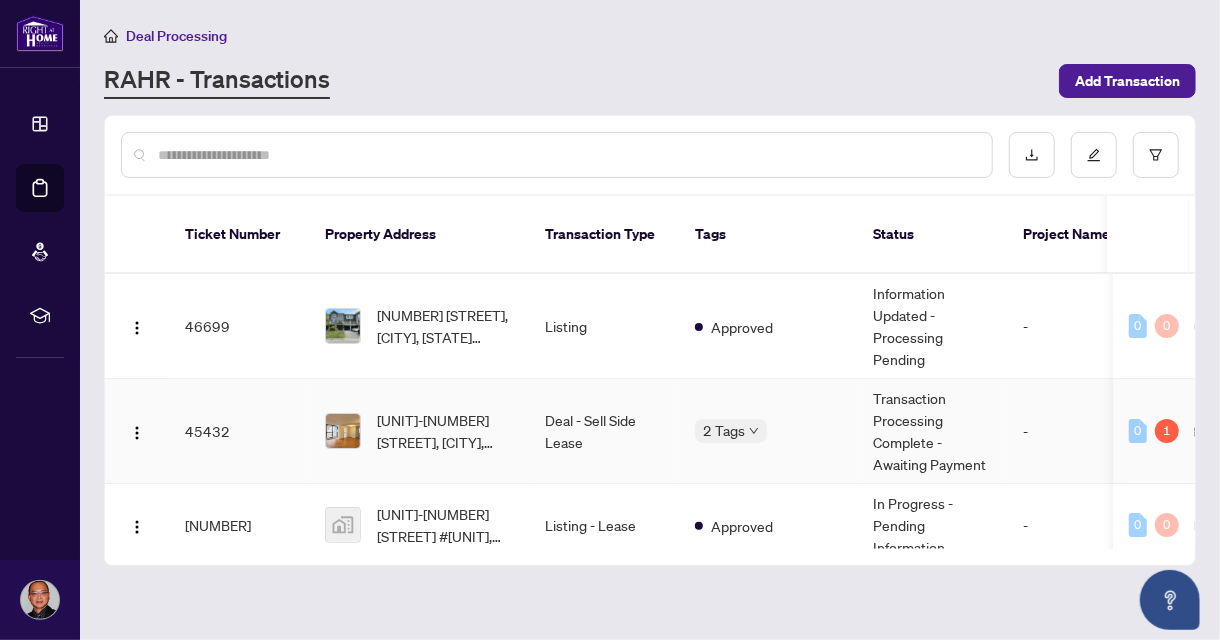 click on "[UNIT]-[NUMBER] [STREET], [CITY], [STATE] [POSTAL CODE], [COUNTRY]" at bounding box center [445, 431] 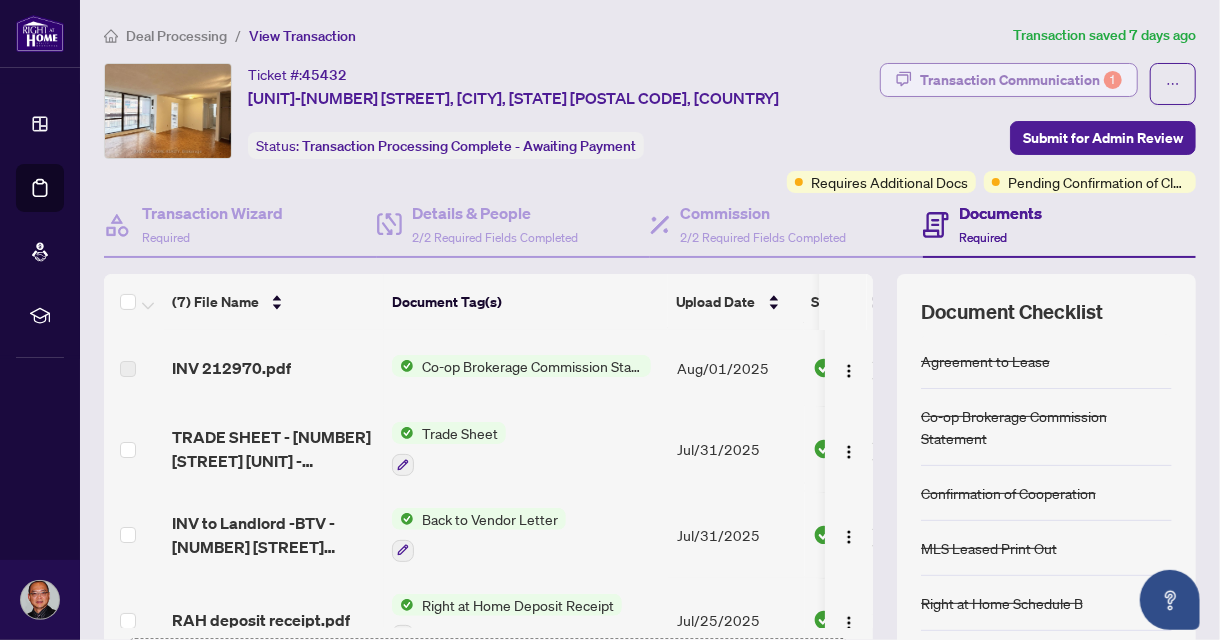 click on "Transaction Communication 1" at bounding box center (1021, 80) 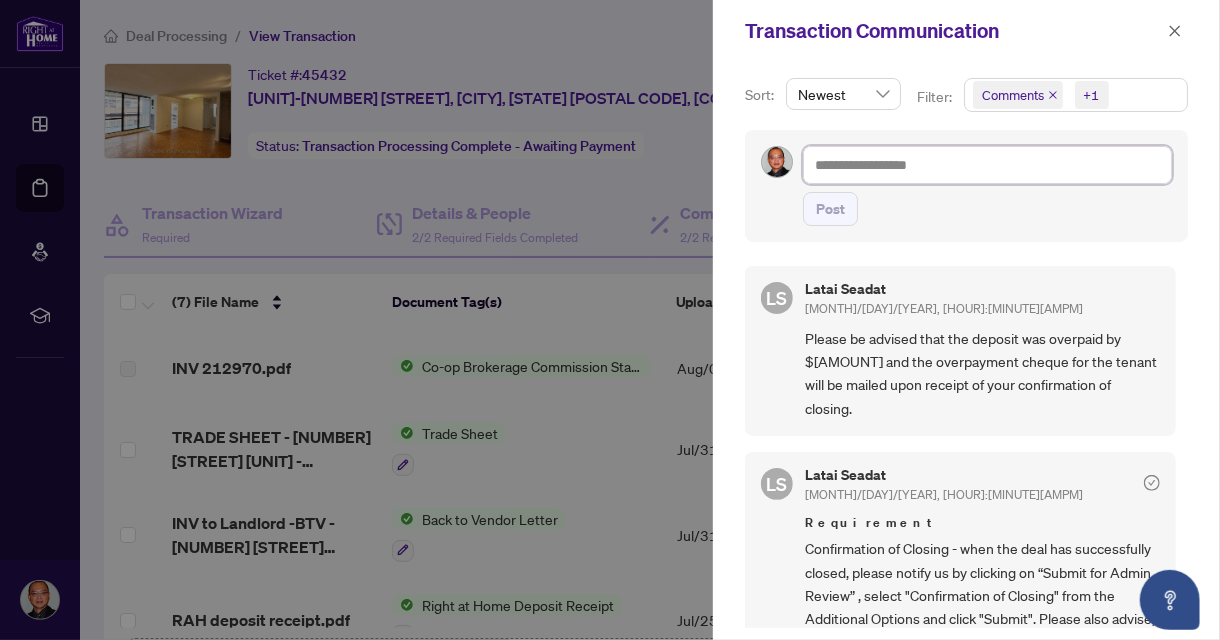 click at bounding box center [987, 164] 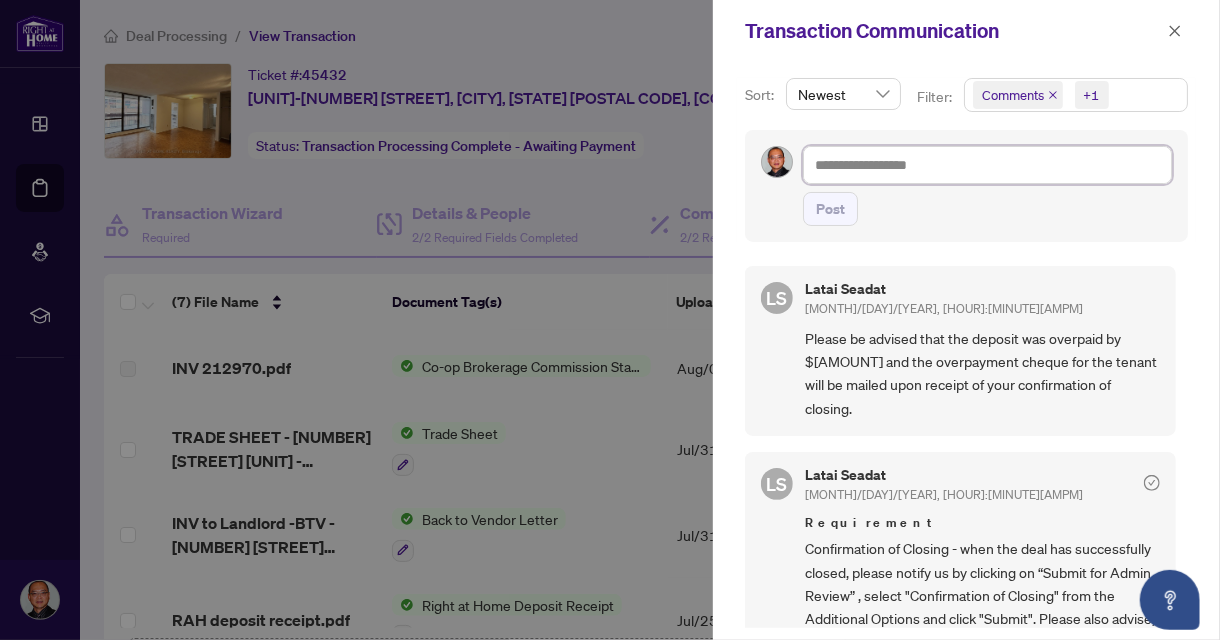 type on "*" 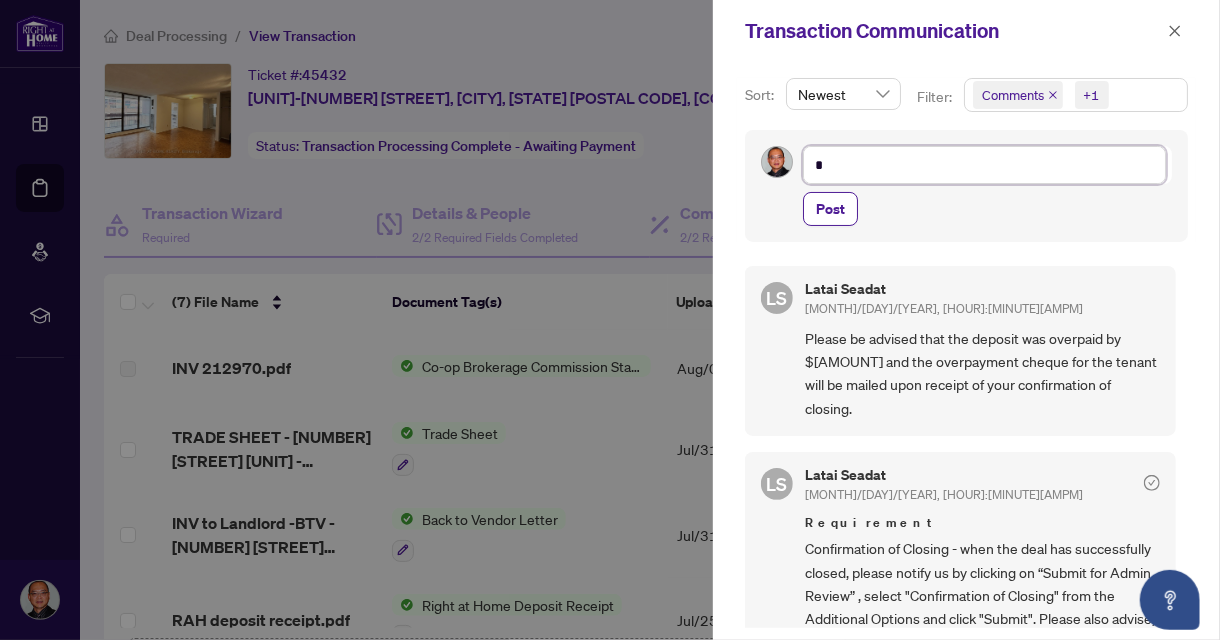type on "**" 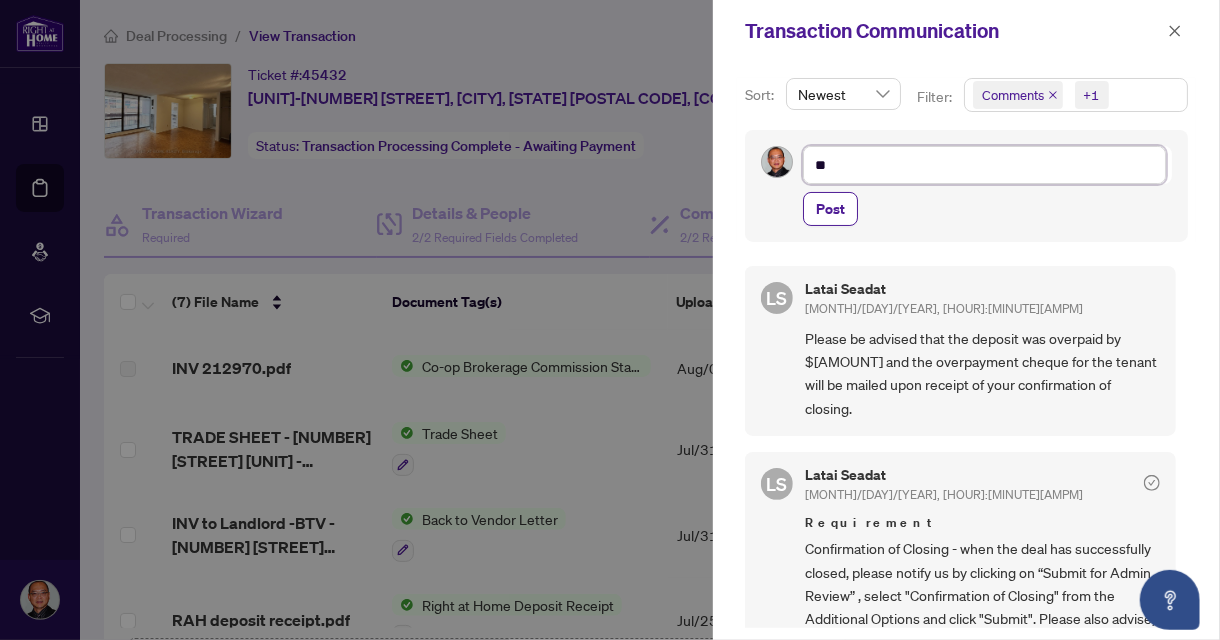 type on "***" 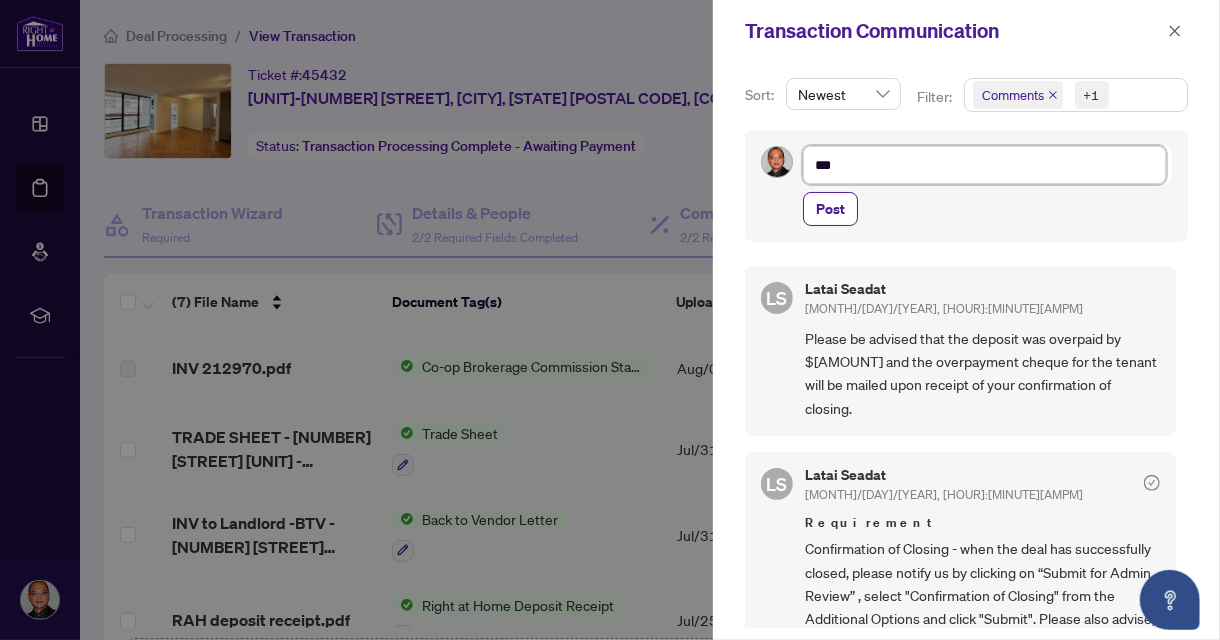 type on "****" 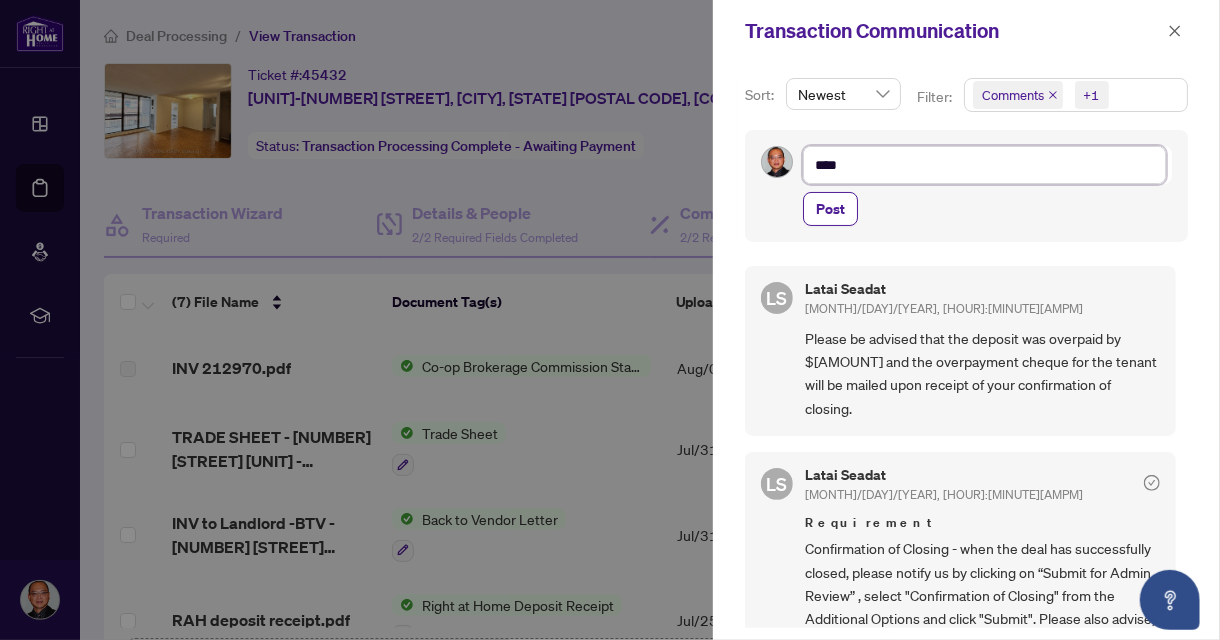 type on "****" 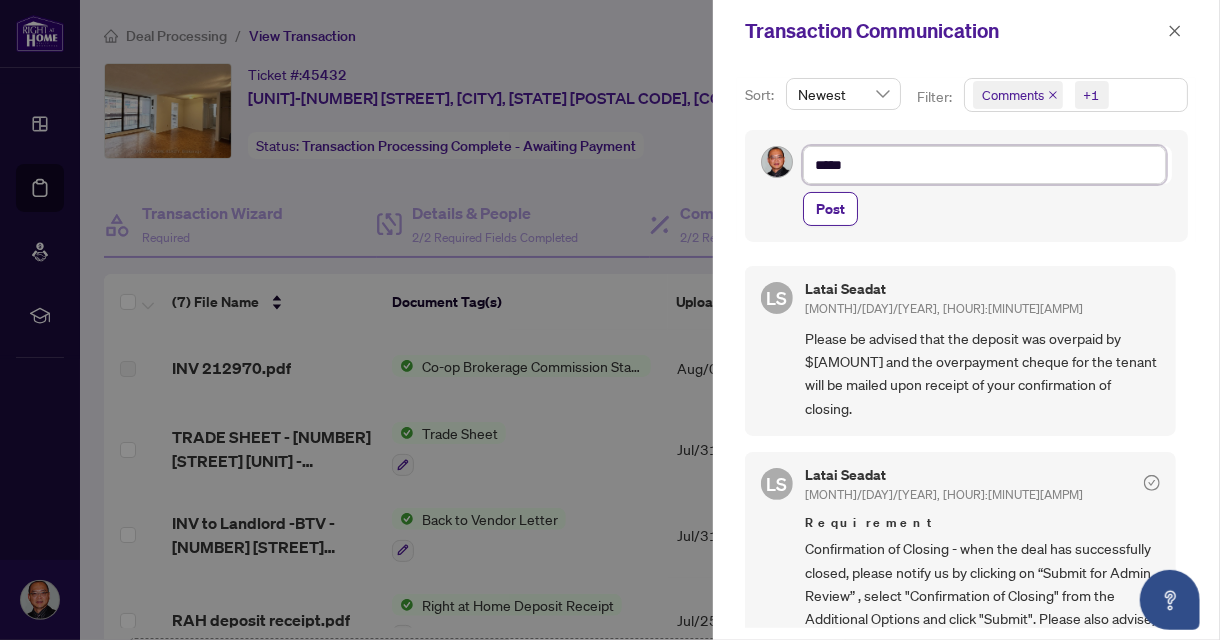 type on "******" 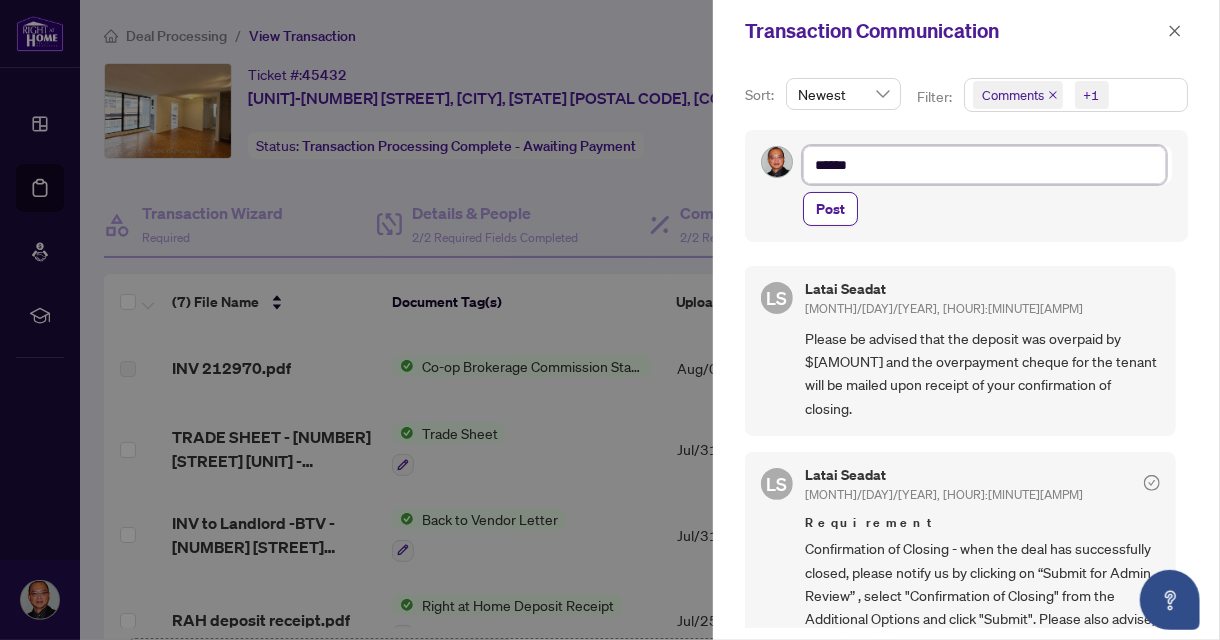 type on "*******" 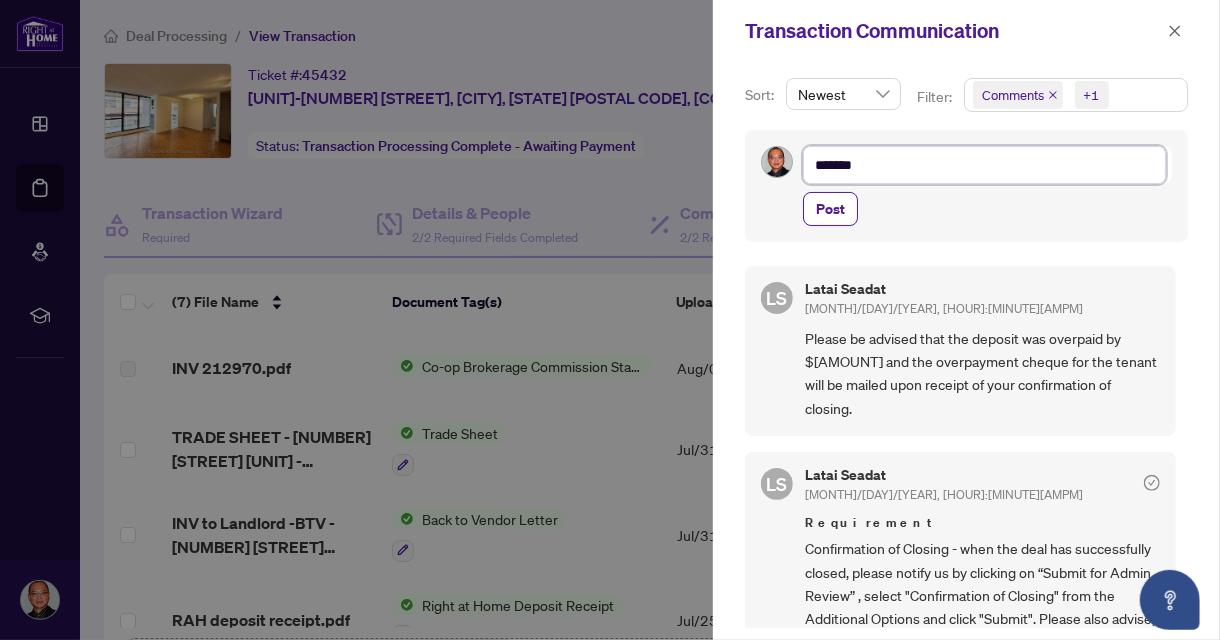type on "********" 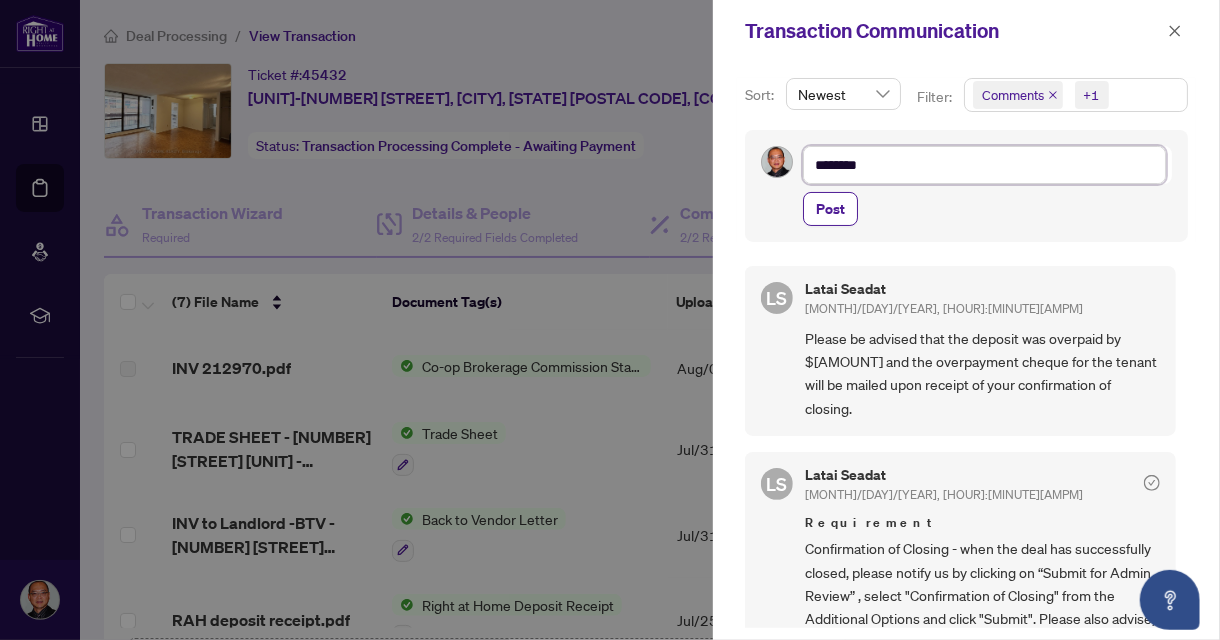 type on "*********" 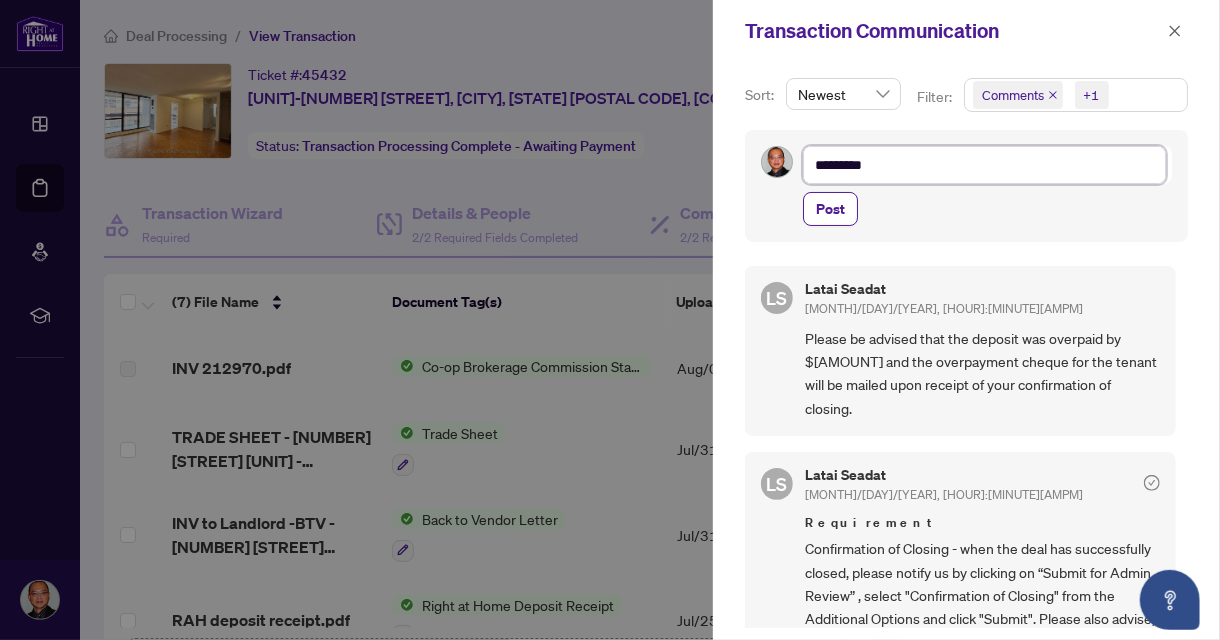 type on "**********" 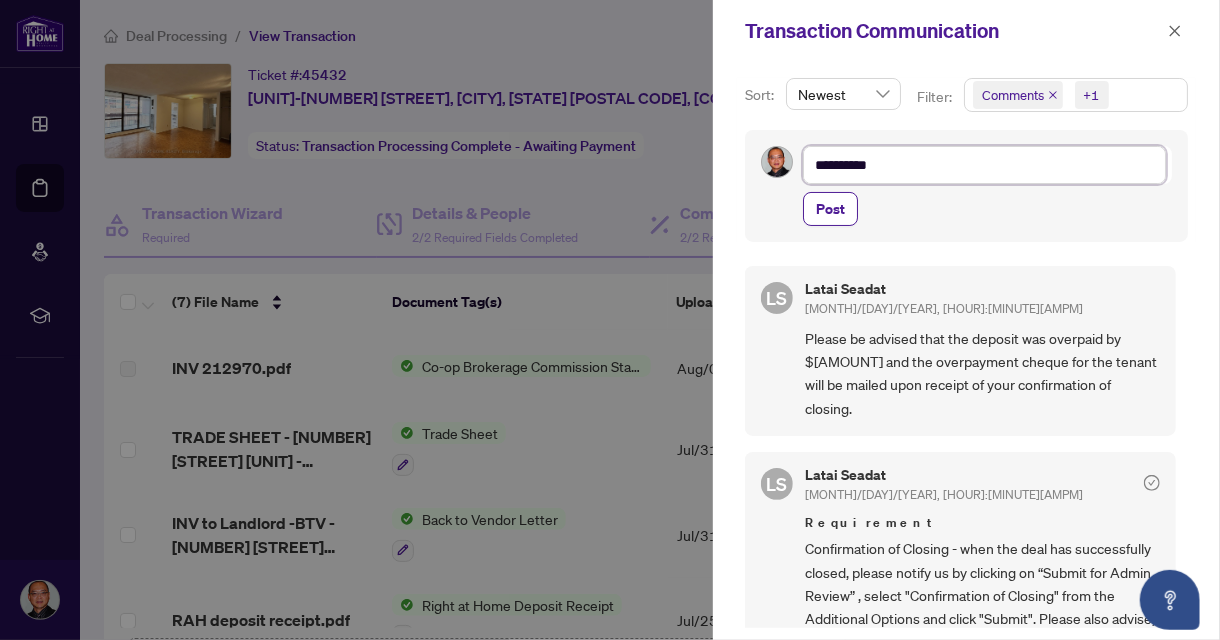 type on "**********" 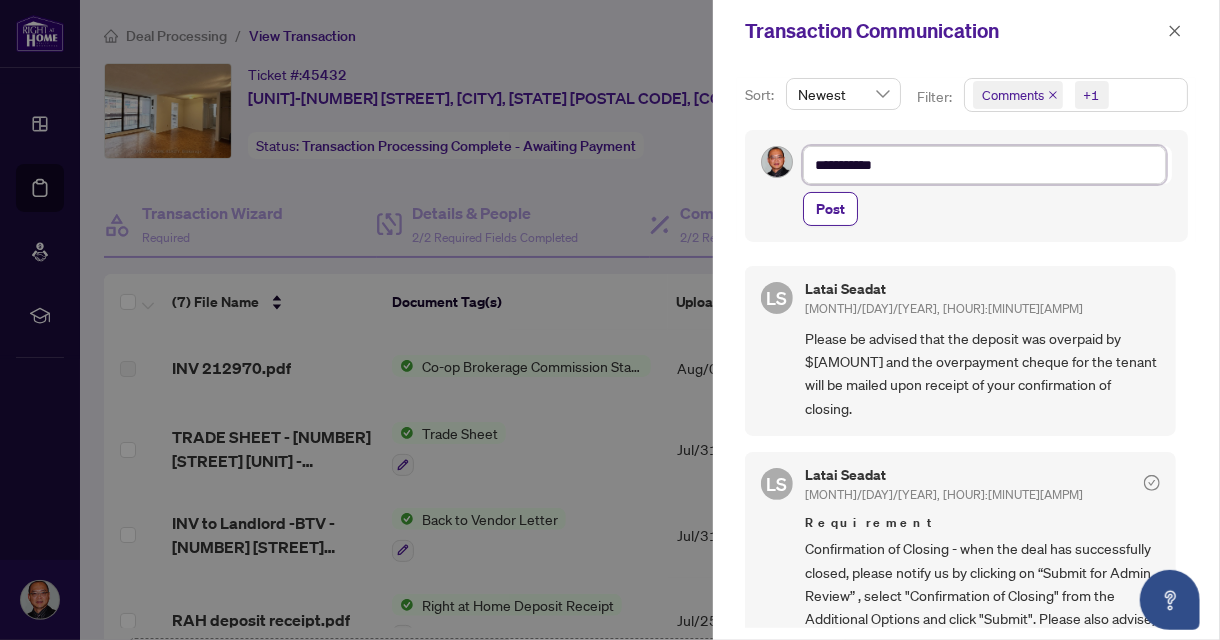 type on "**********" 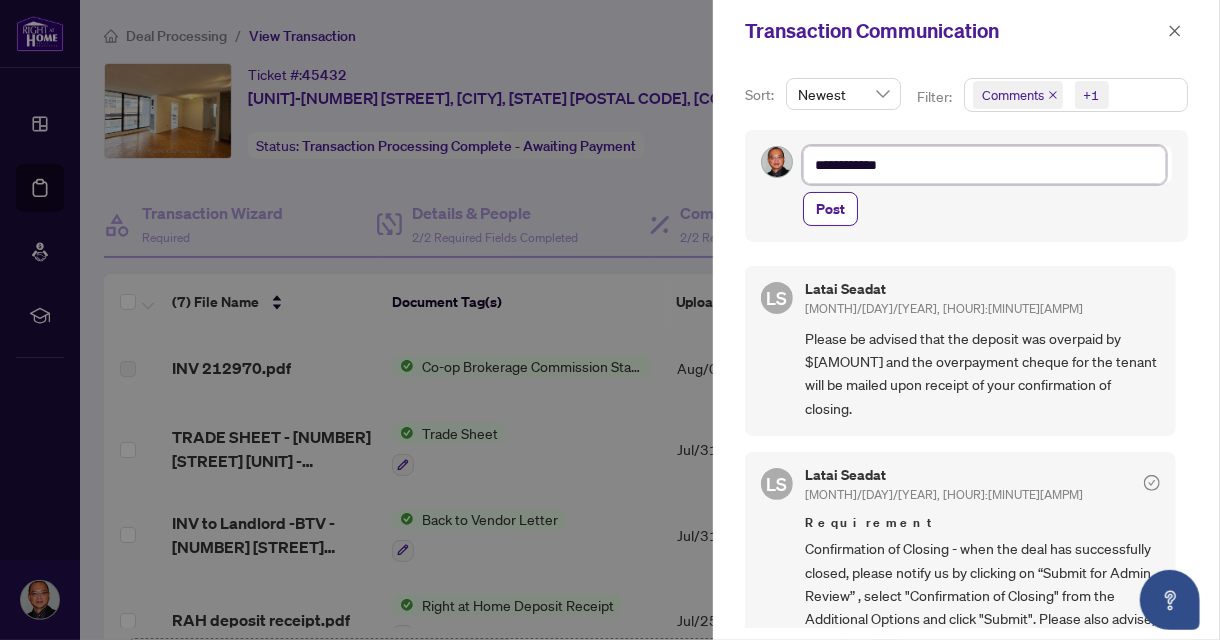 click on "**********" at bounding box center (984, 164) 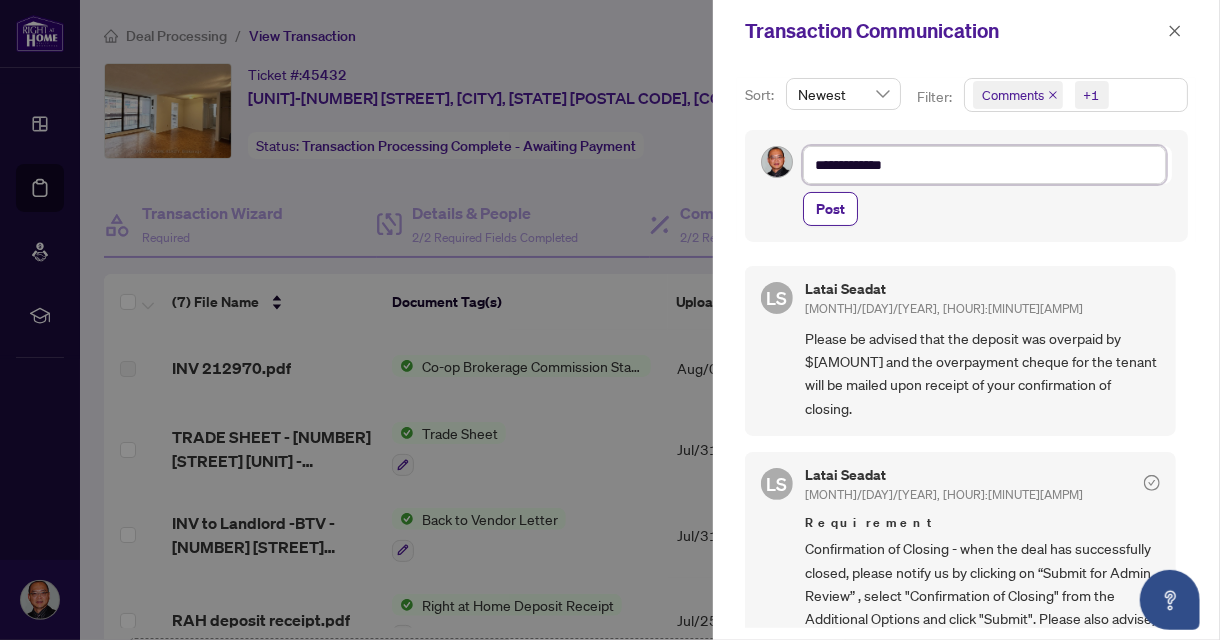 type on "**********" 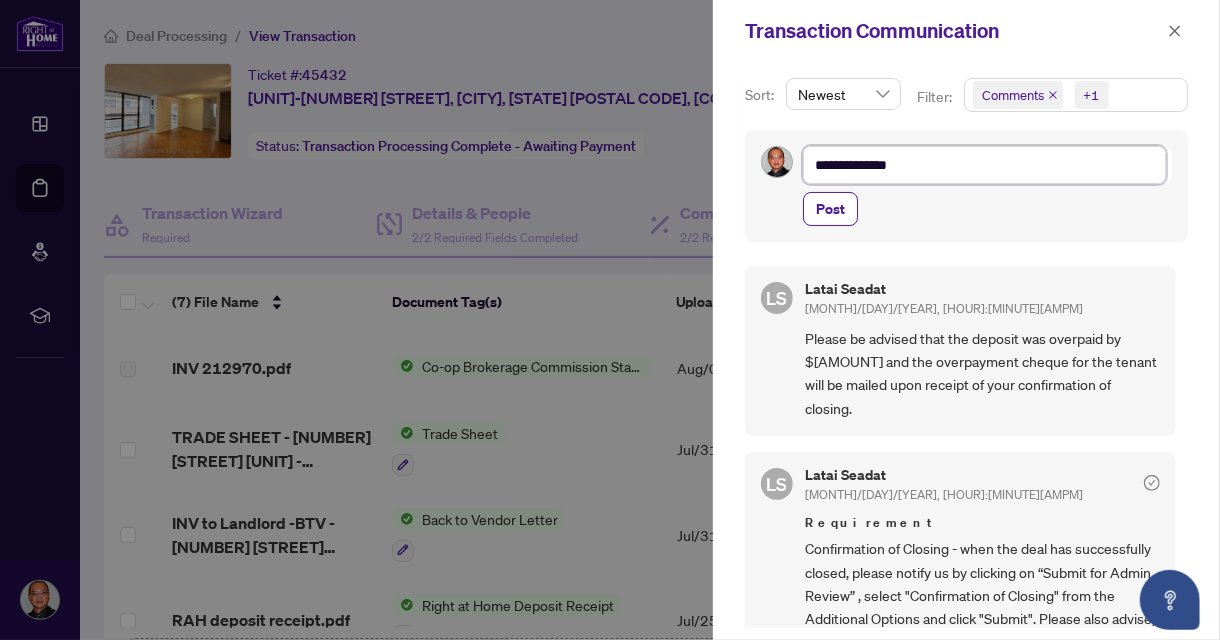 type on "**********" 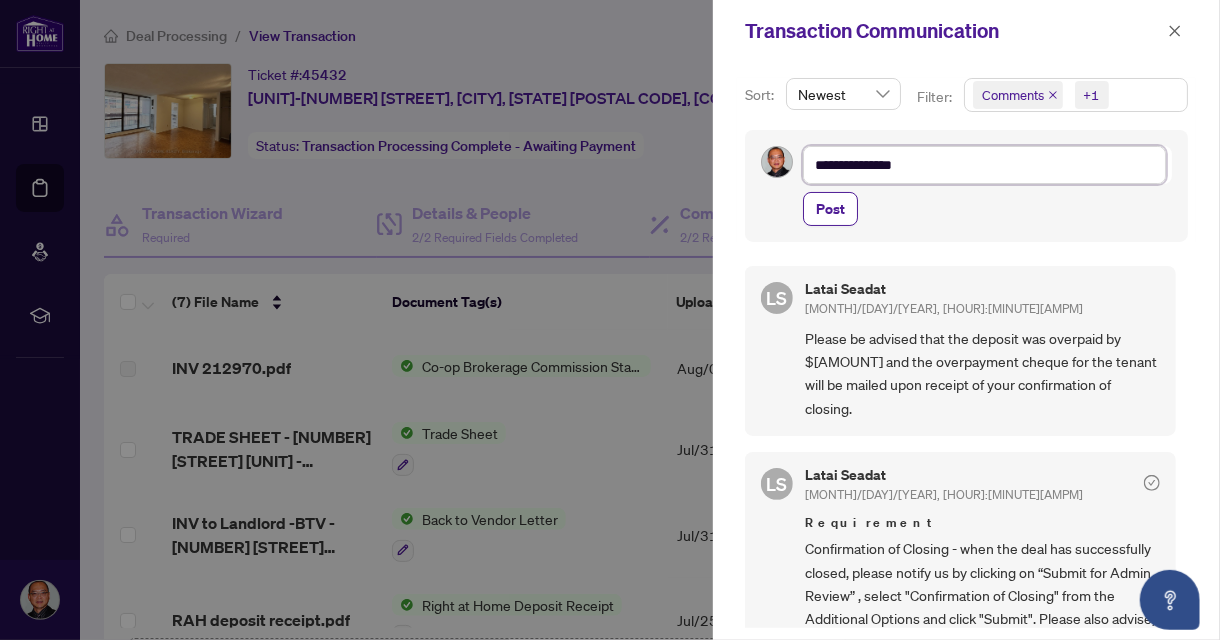 type on "**********" 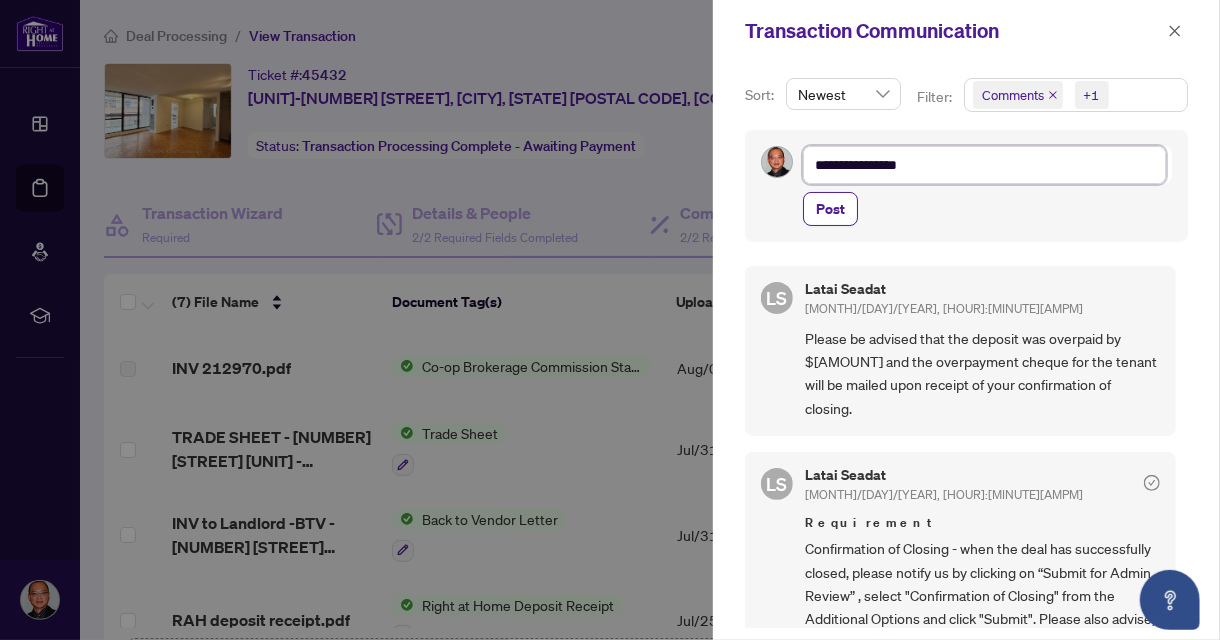 type on "**********" 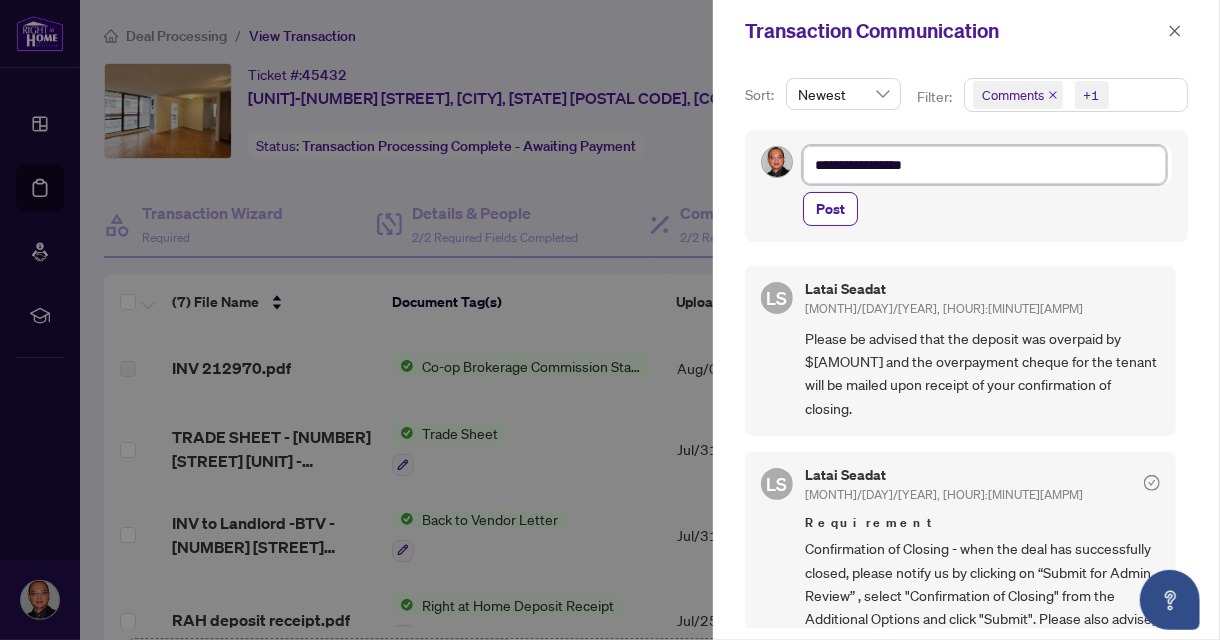 type on "**********" 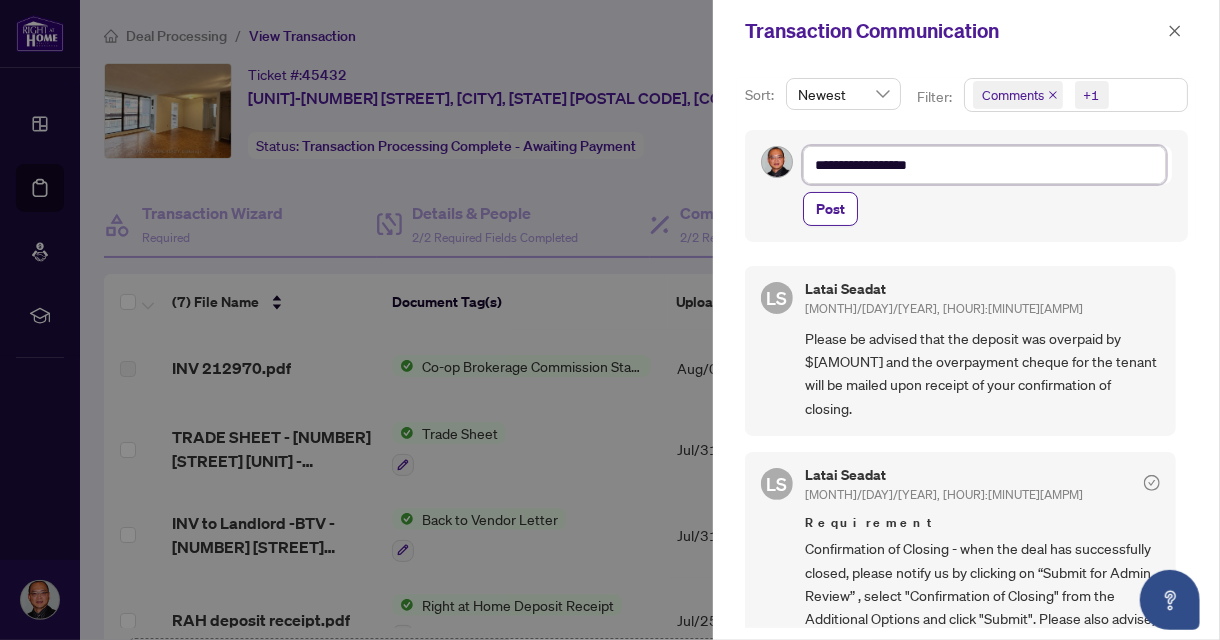 type on "**********" 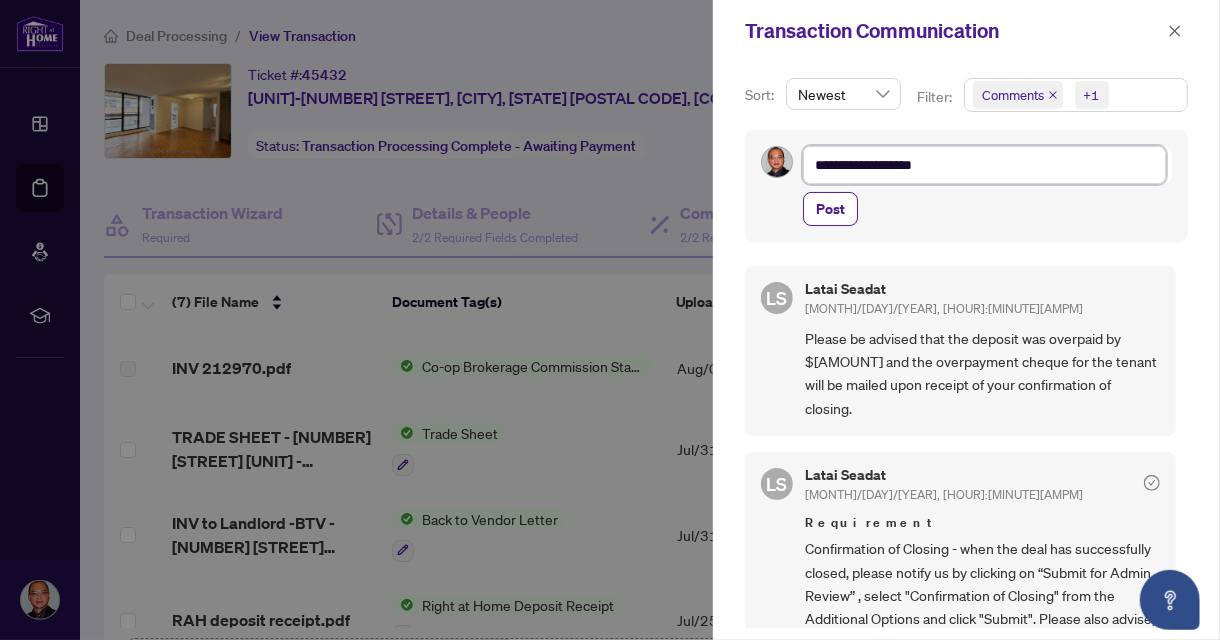 type on "**********" 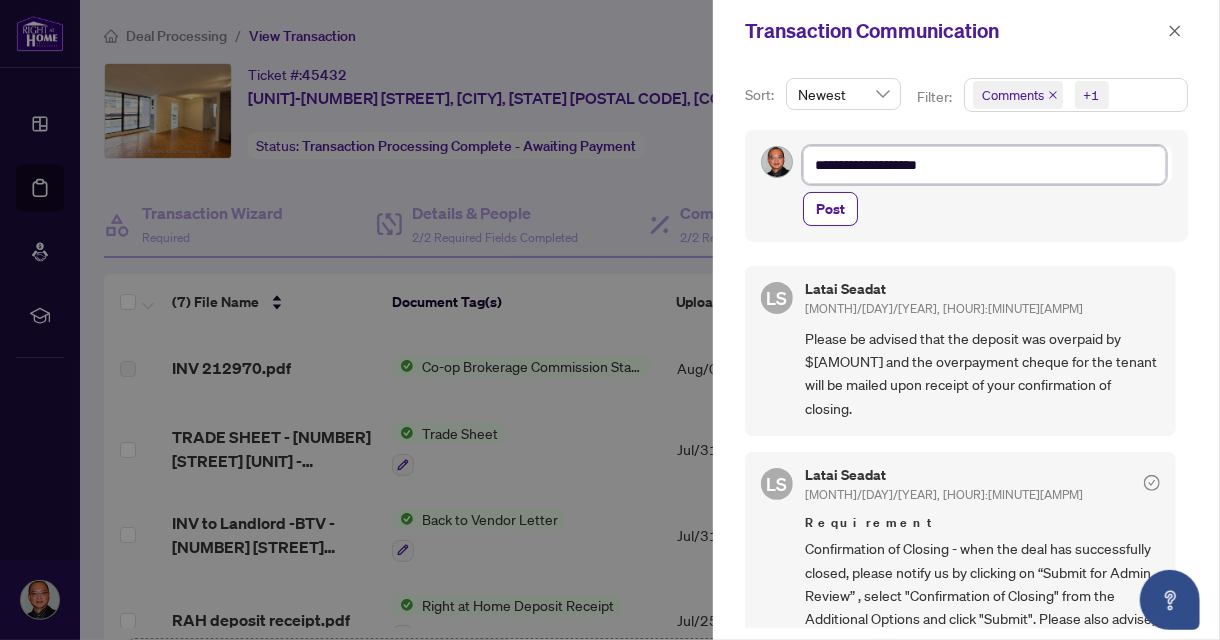 type on "**********" 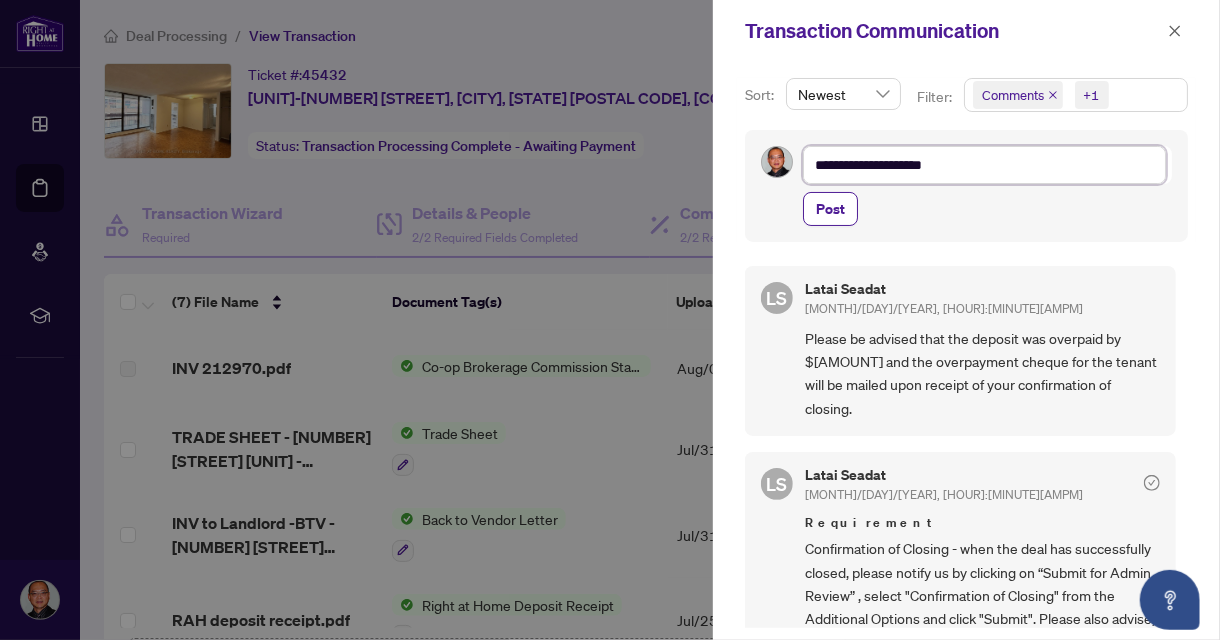 type on "**********" 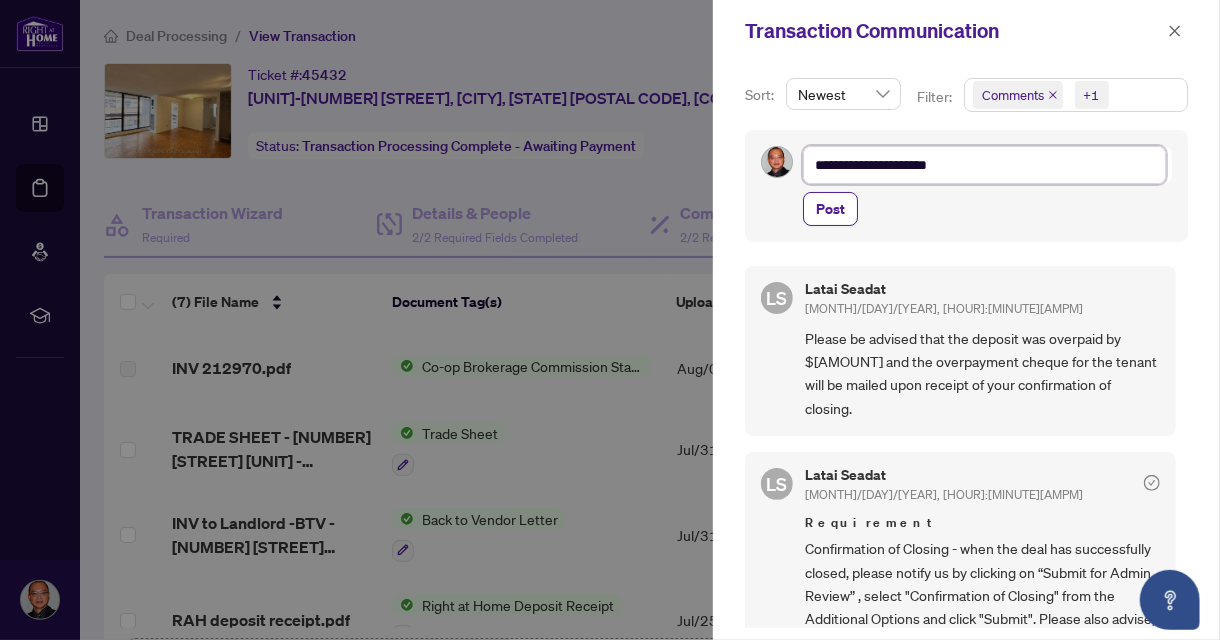 type on "**********" 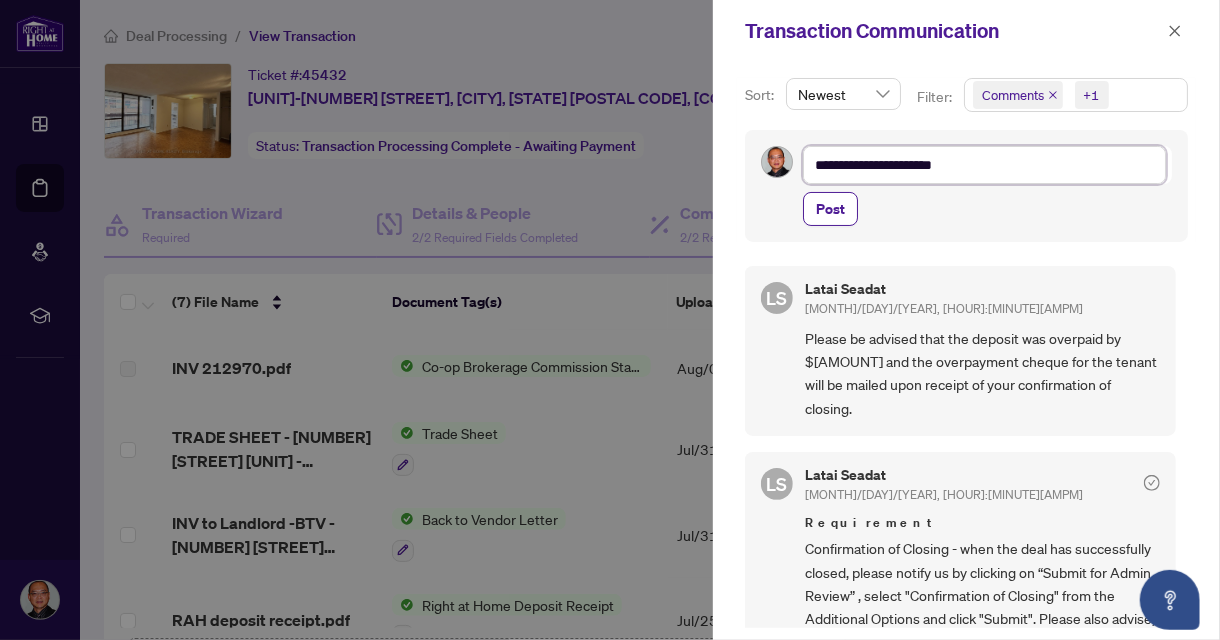 type on "**********" 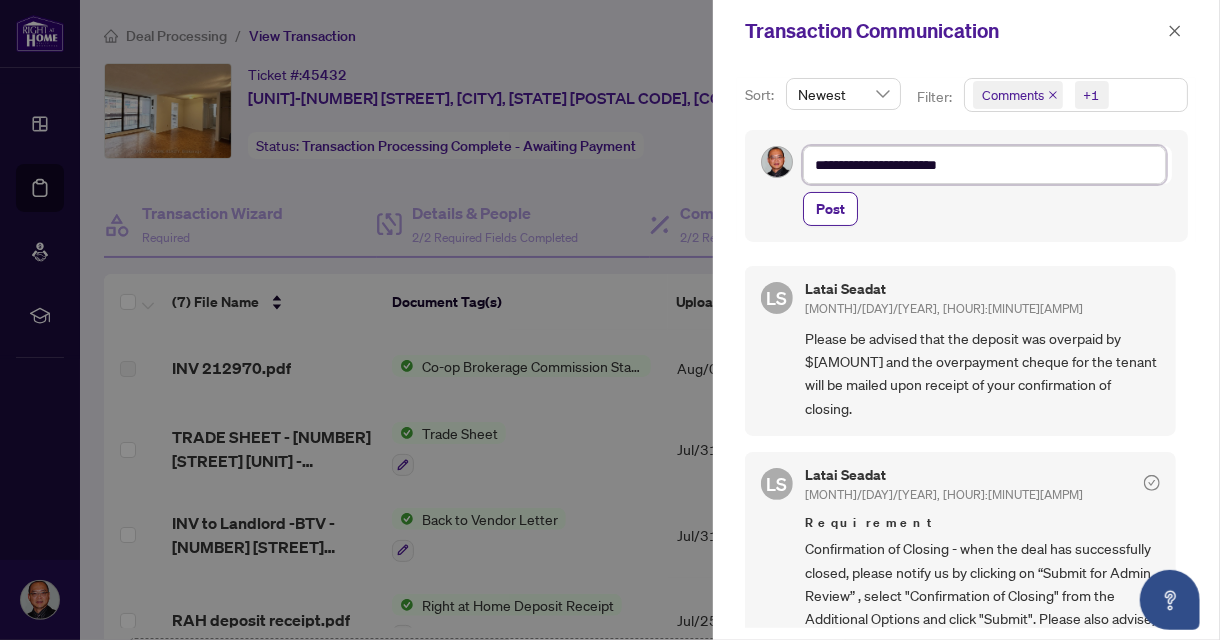 type on "**********" 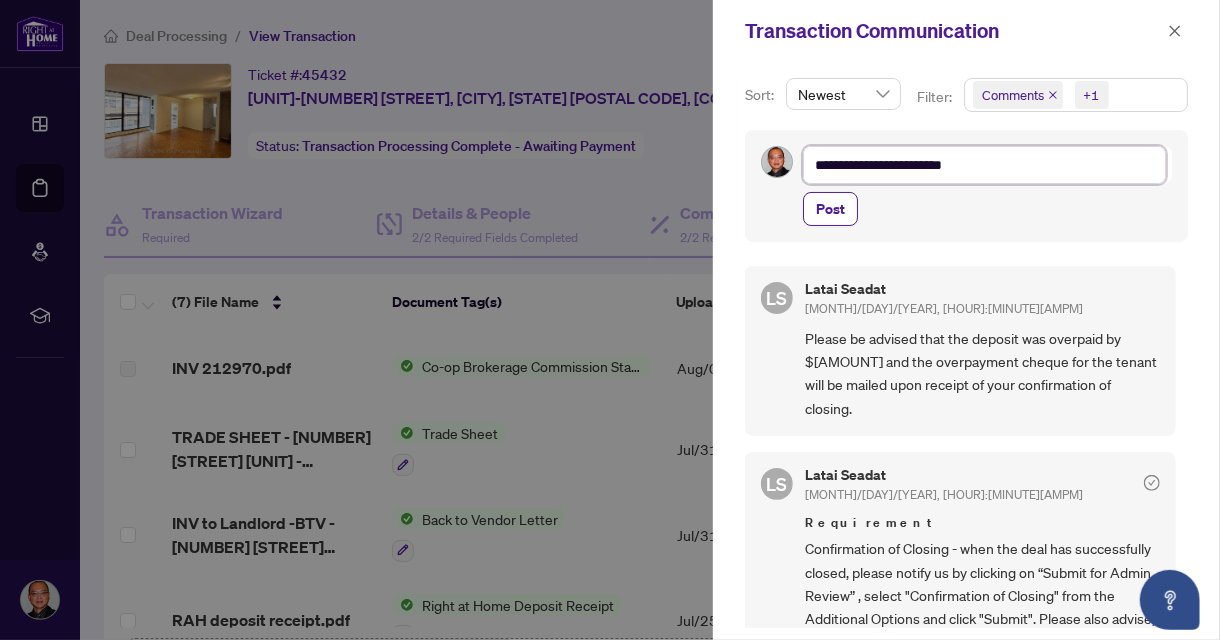type on "**********" 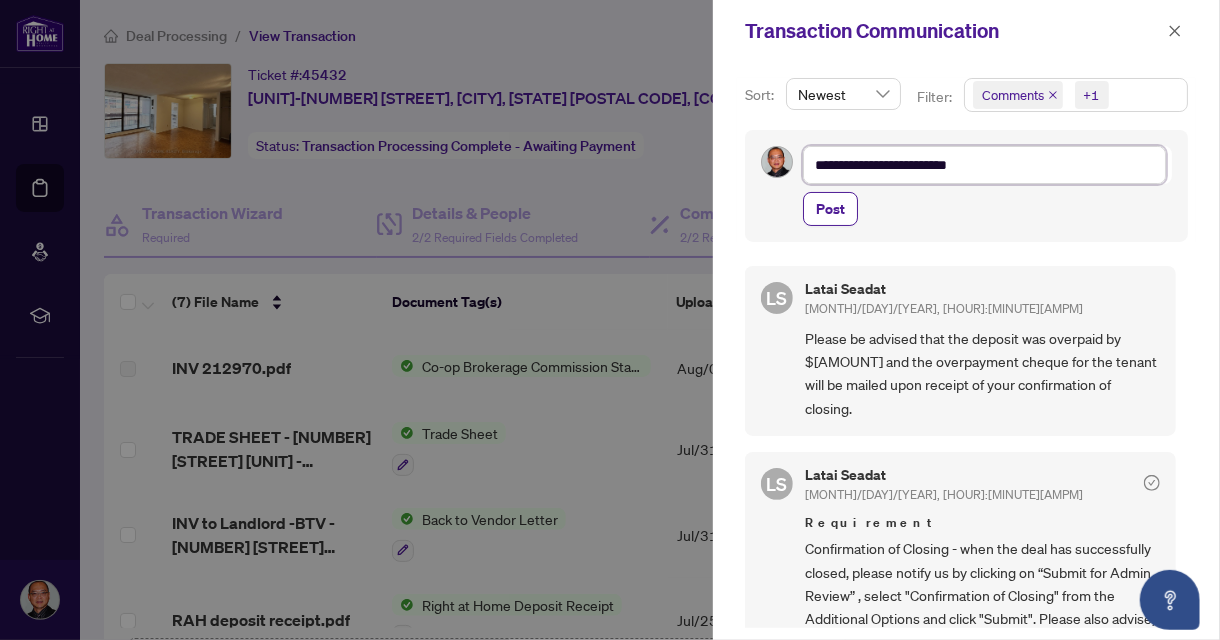 type on "**********" 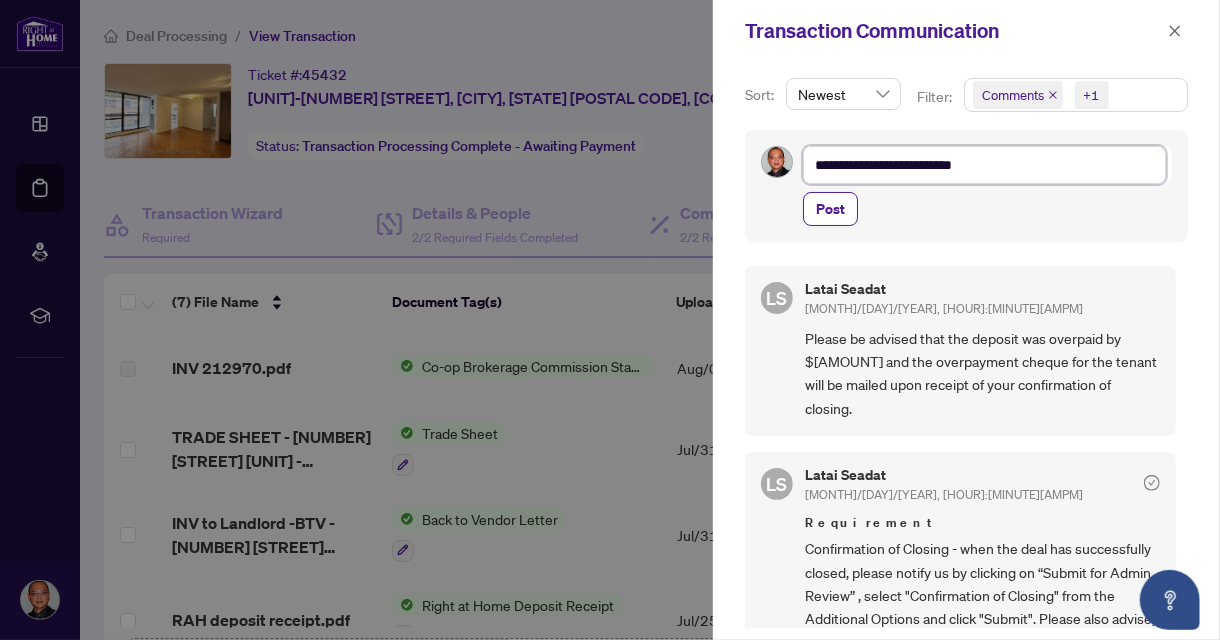 type on "**********" 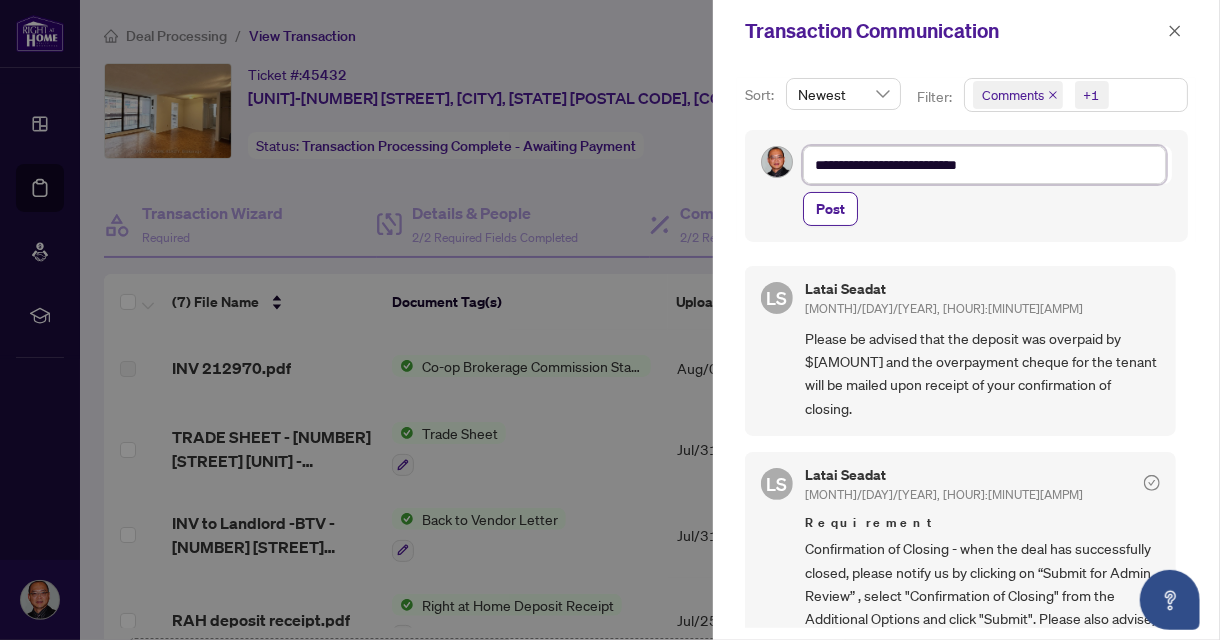 type on "**********" 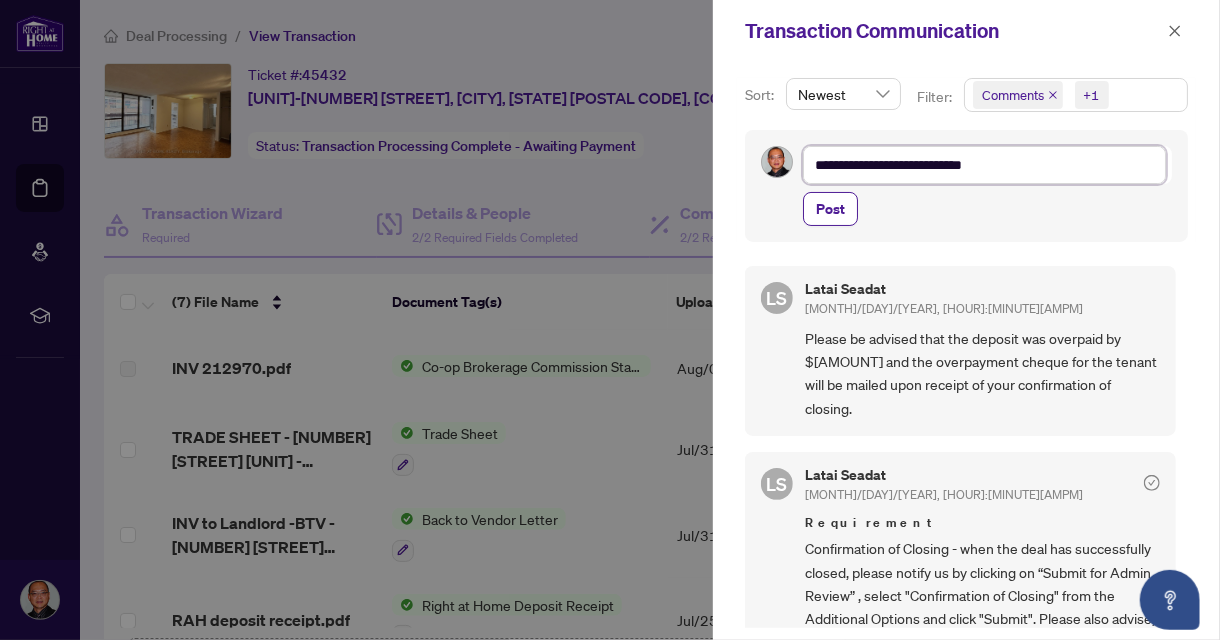 type on "**********" 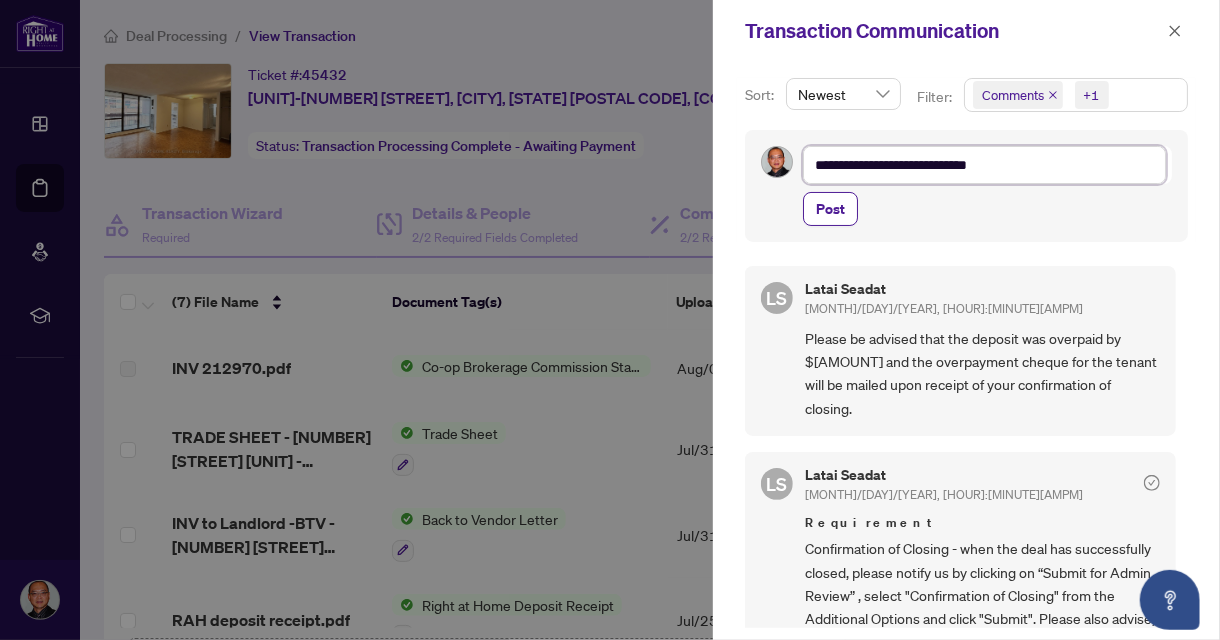 type on "**********" 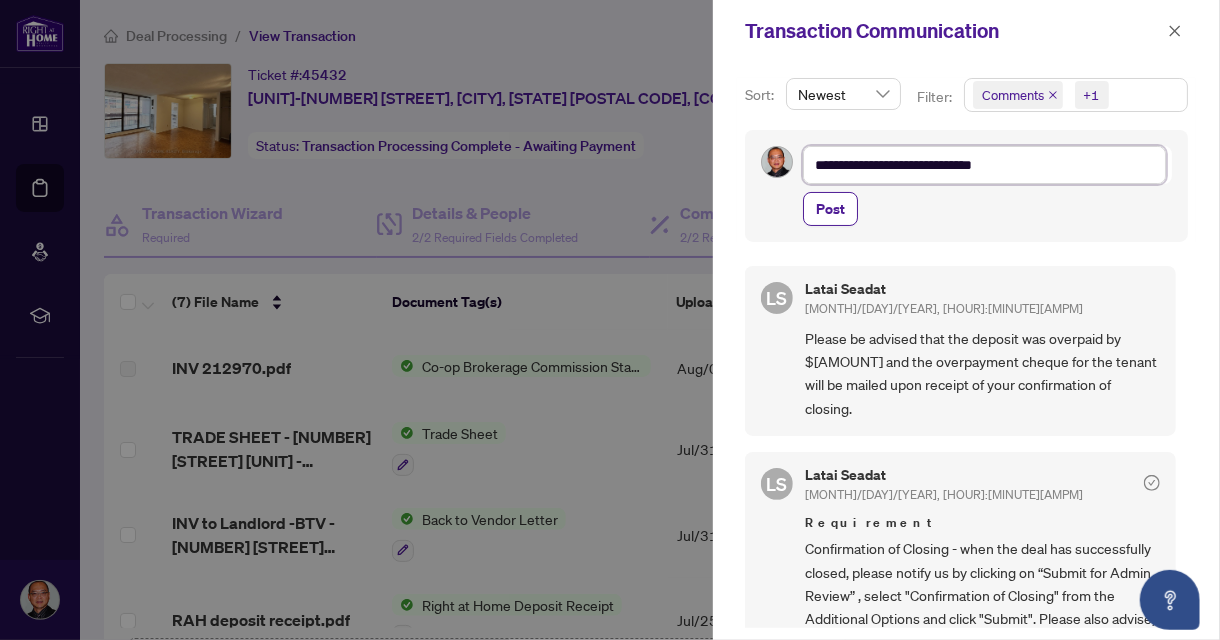 type on "**********" 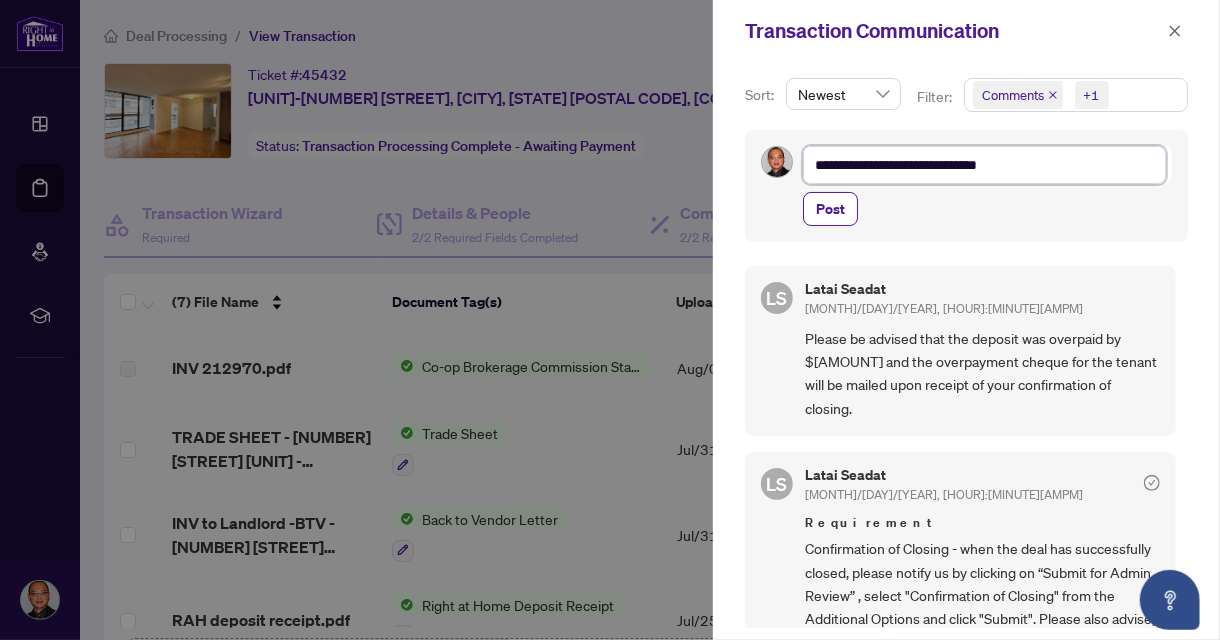 type on "**********" 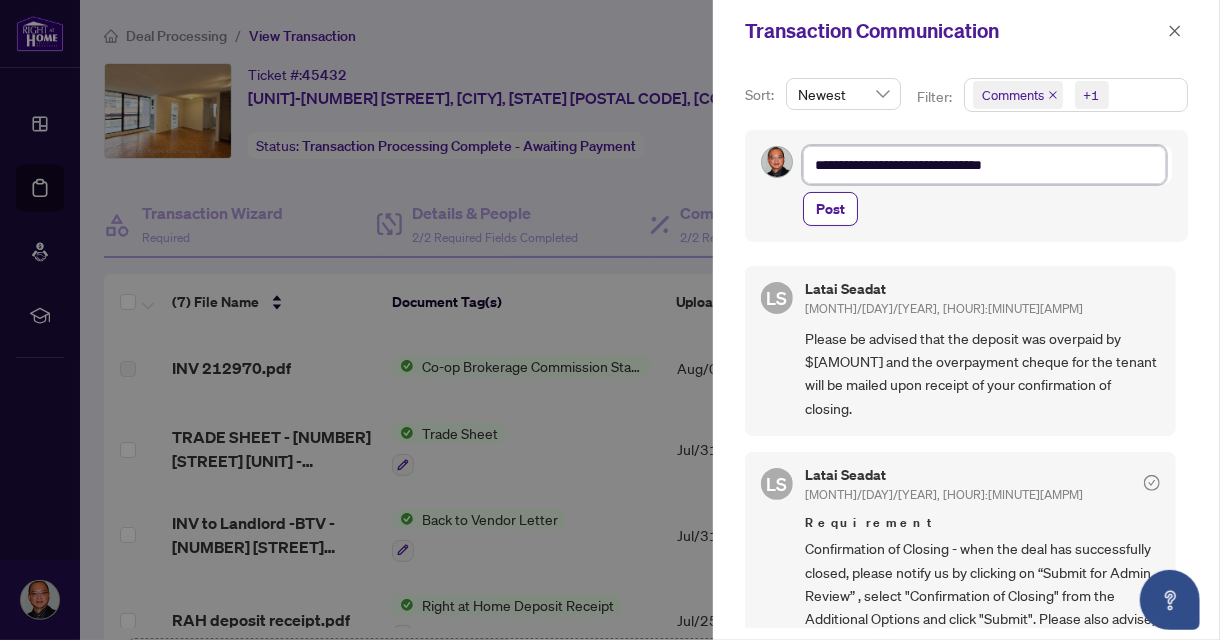 type on "**********" 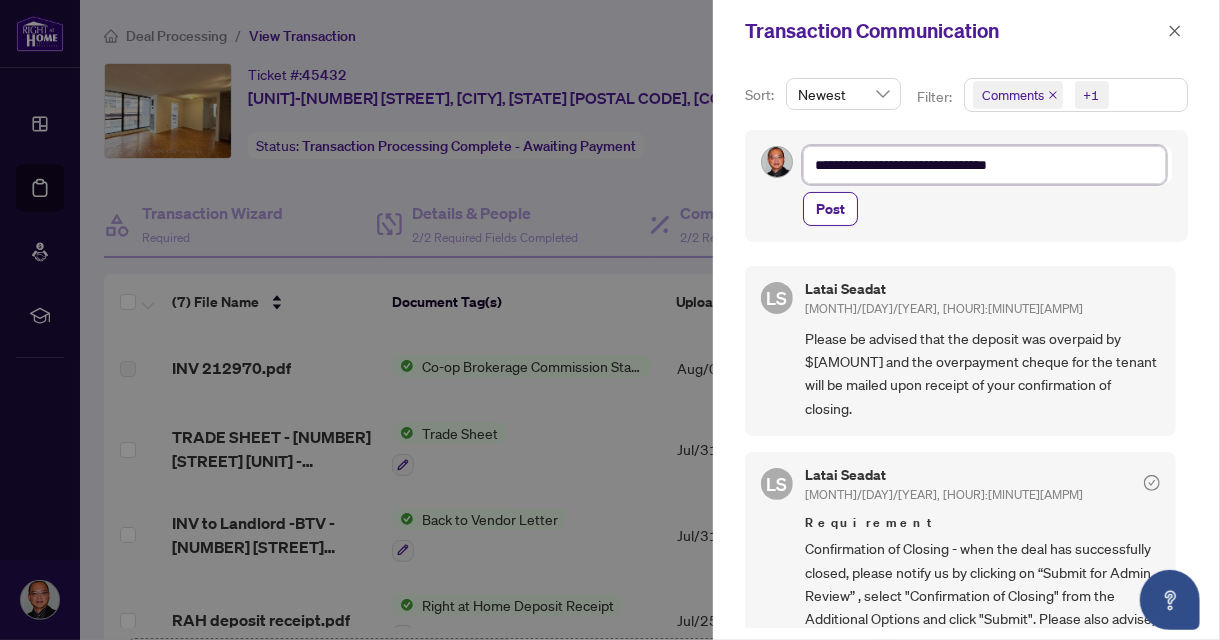 type on "**********" 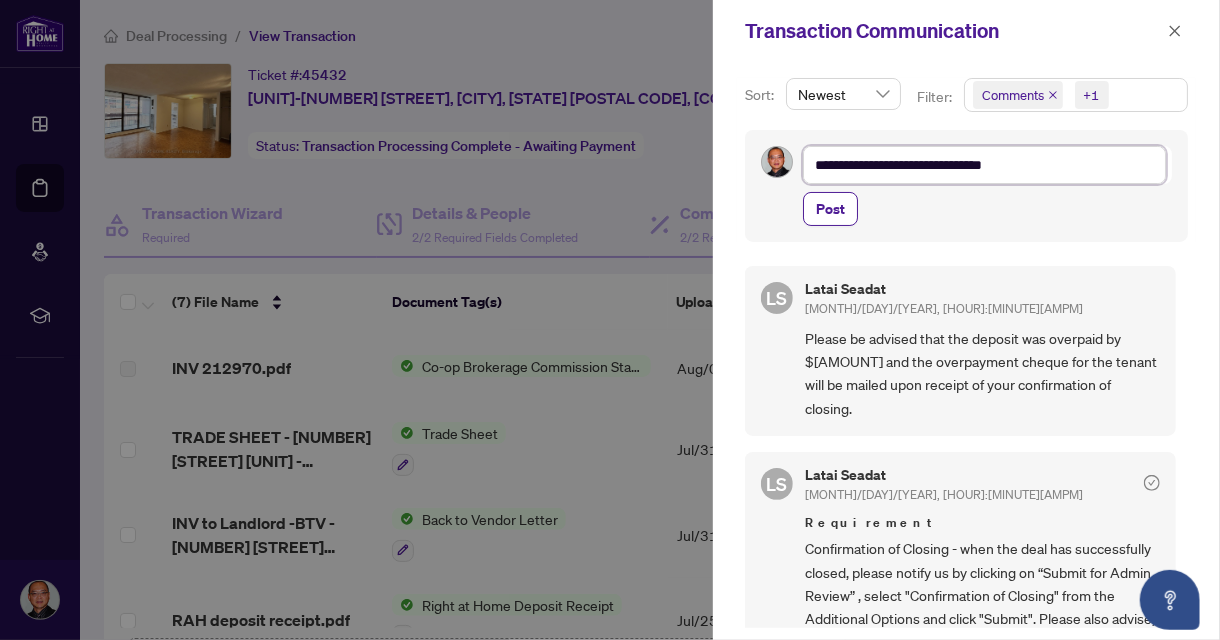 type on "**********" 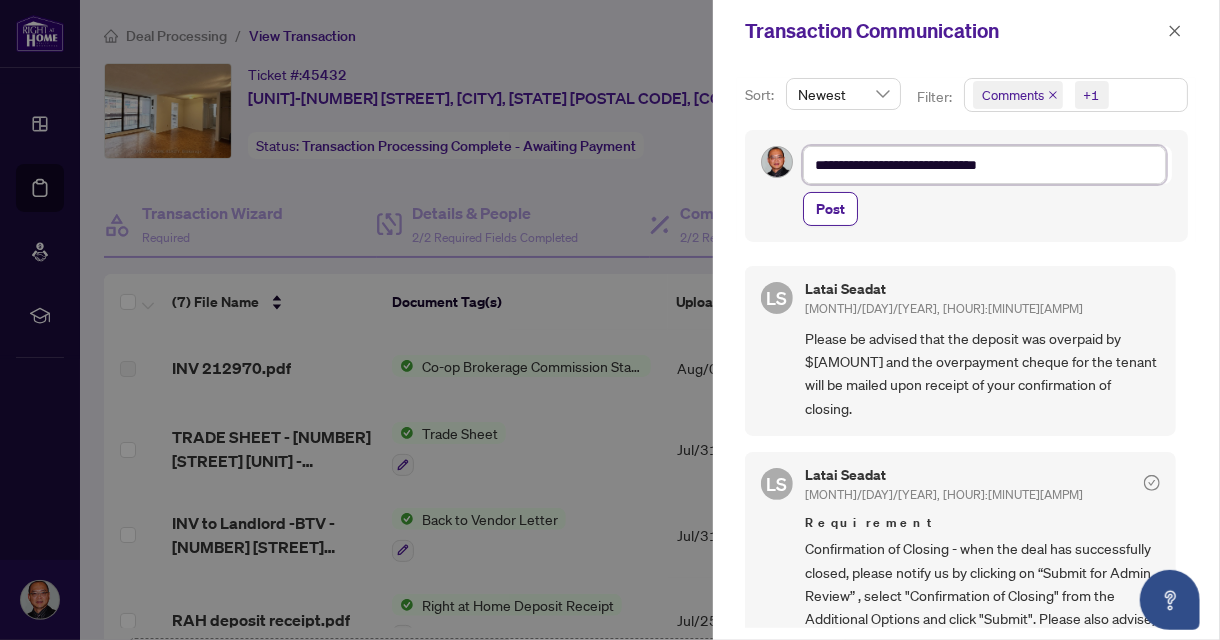 type on "**********" 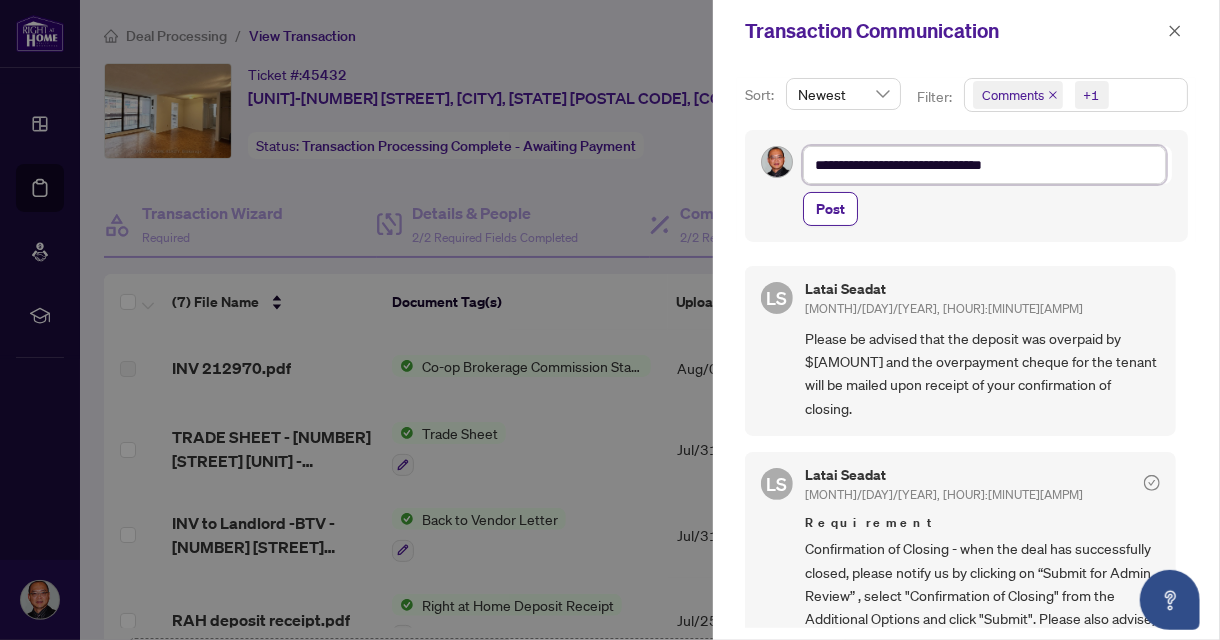 type on "**********" 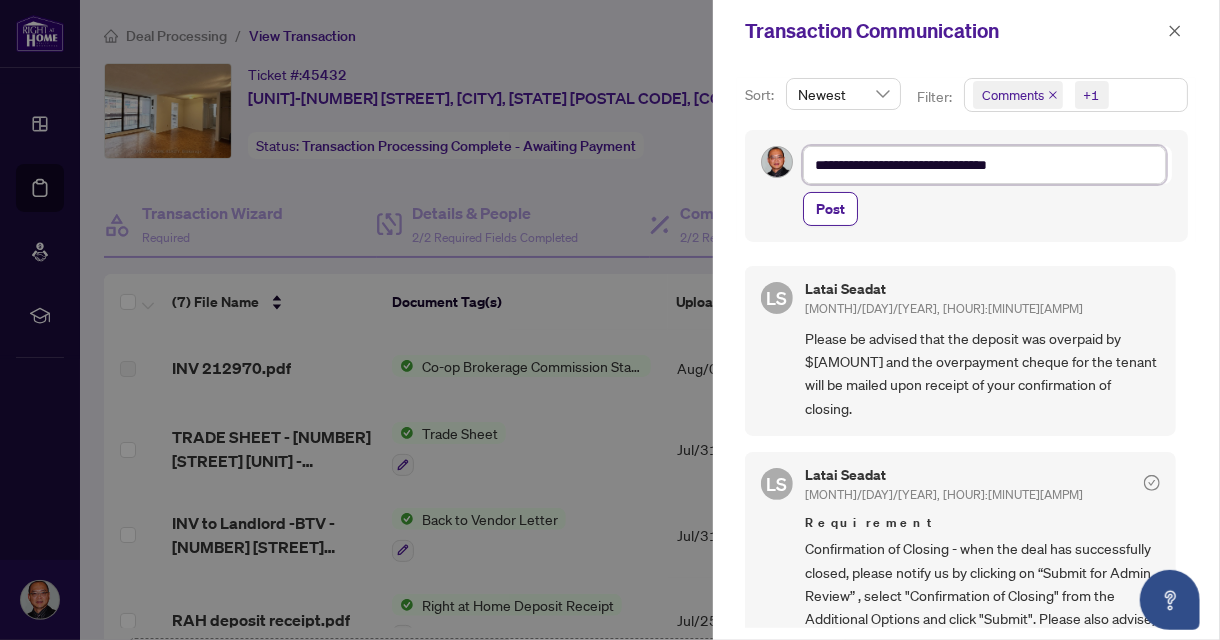 type on "**********" 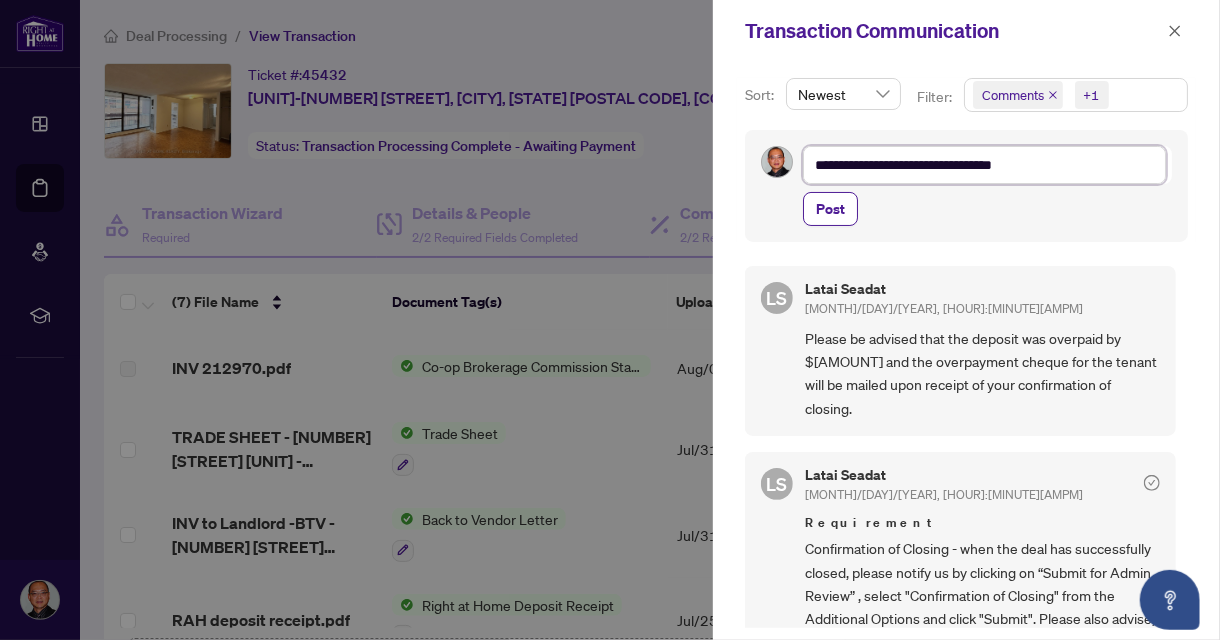 type on "**********" 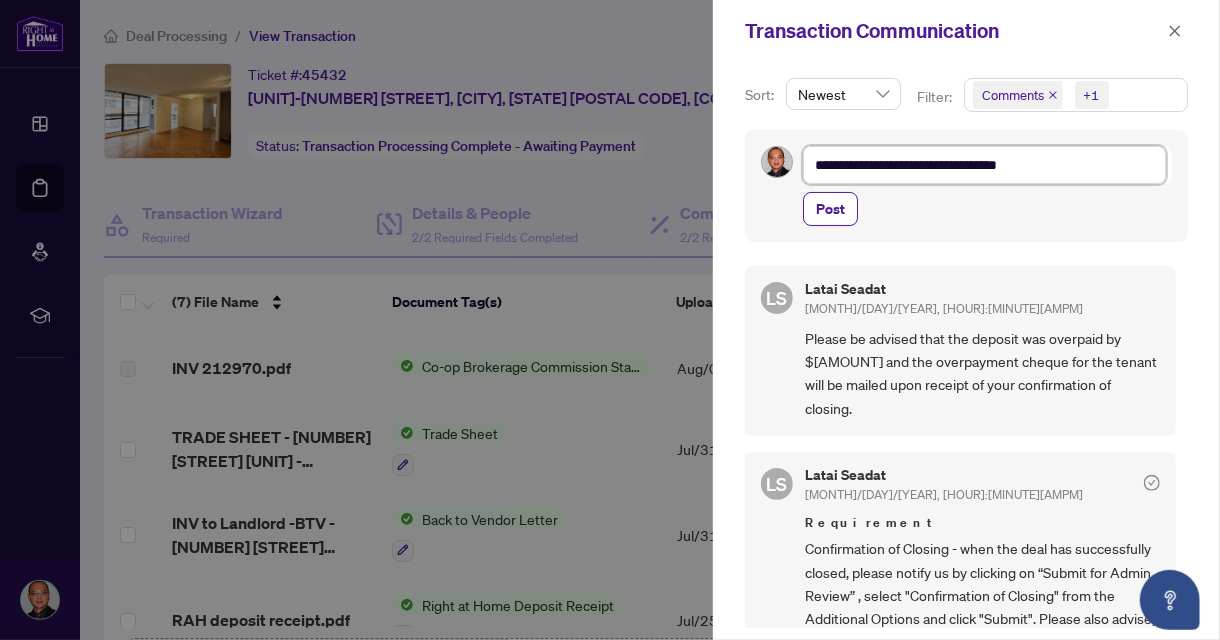 type on "**********" 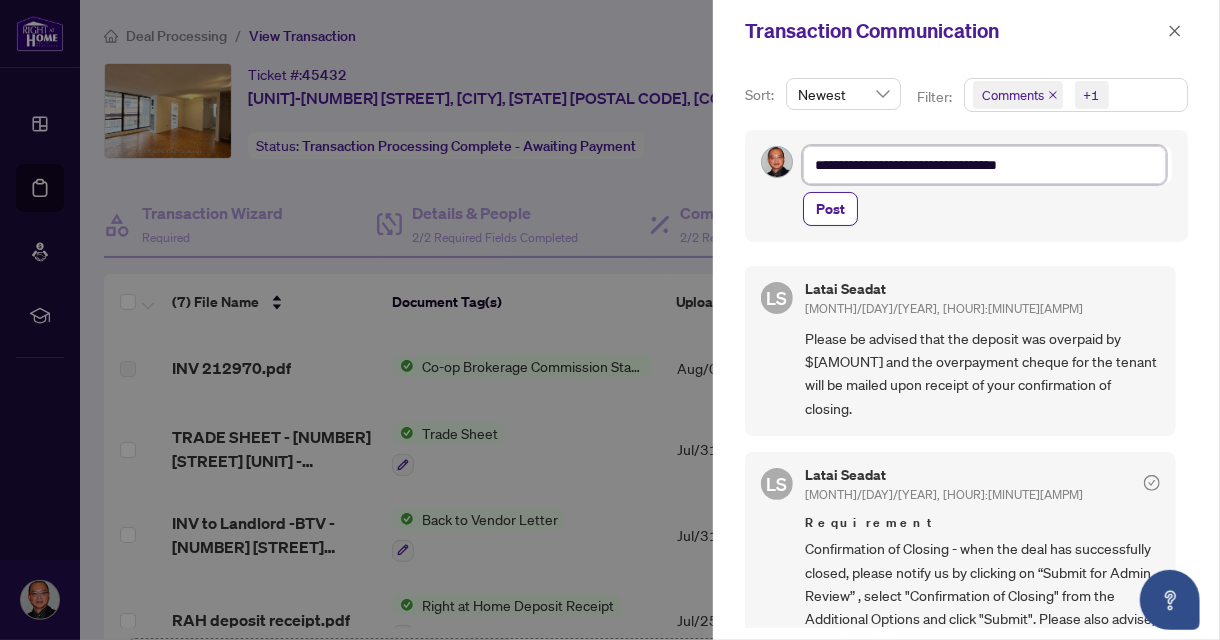 type on "**********" 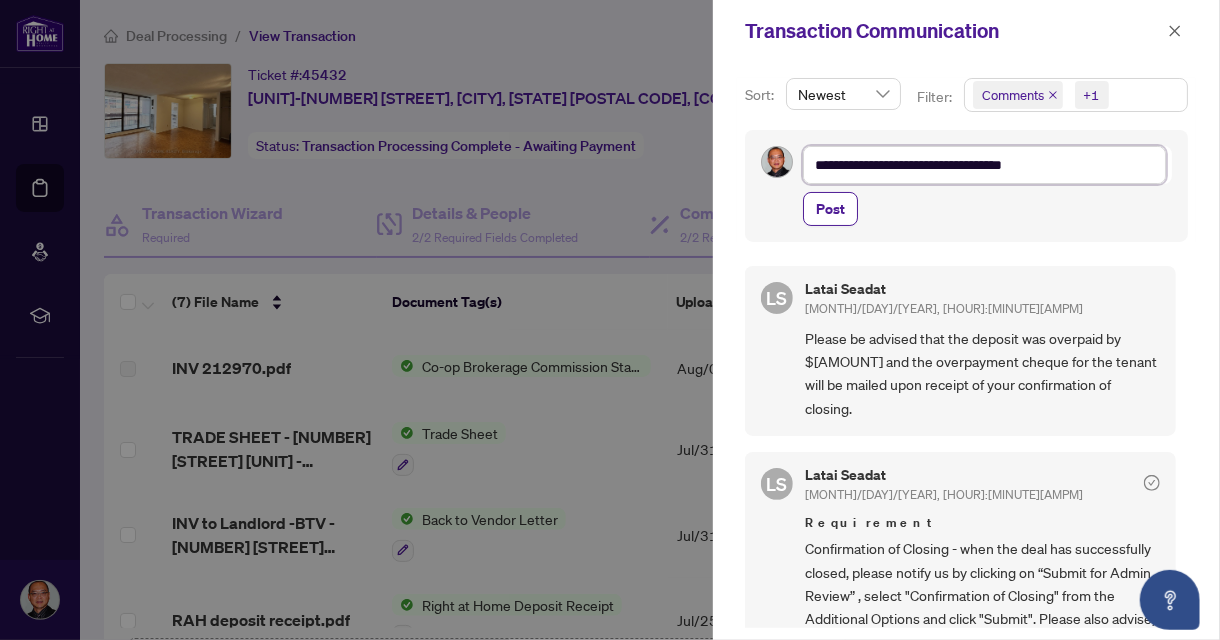 type on "**********" 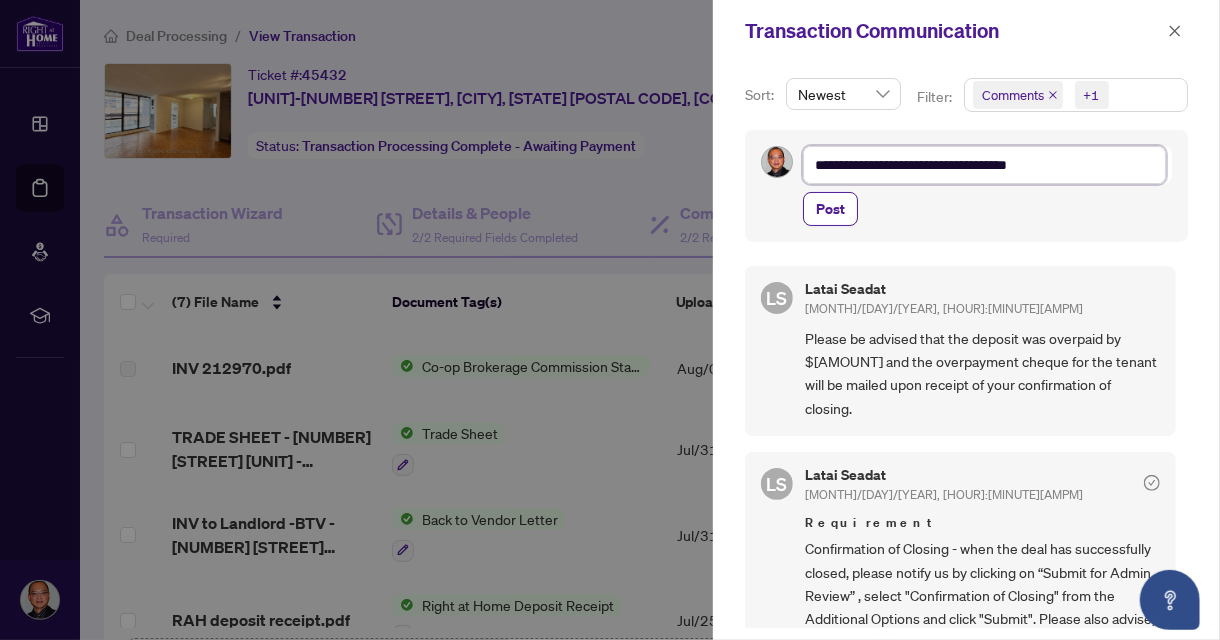 type on "**********" 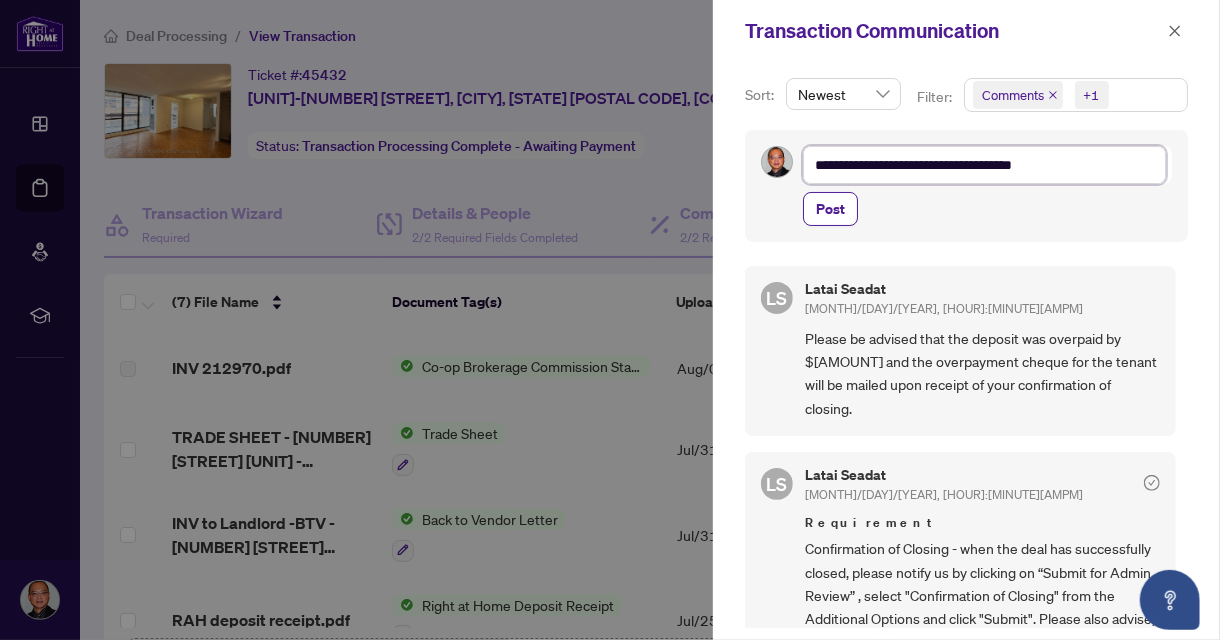 type on "**********" 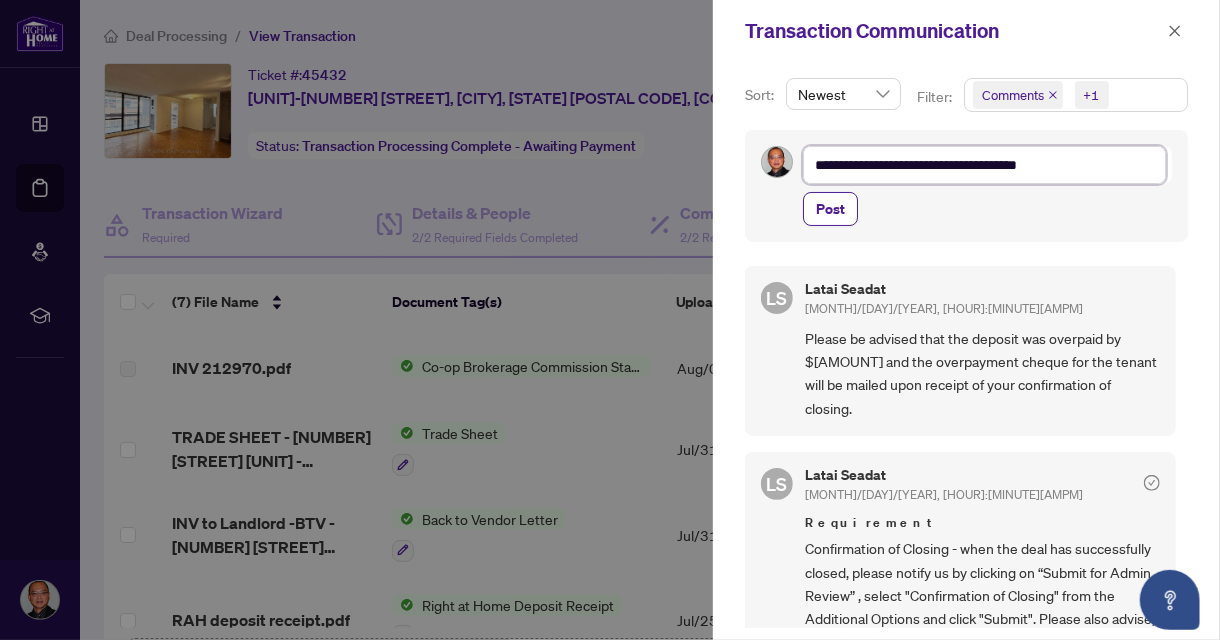 type on "**********" 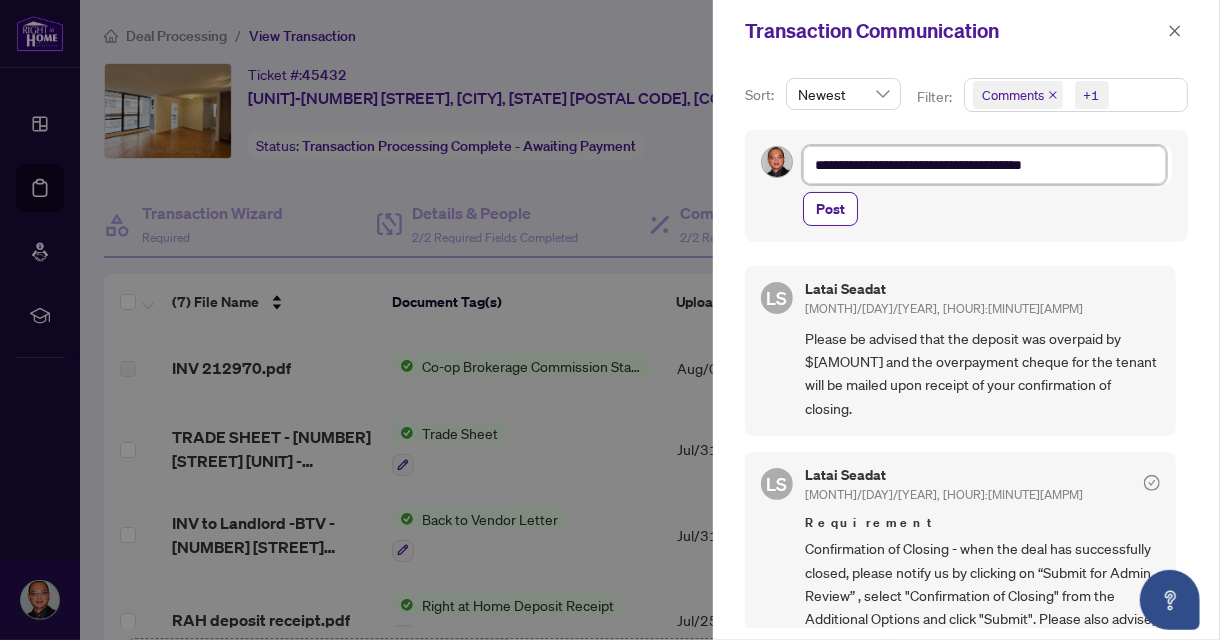 type on "**********" 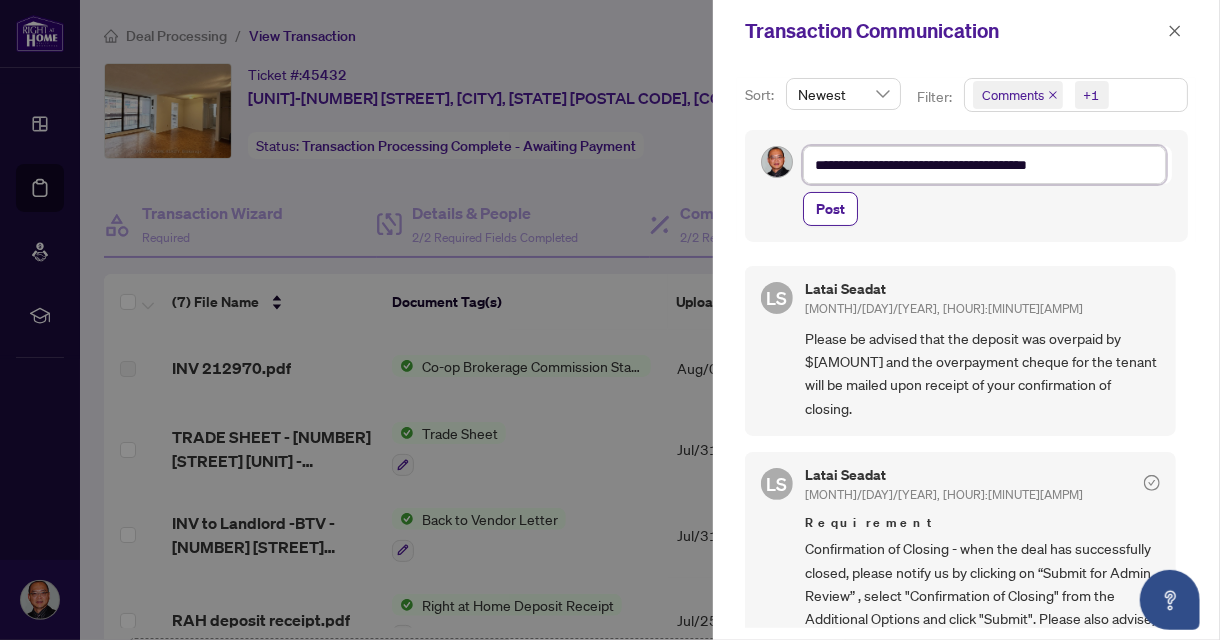 type on "**********" 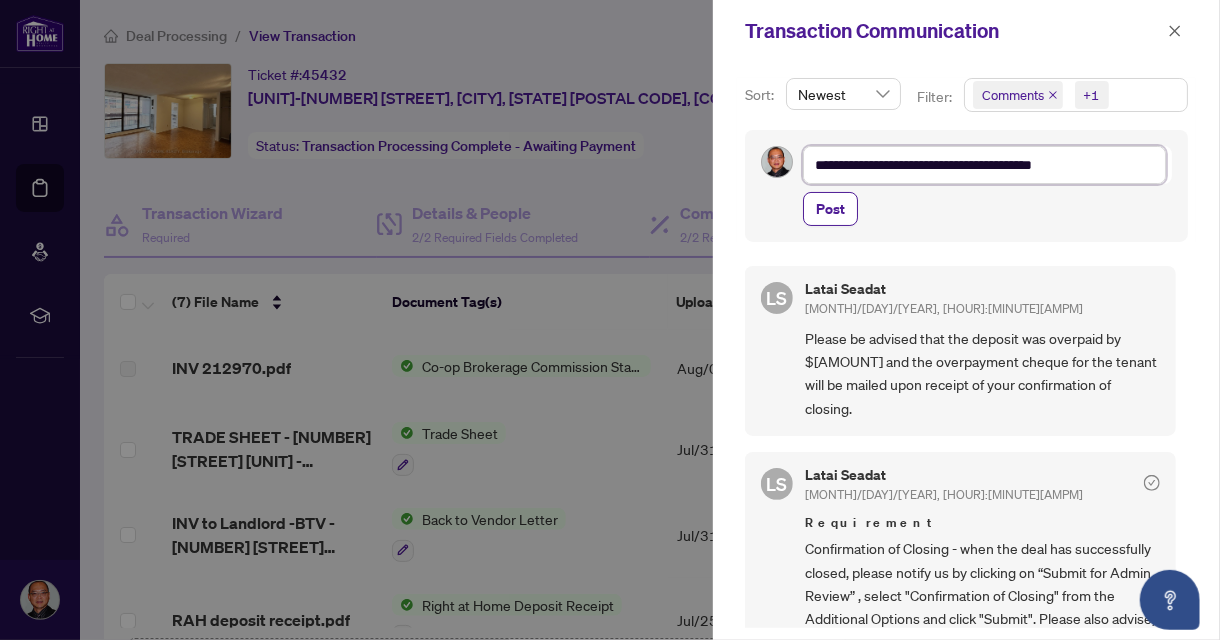 type on "**********" 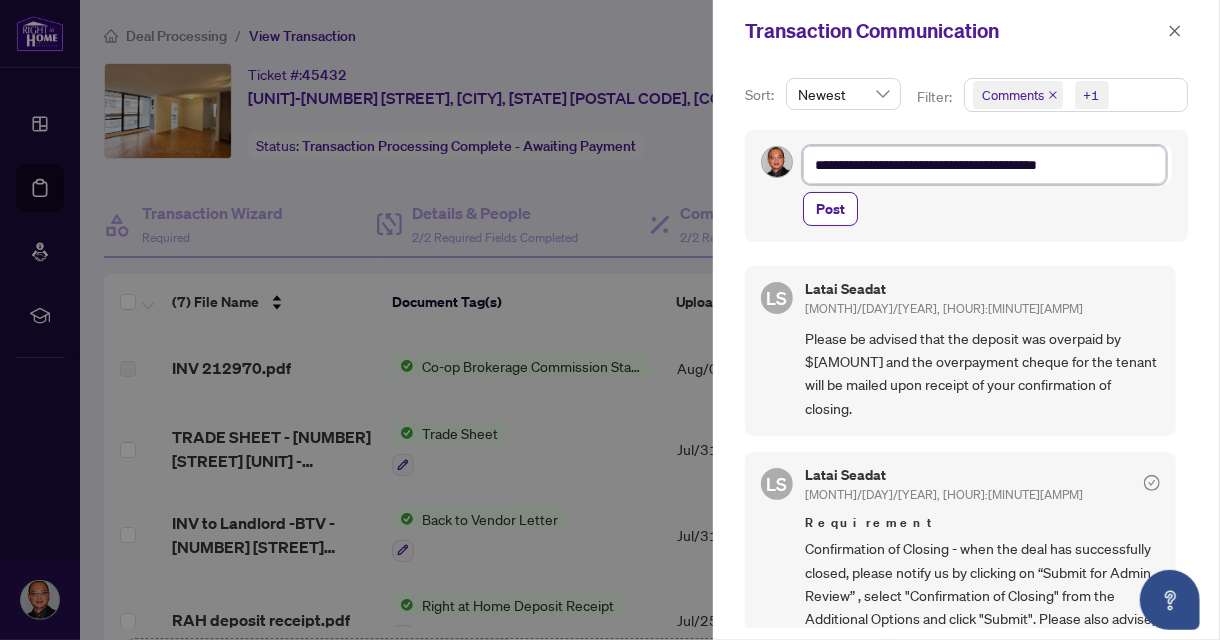 type on "**********" 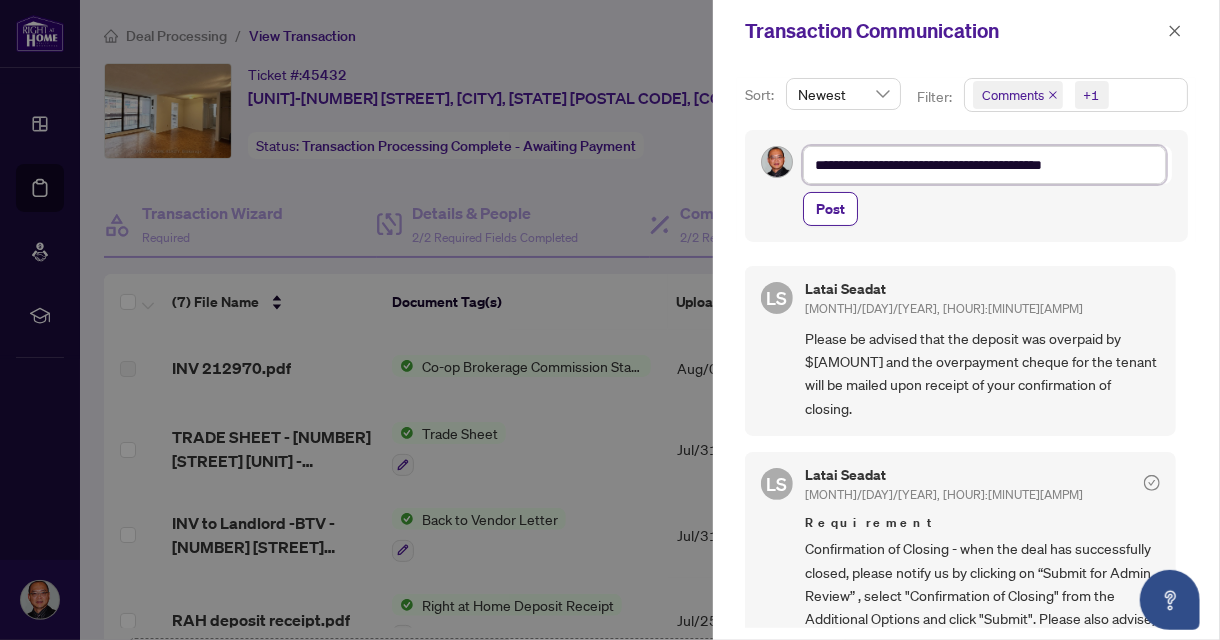 type on "**********" 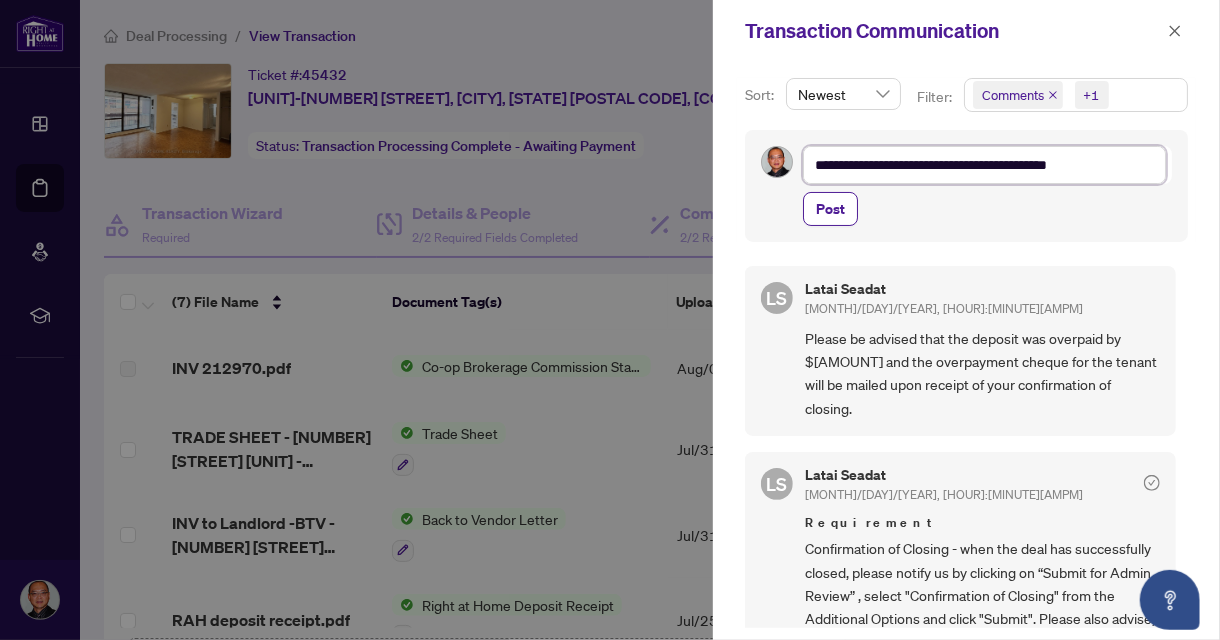 type on "**********" 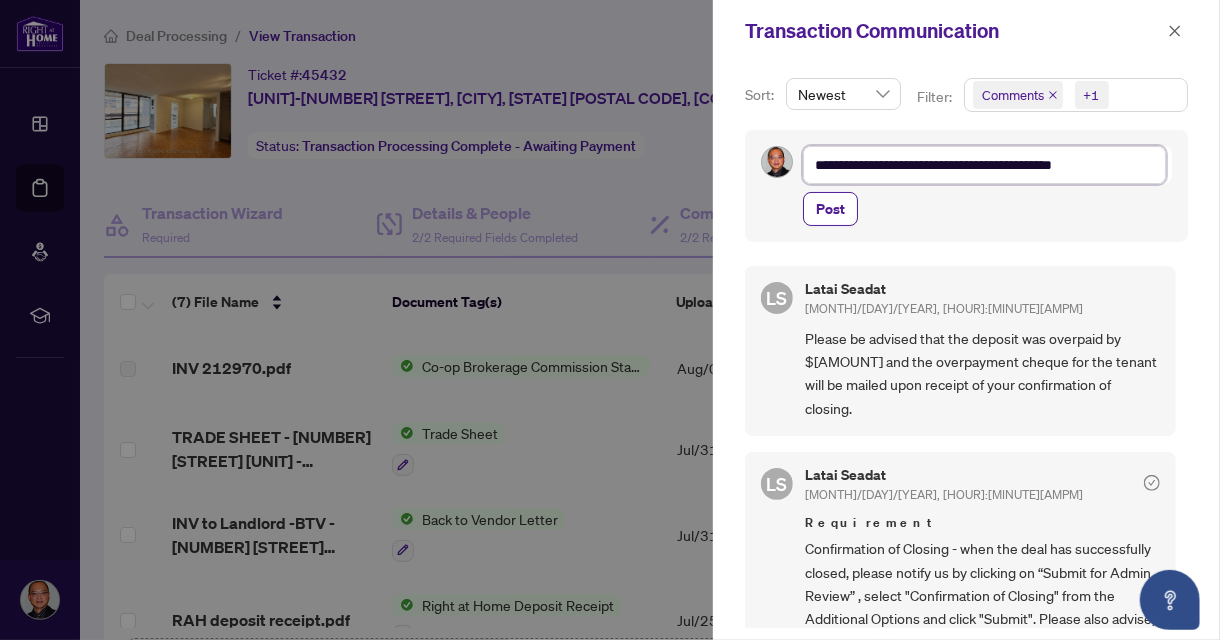 type on "**********" 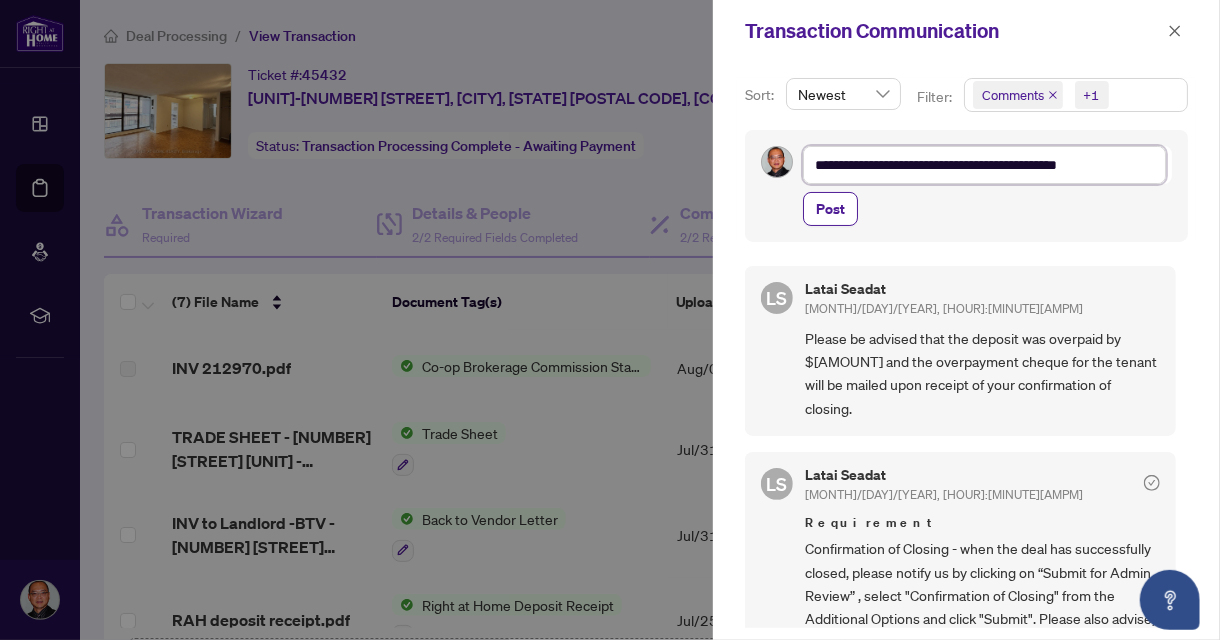 type on "**********" 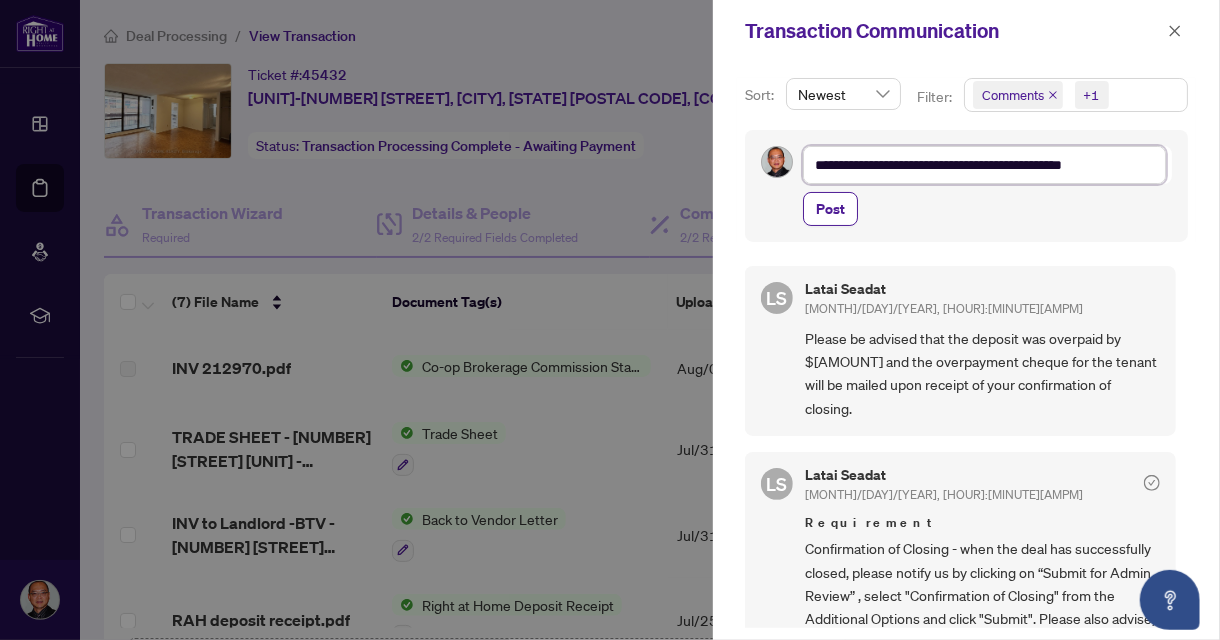 type on "**********" 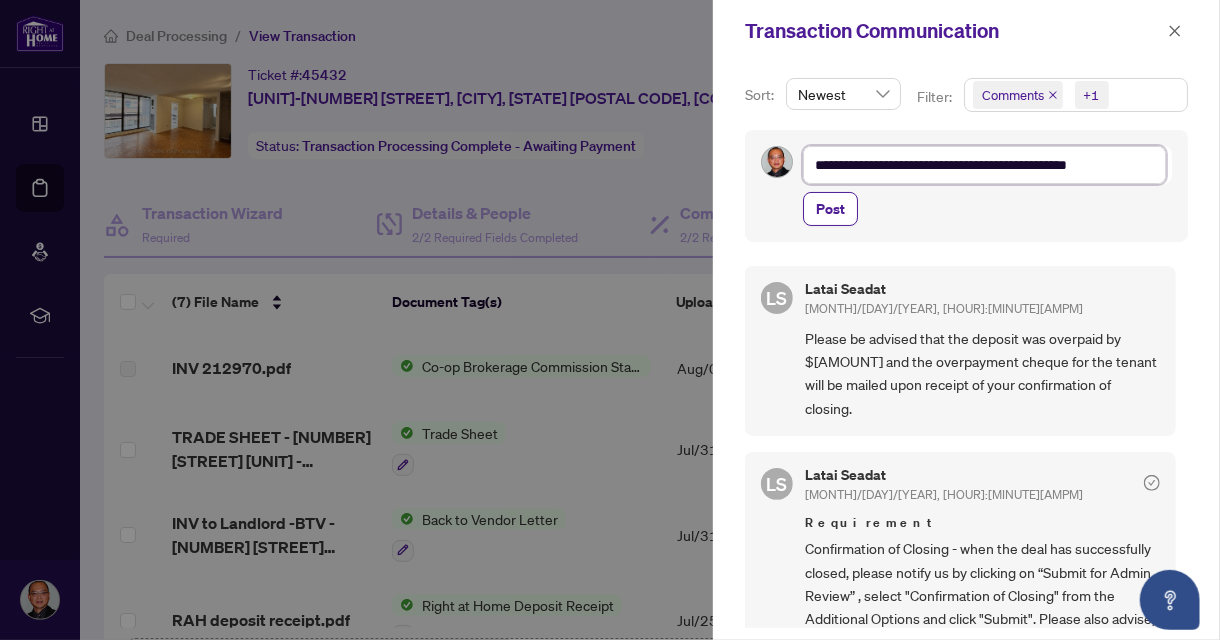 type on "**********" 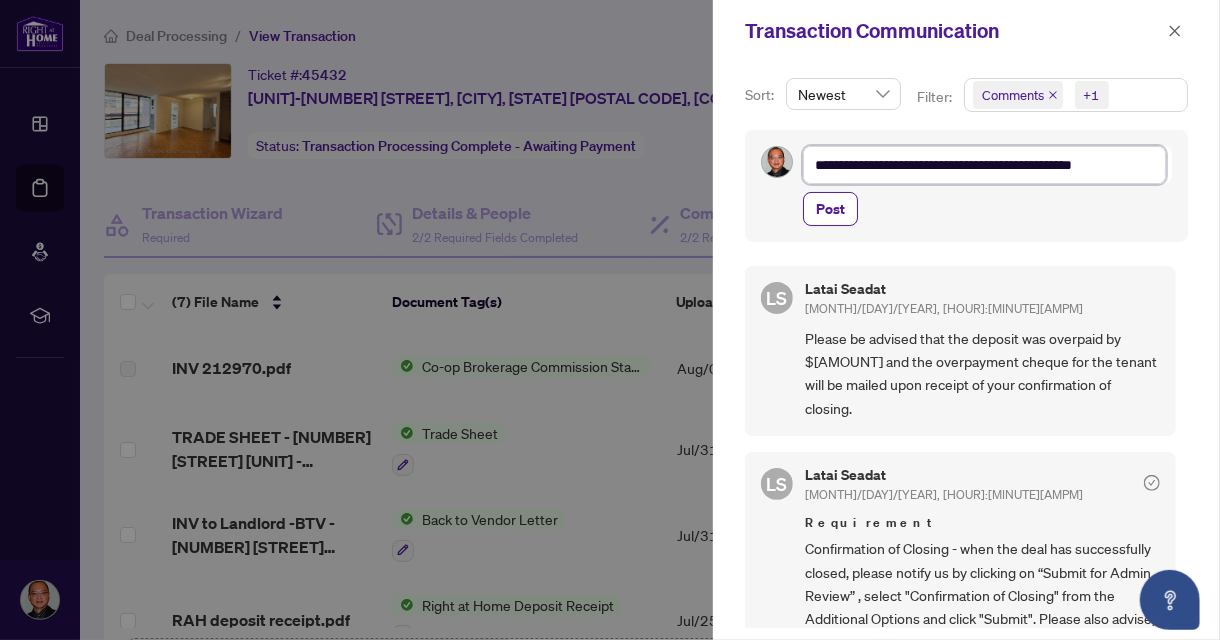 type on "**********" 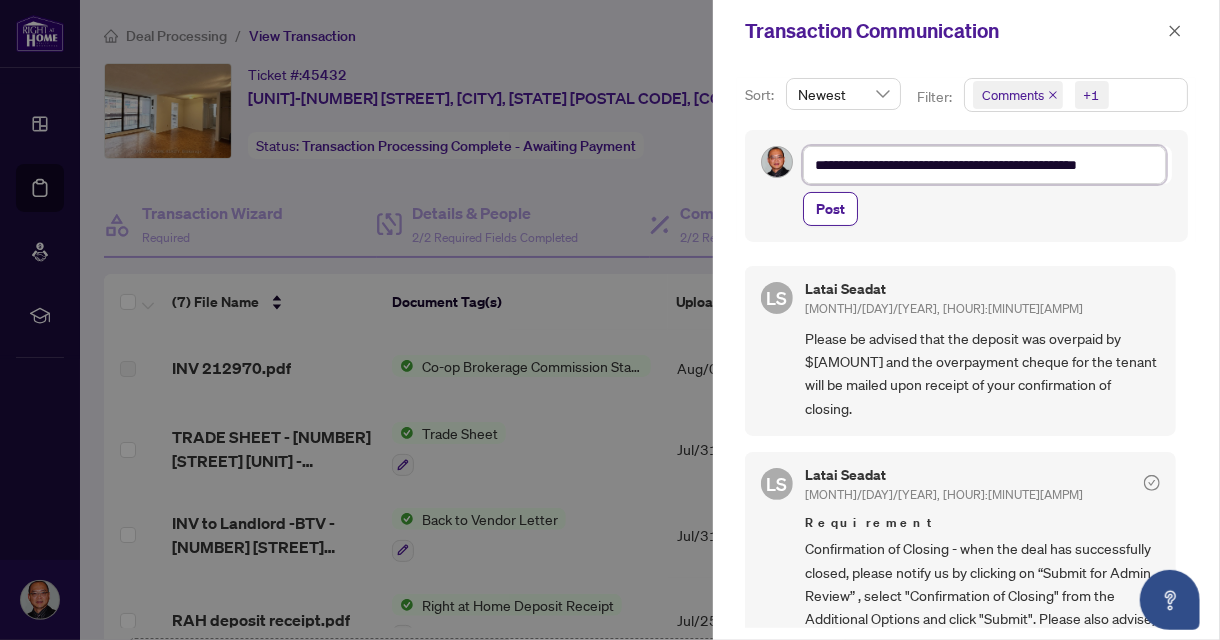 type on "**********" 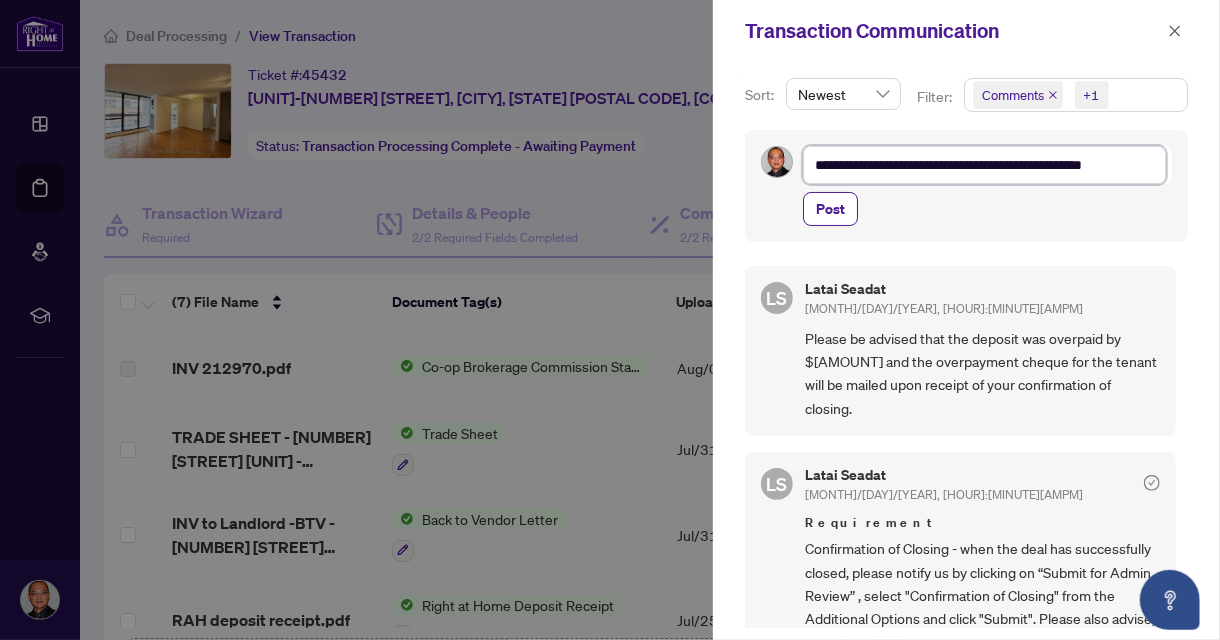 type on "**********" 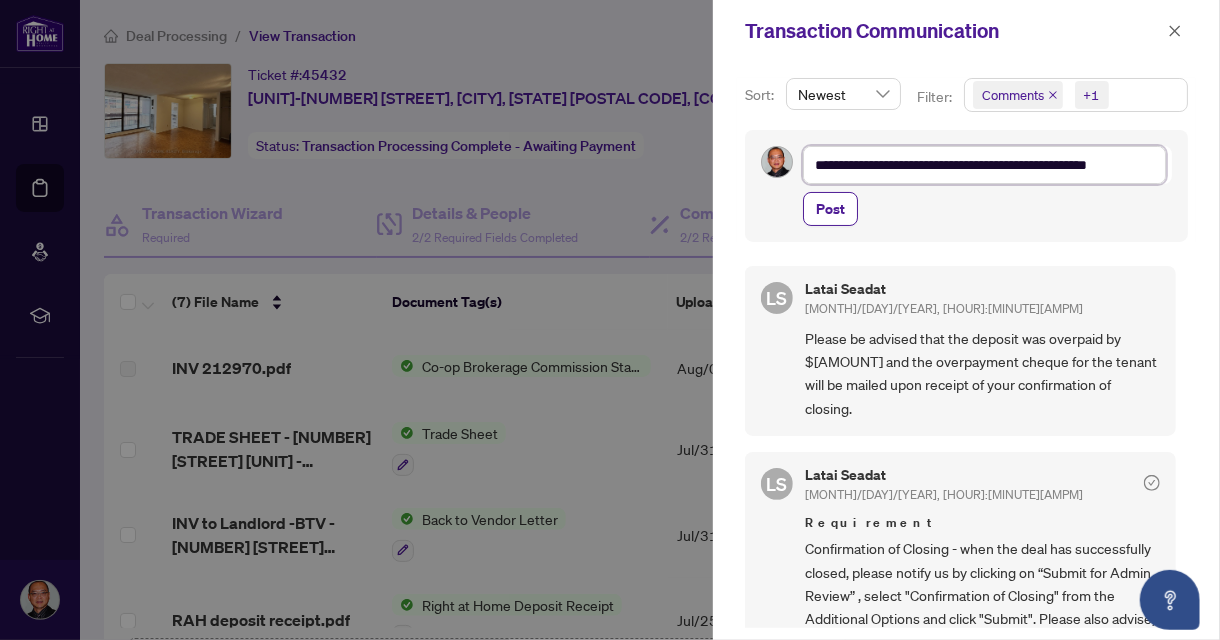 type on "**********" 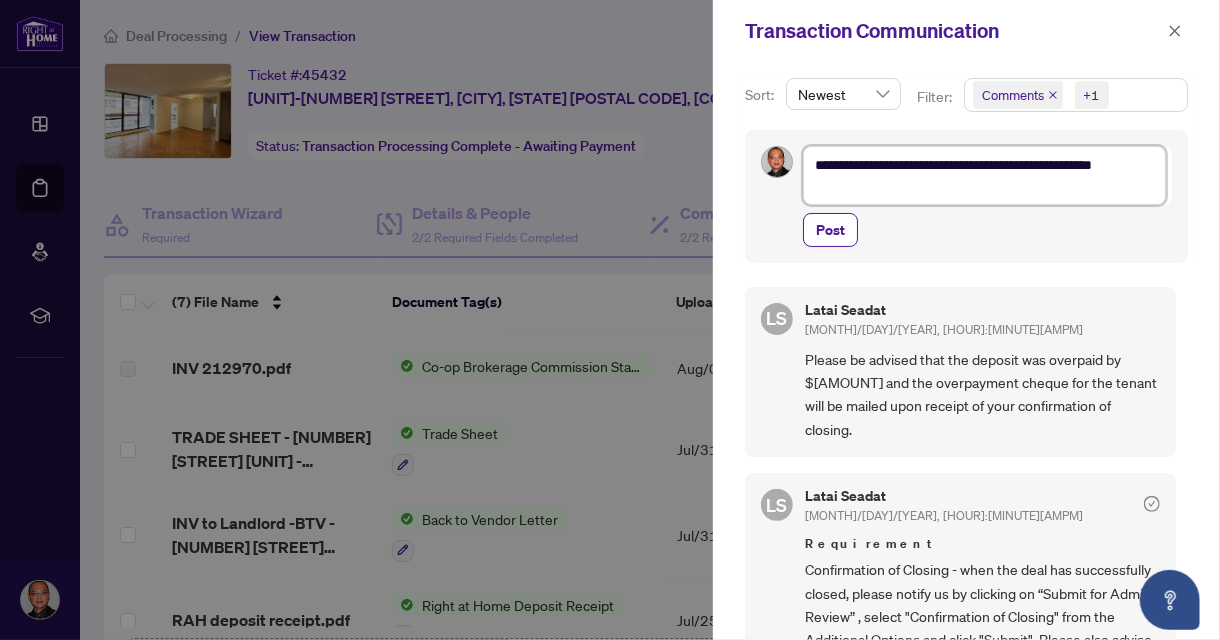 scroll, scrollTop: 0, scrollLeft: 0, axis: both 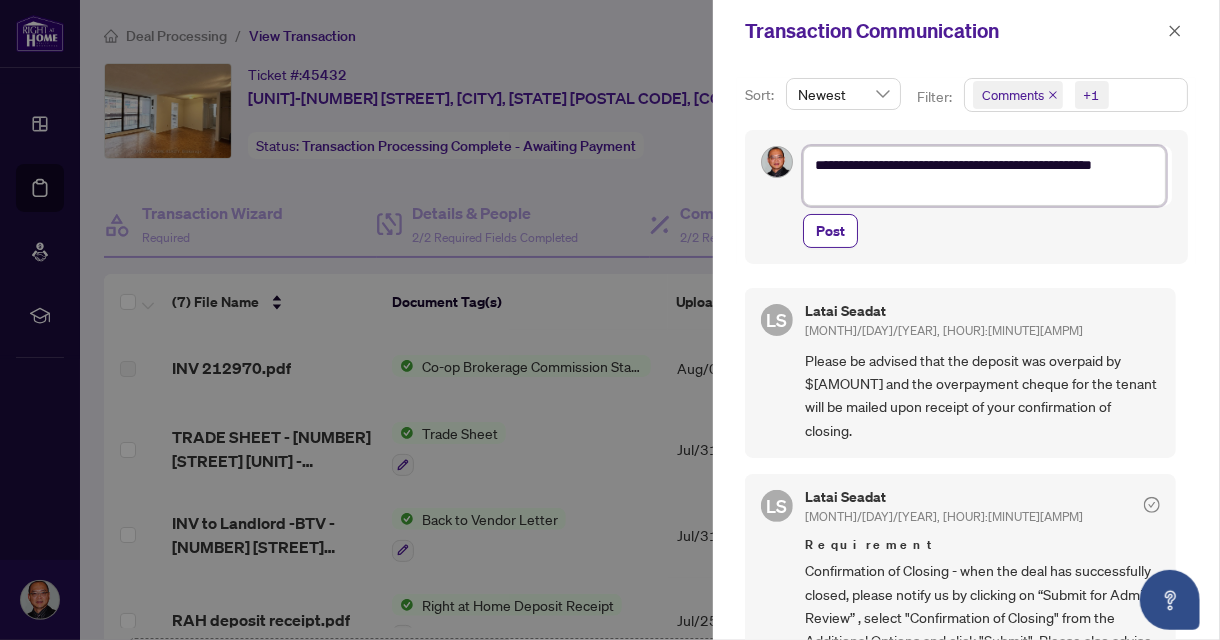 type on "**********" 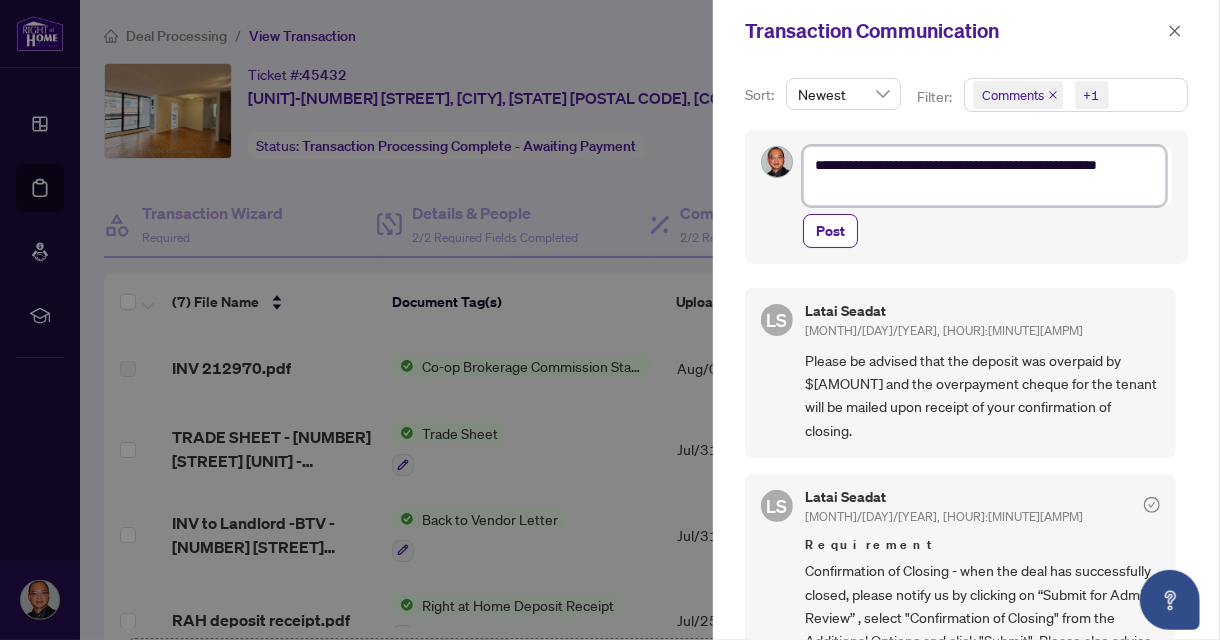 click on "**********" at bounding box center (984, 175) 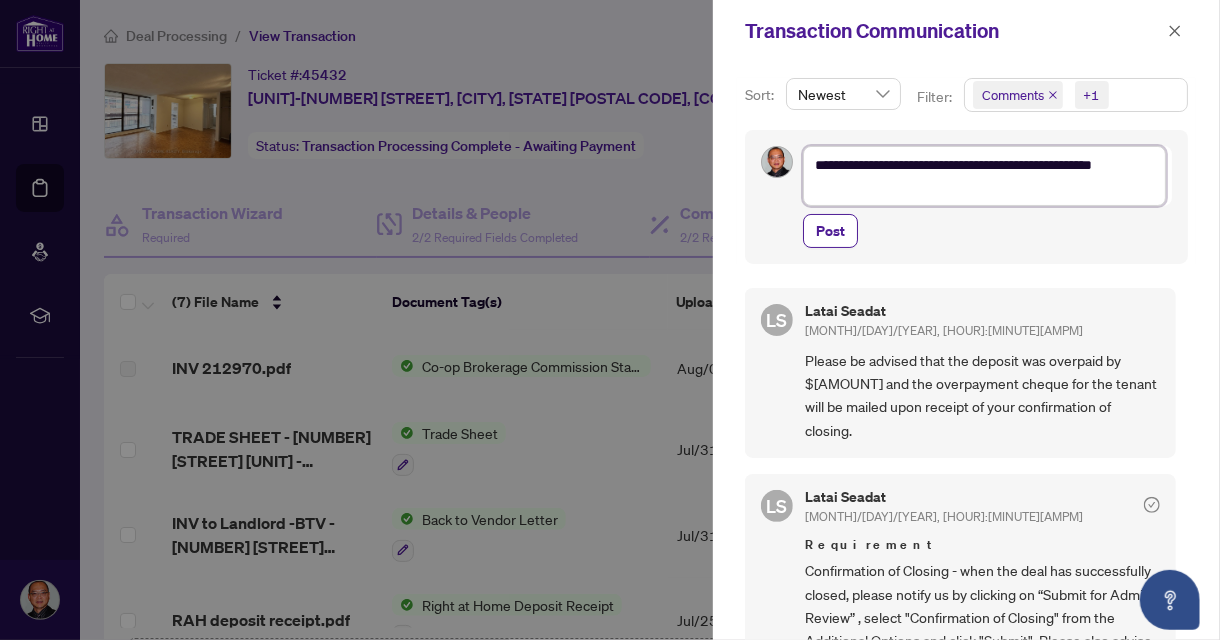 type on "**********" 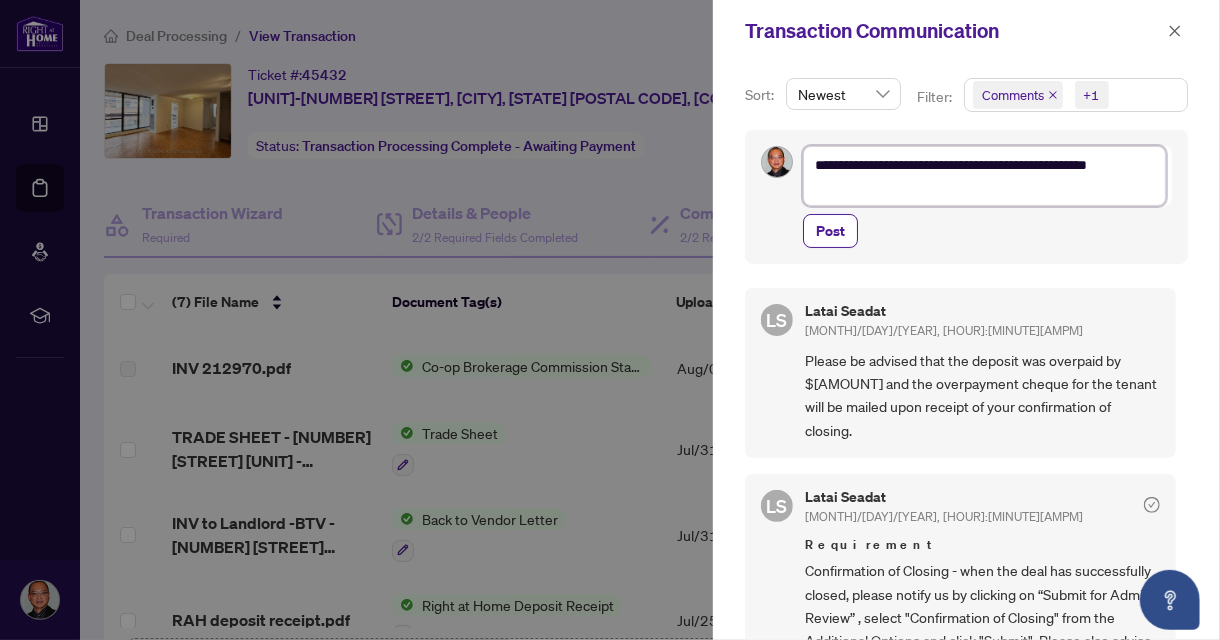 type on "**********" 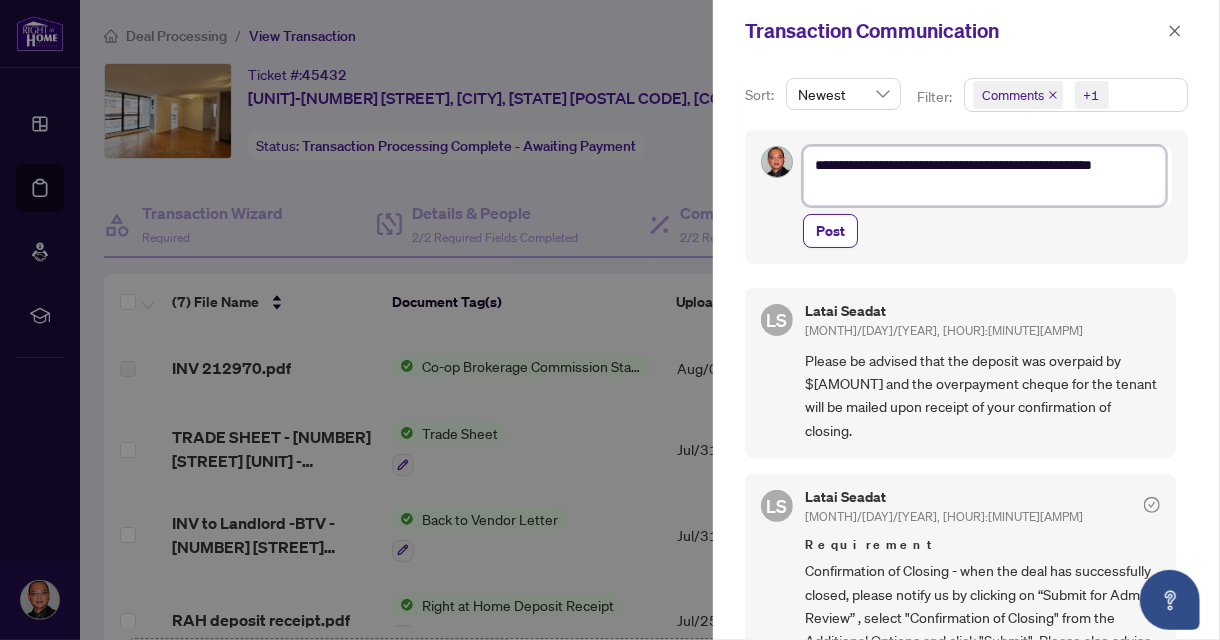type on "**********" 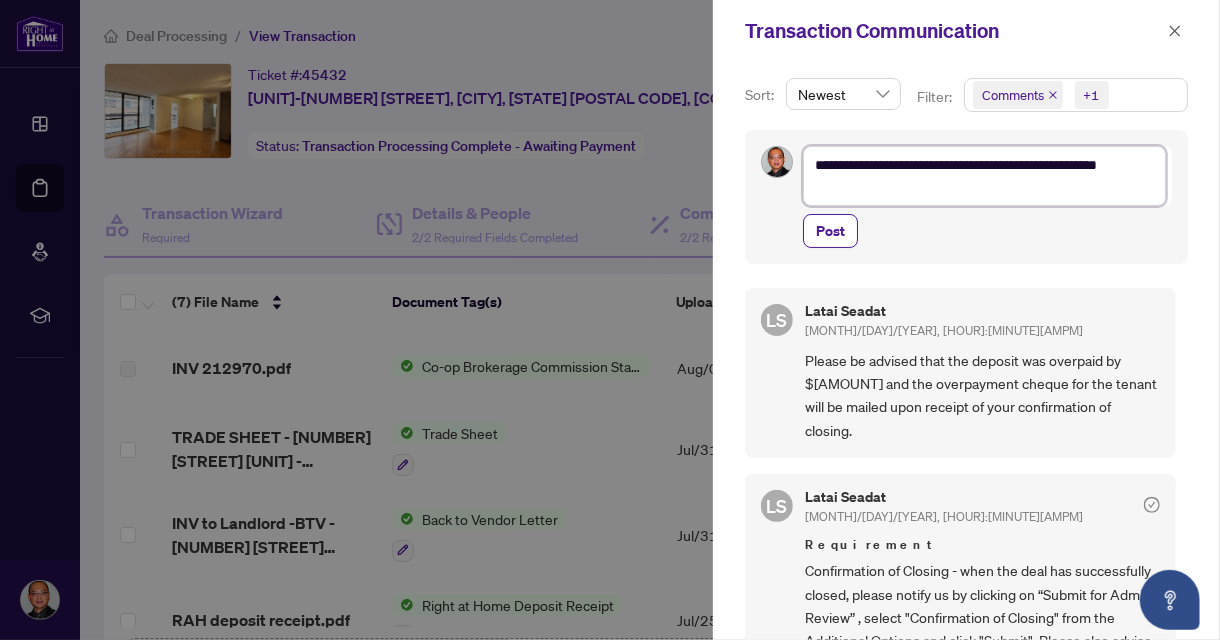 type on "**********" 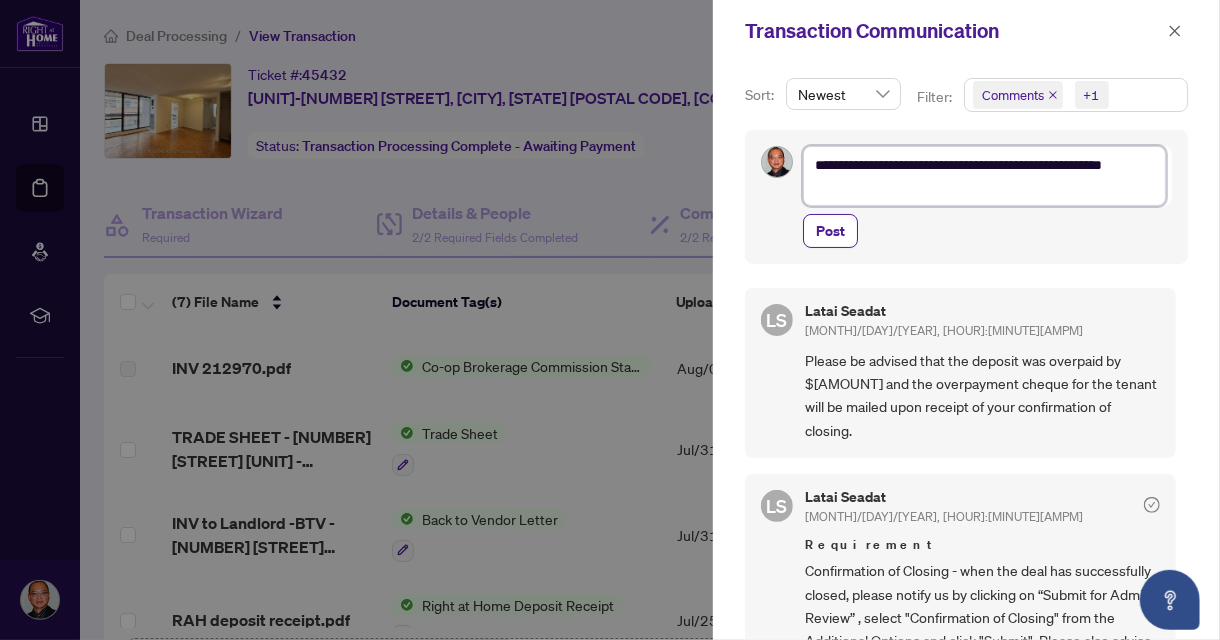 type on "**********" 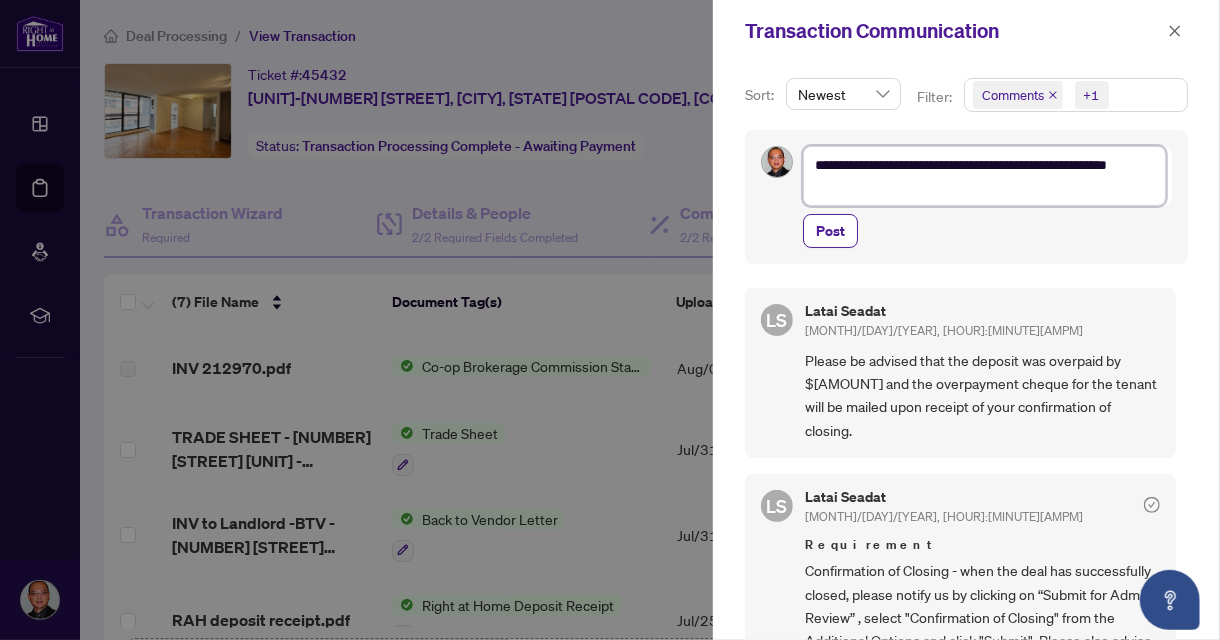 type on "**********" 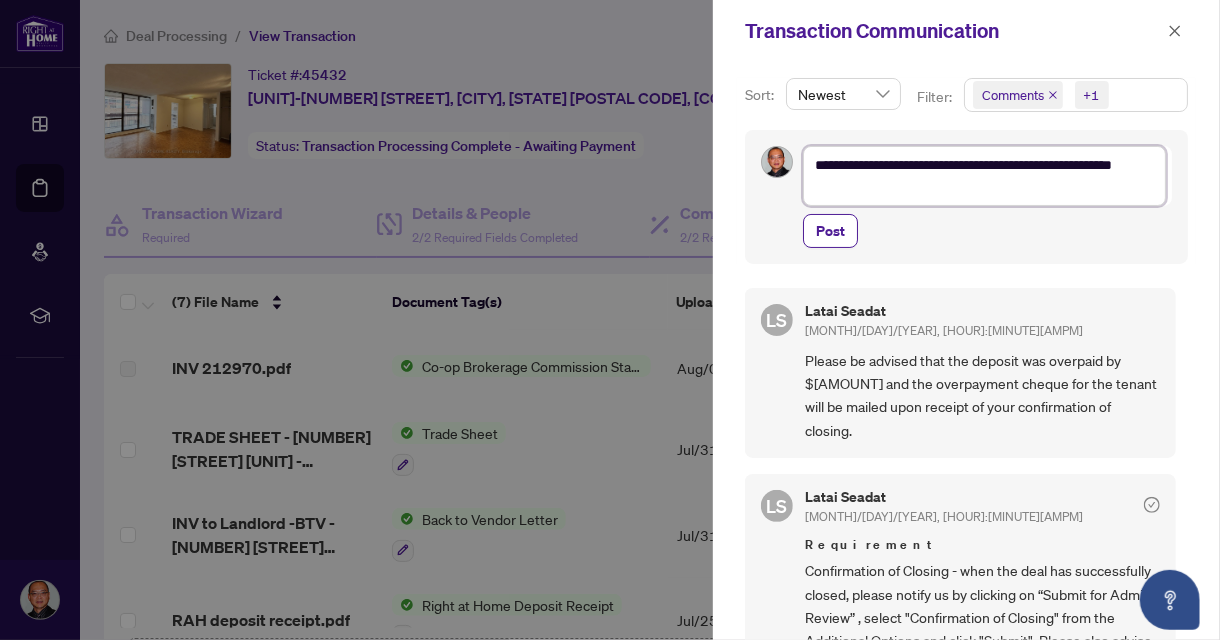 type on "**********" 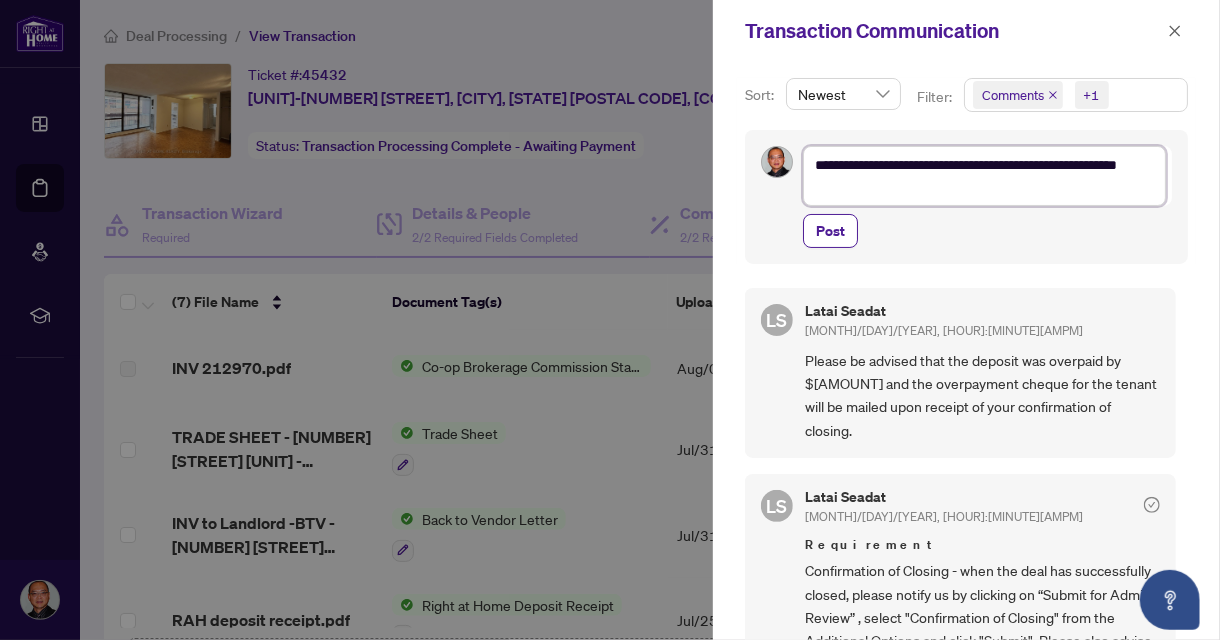 type on "**********" 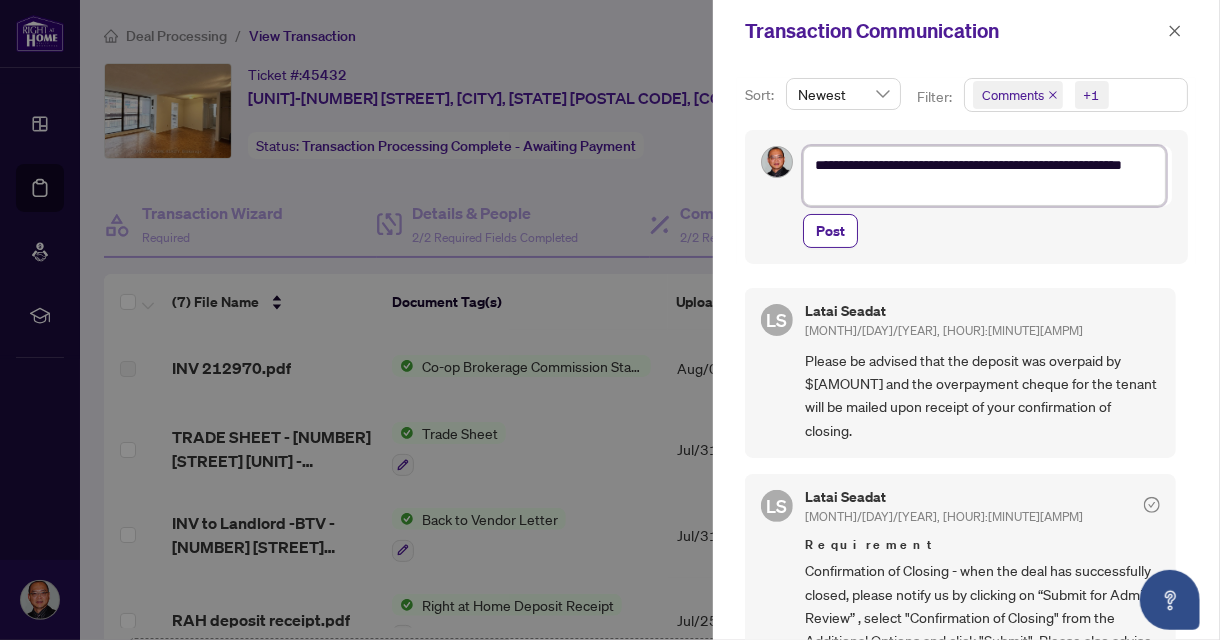 type on "**********" 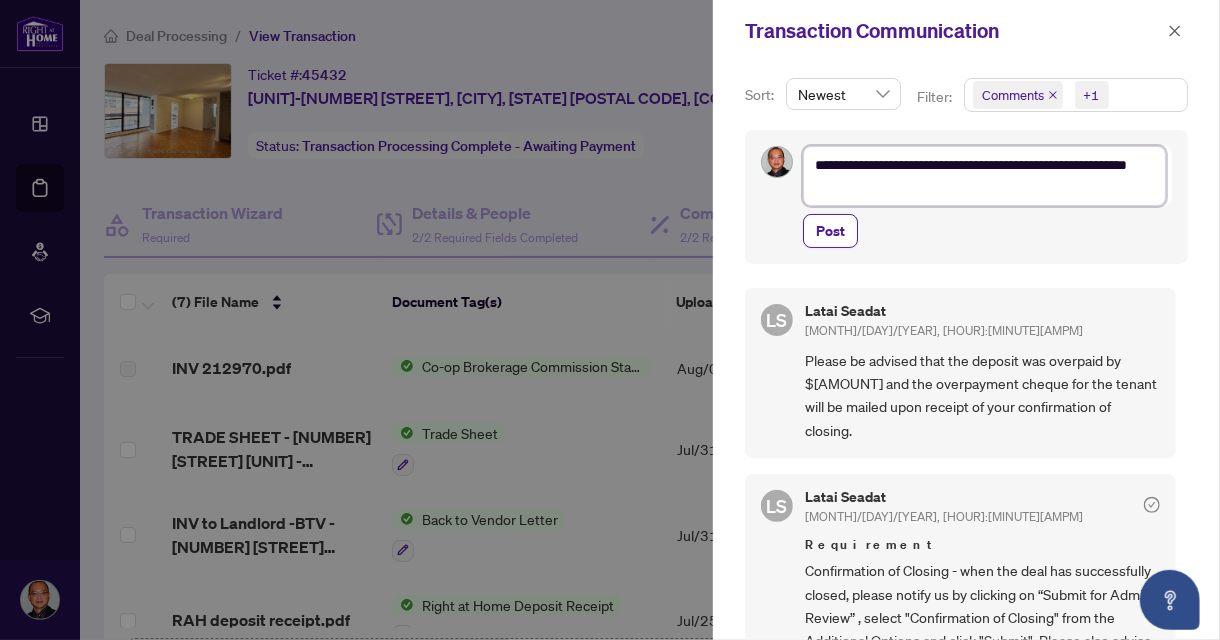type on "**********" 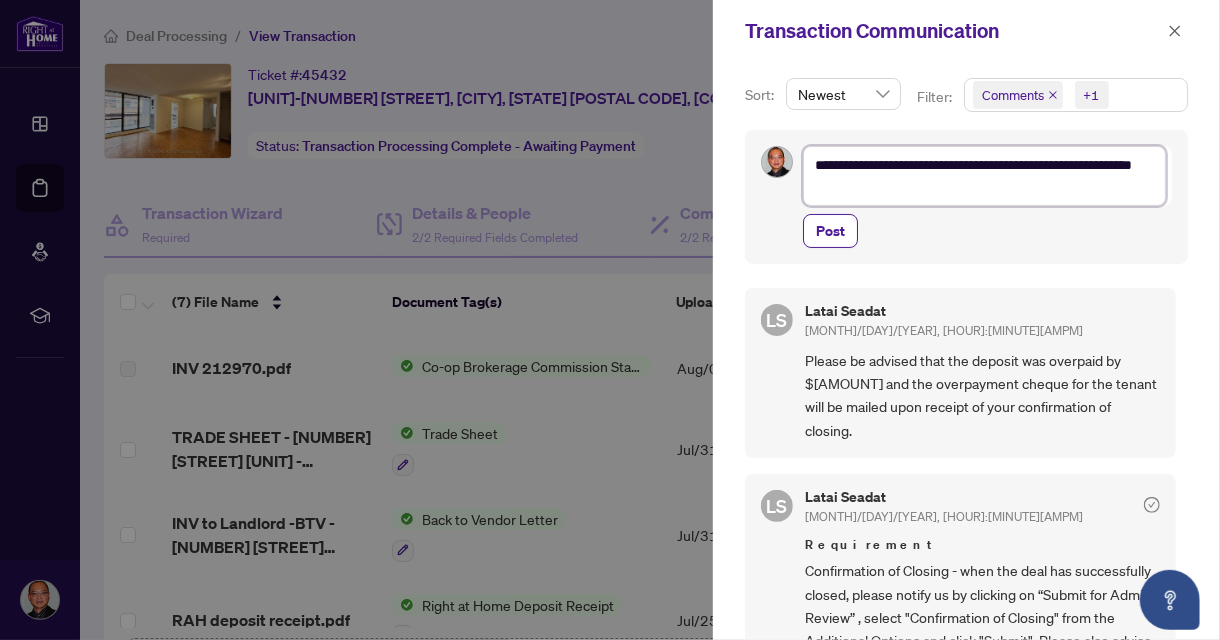 type on "**********" 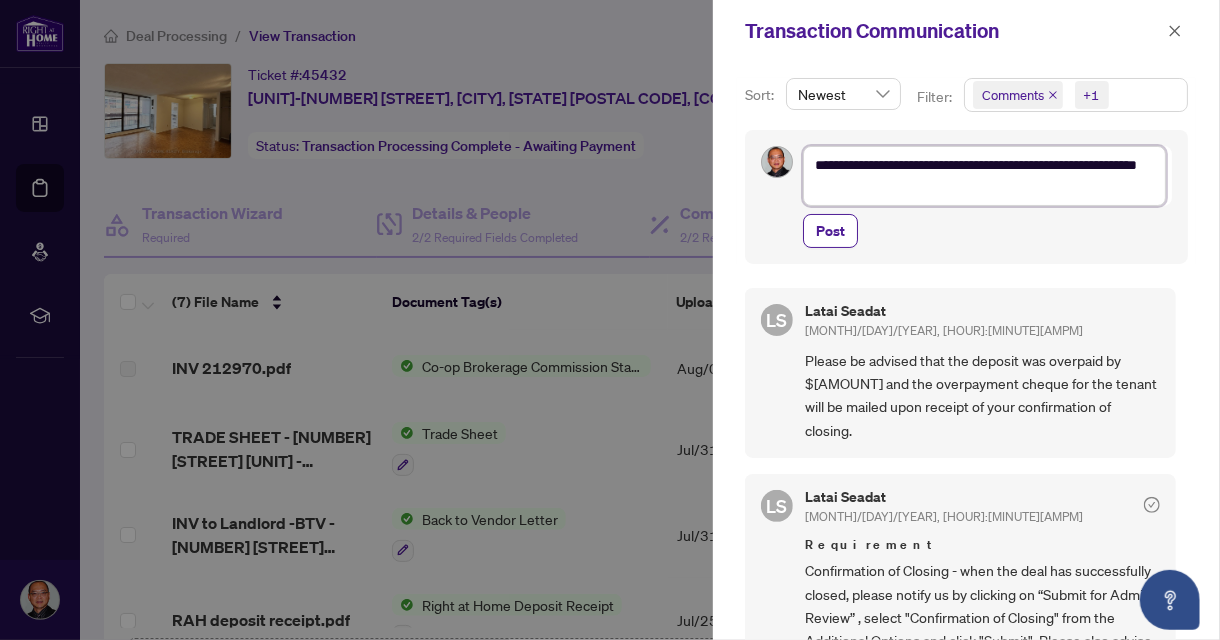 type on "**********" 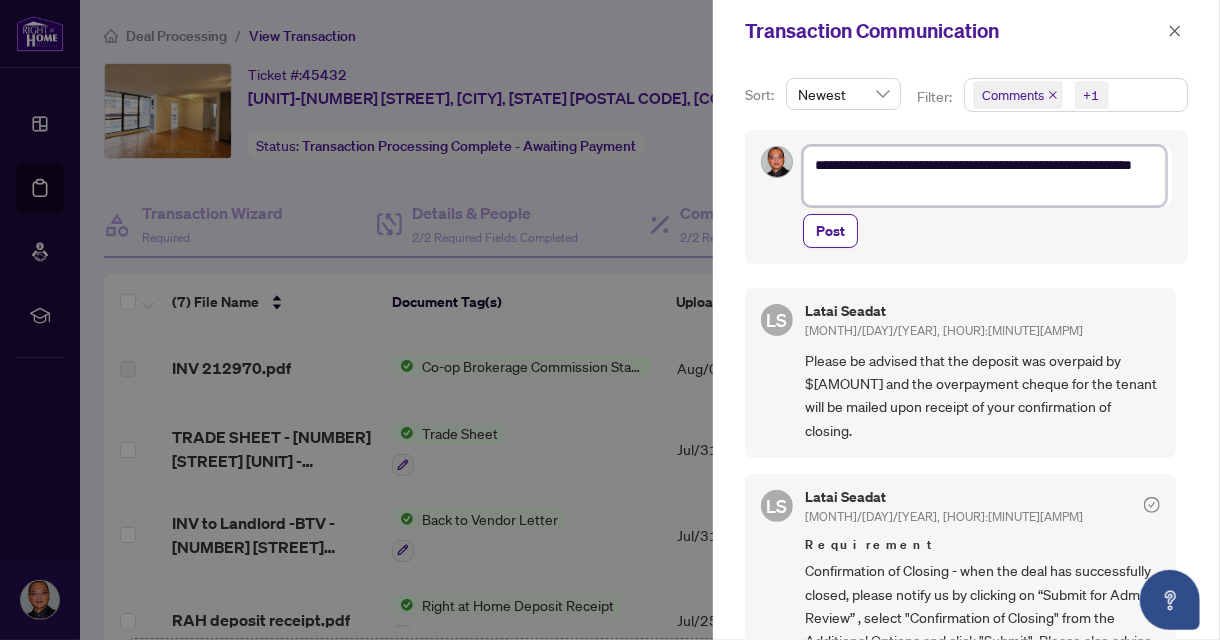 type on "**********" 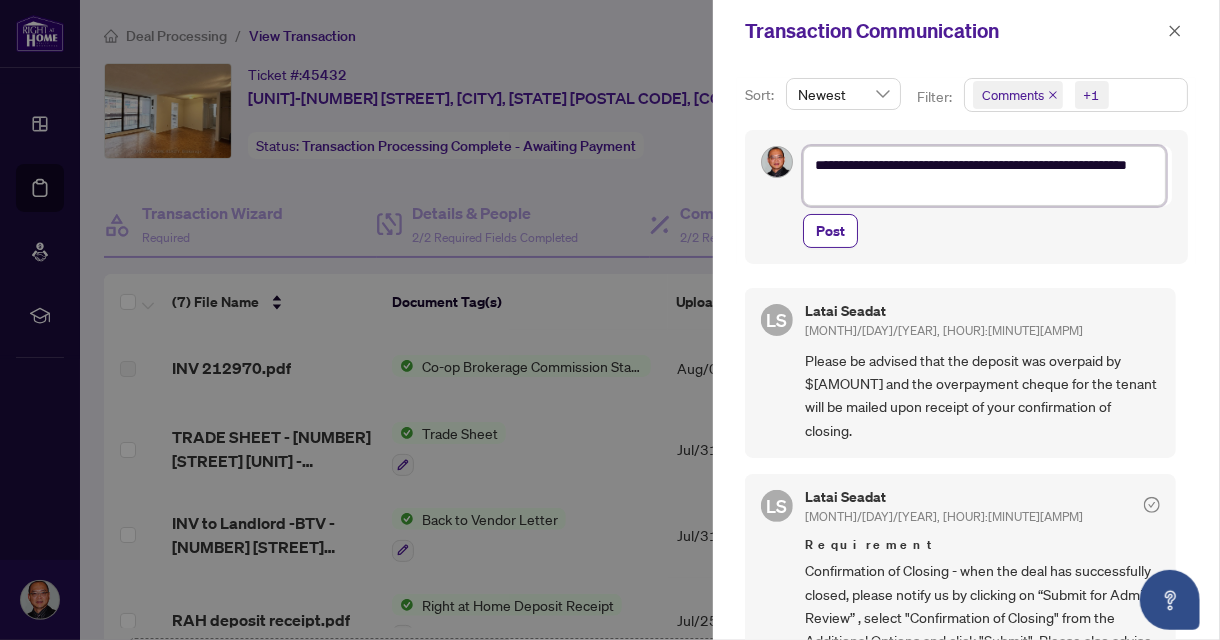 type on "**********" 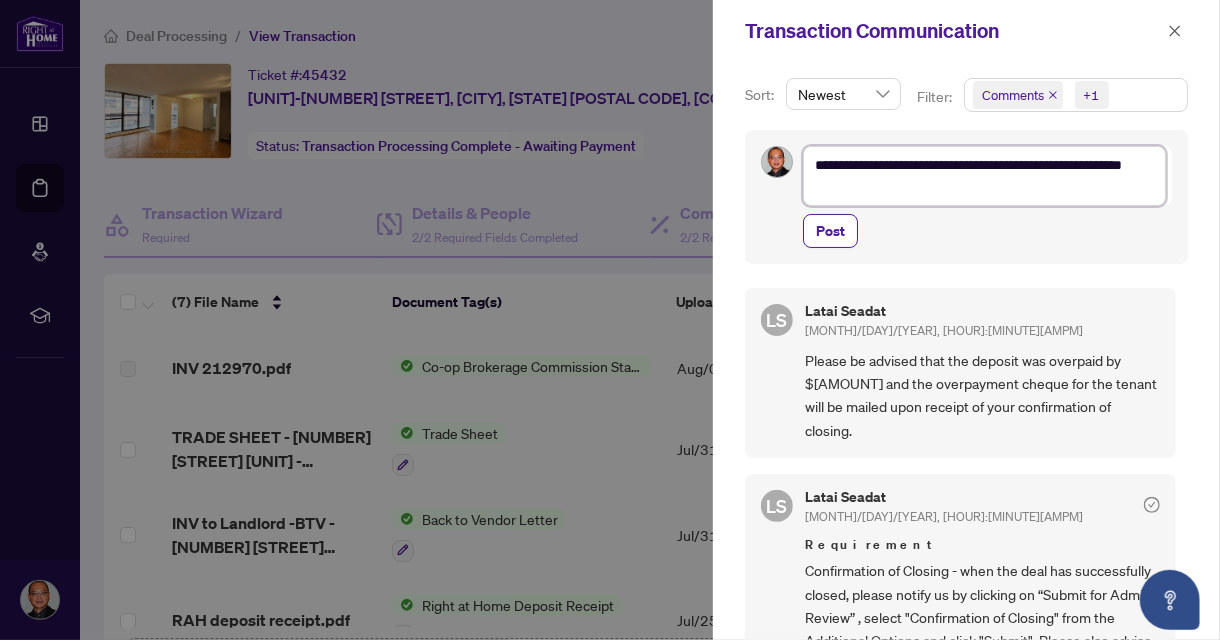 type on "**********" 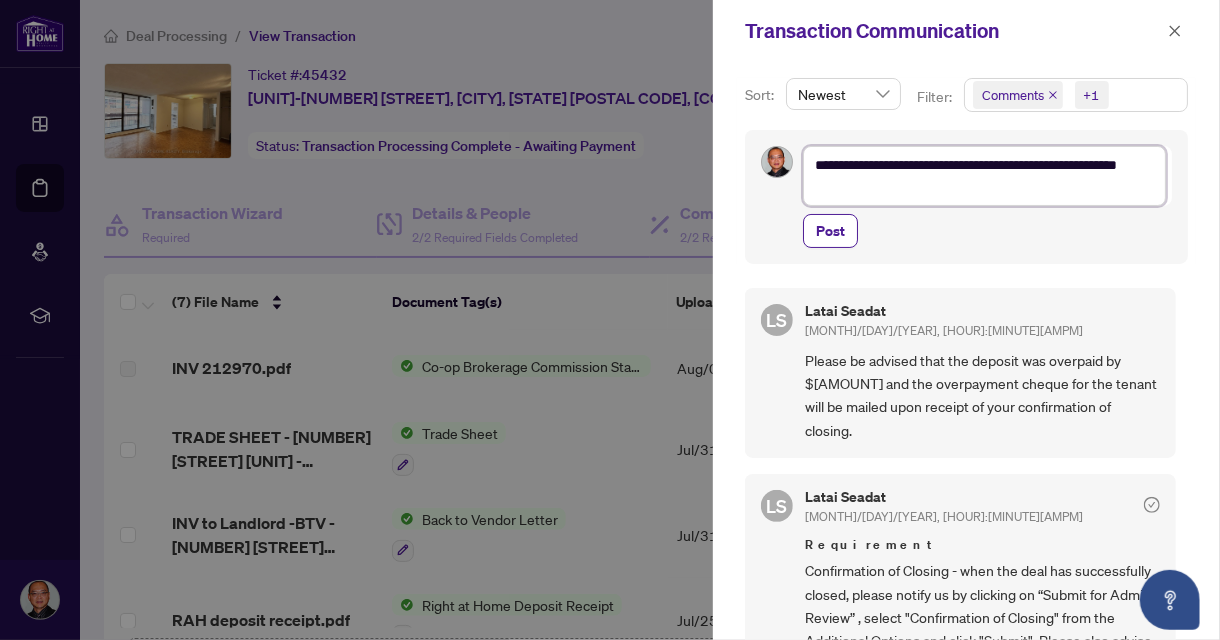 type on "**********" 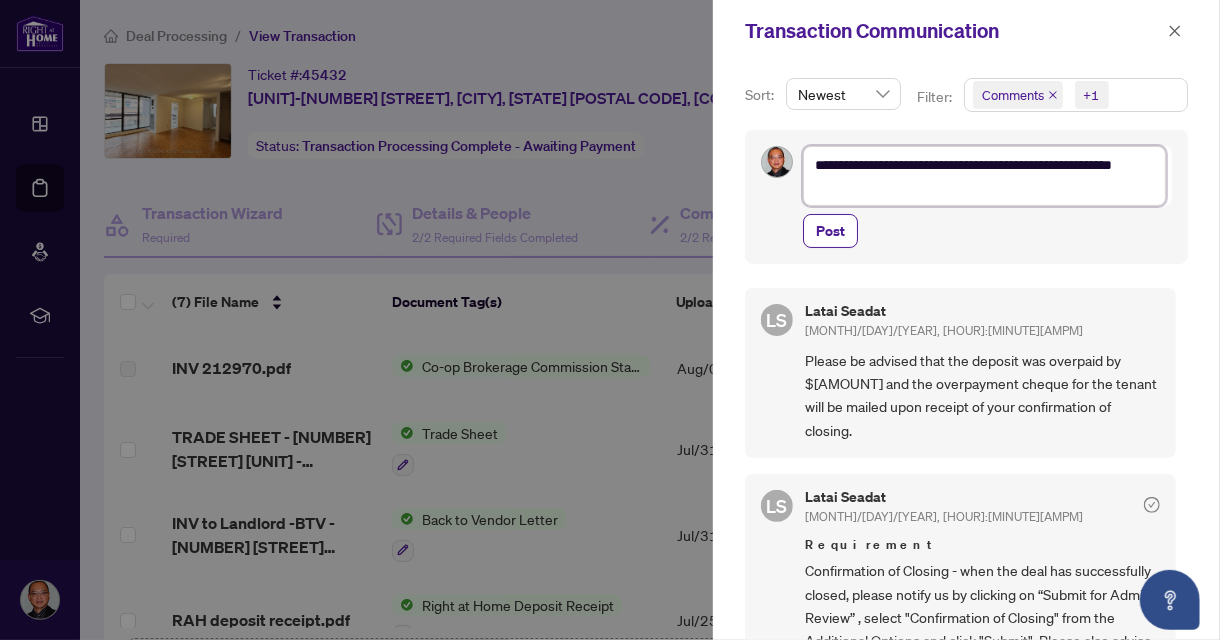 type on "**********" 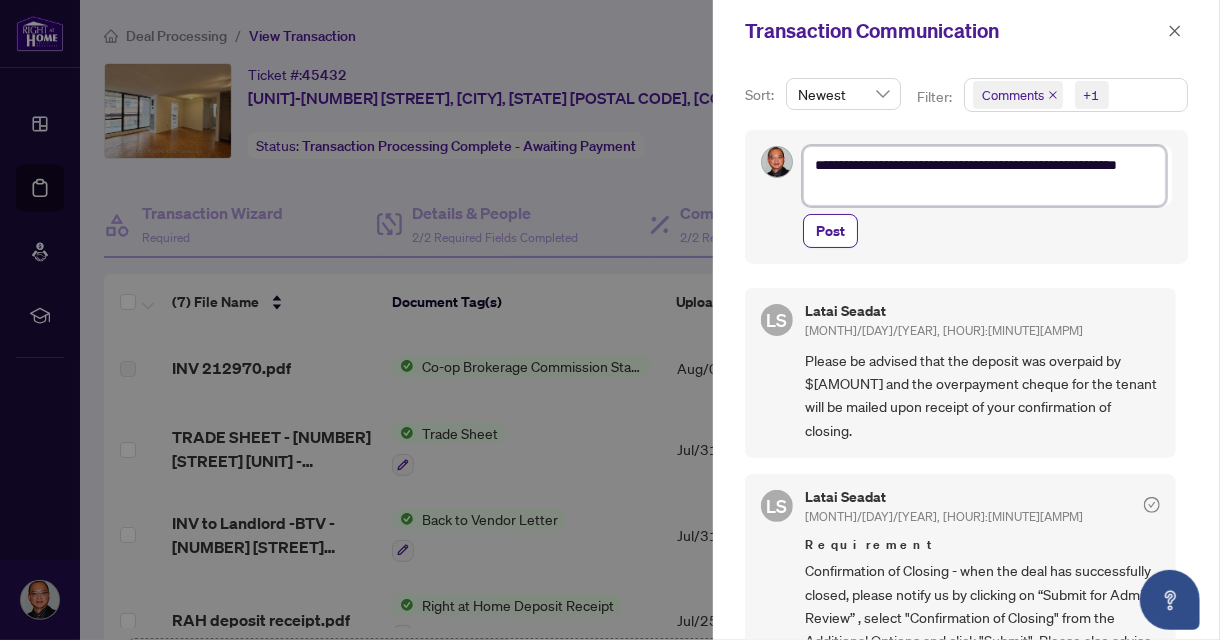 type on "**********" 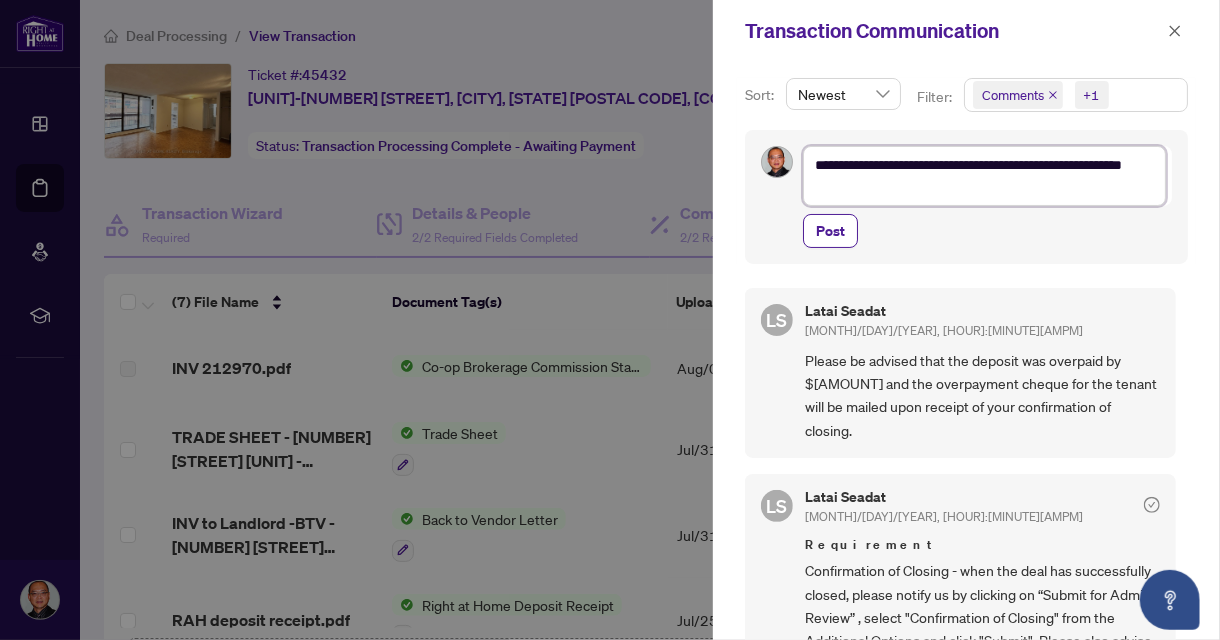type on "**********" 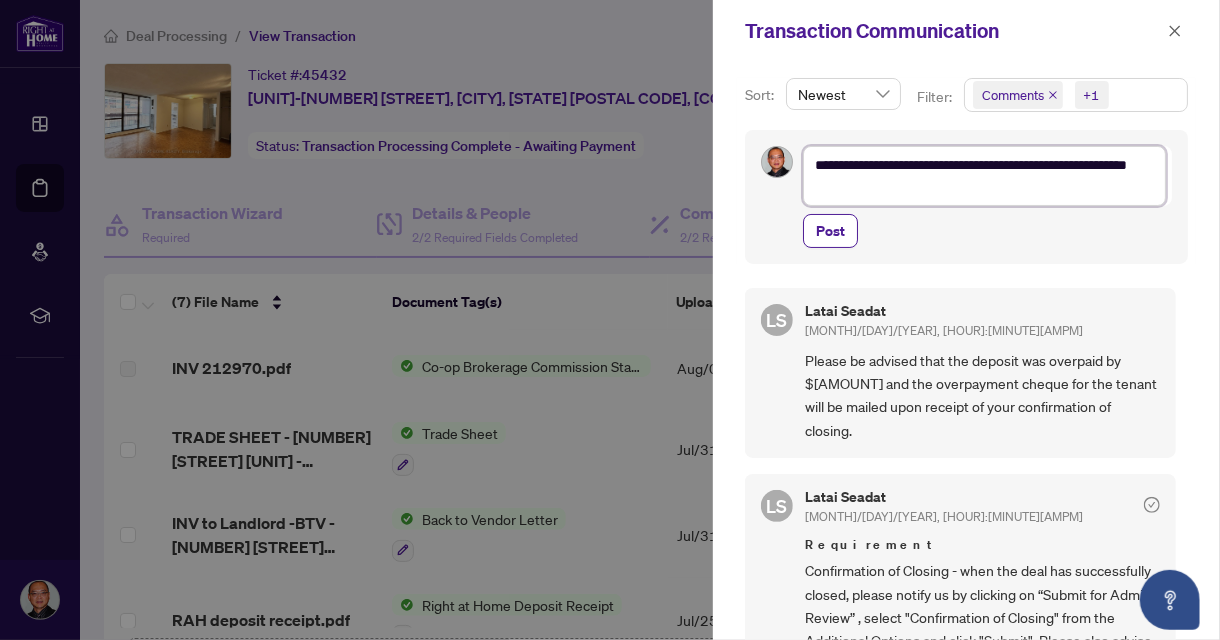 type on "**********" 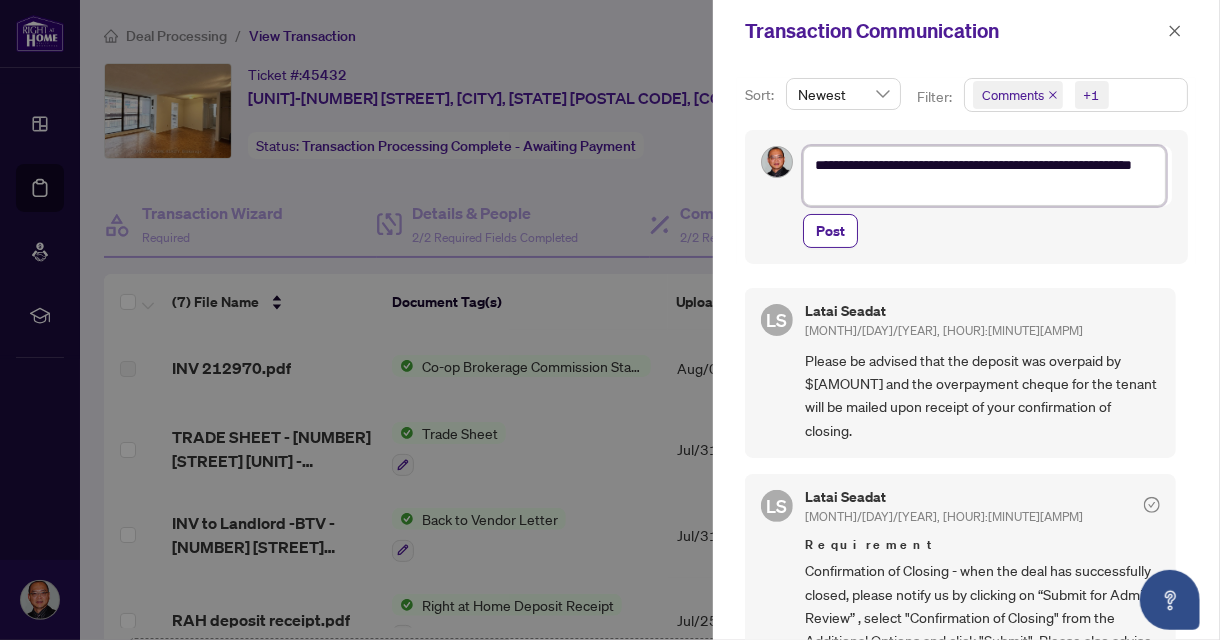 type on "**********" 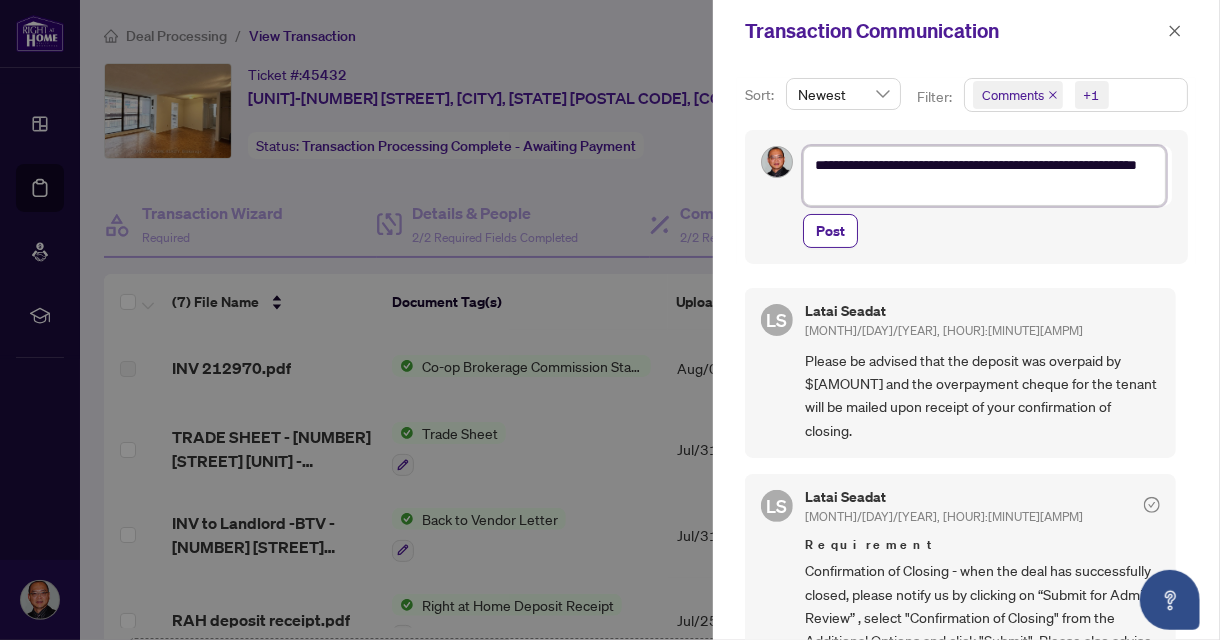 type on "**********" 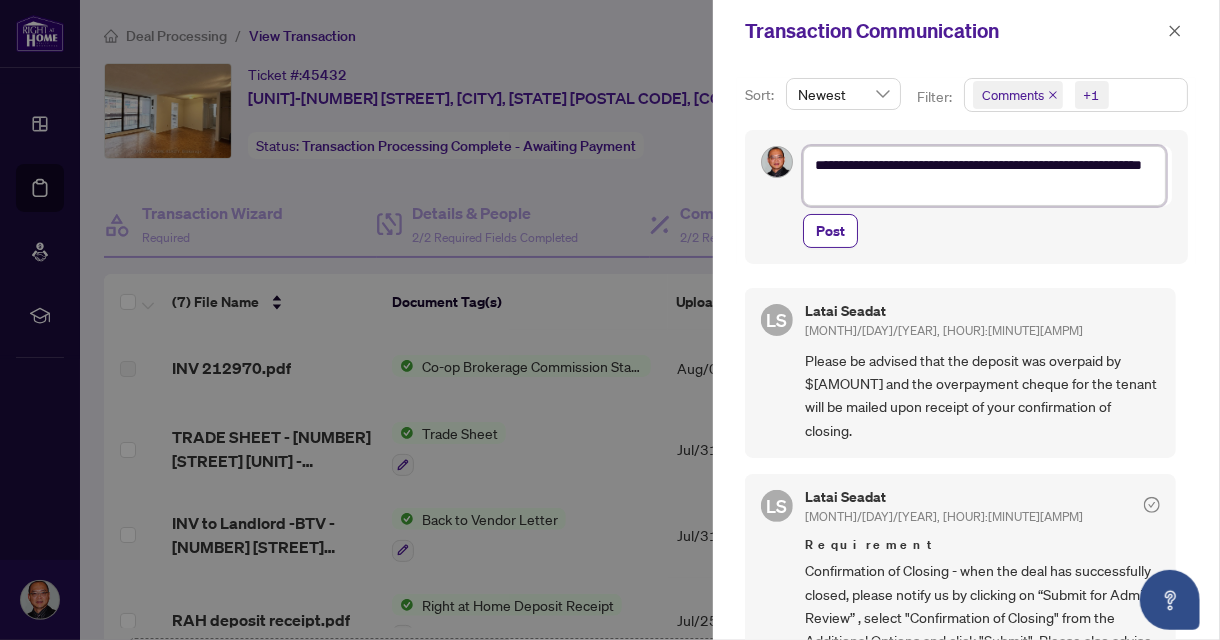 type on "**********" 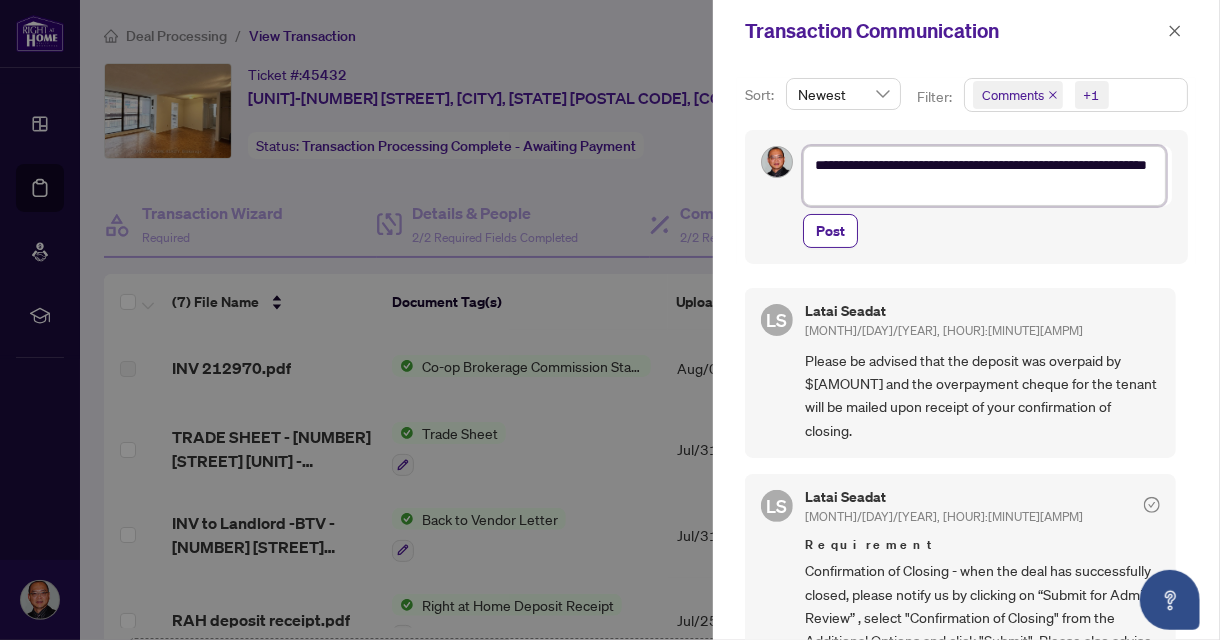 type on "**********" 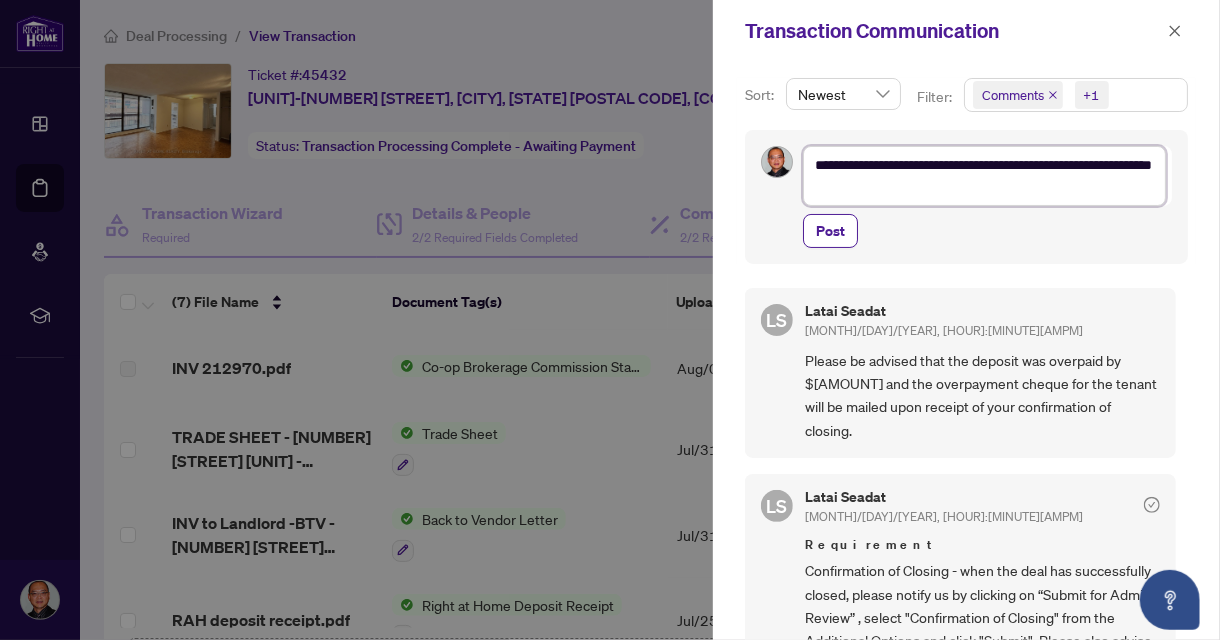 type on "**********" 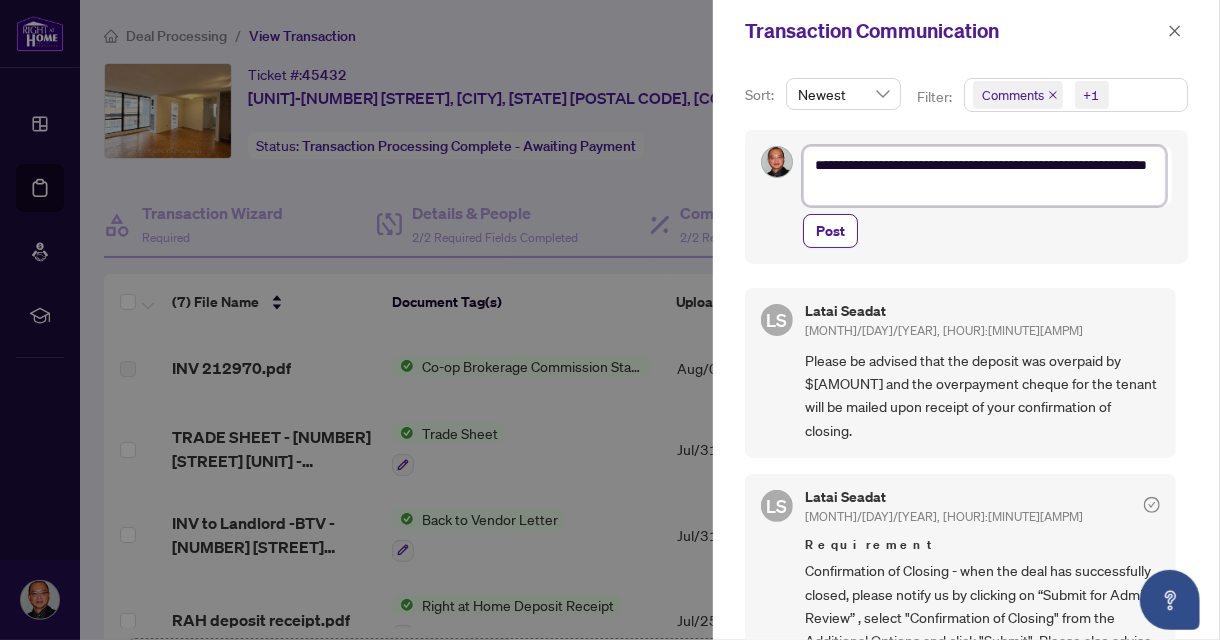 type on "**********" 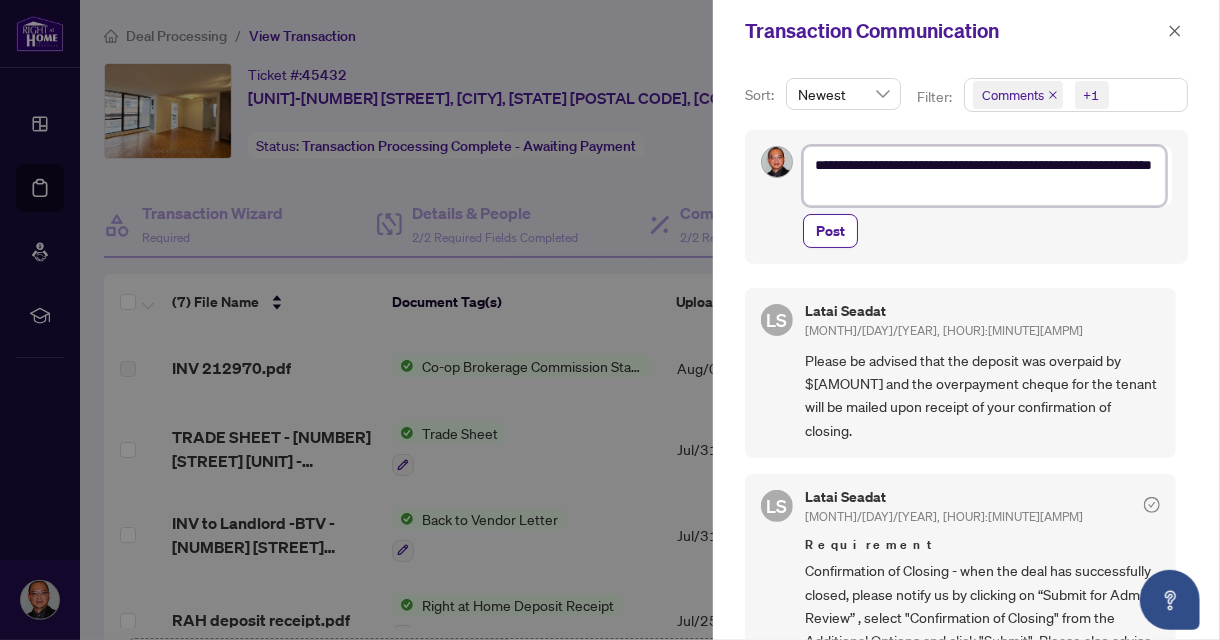 type on "**********" 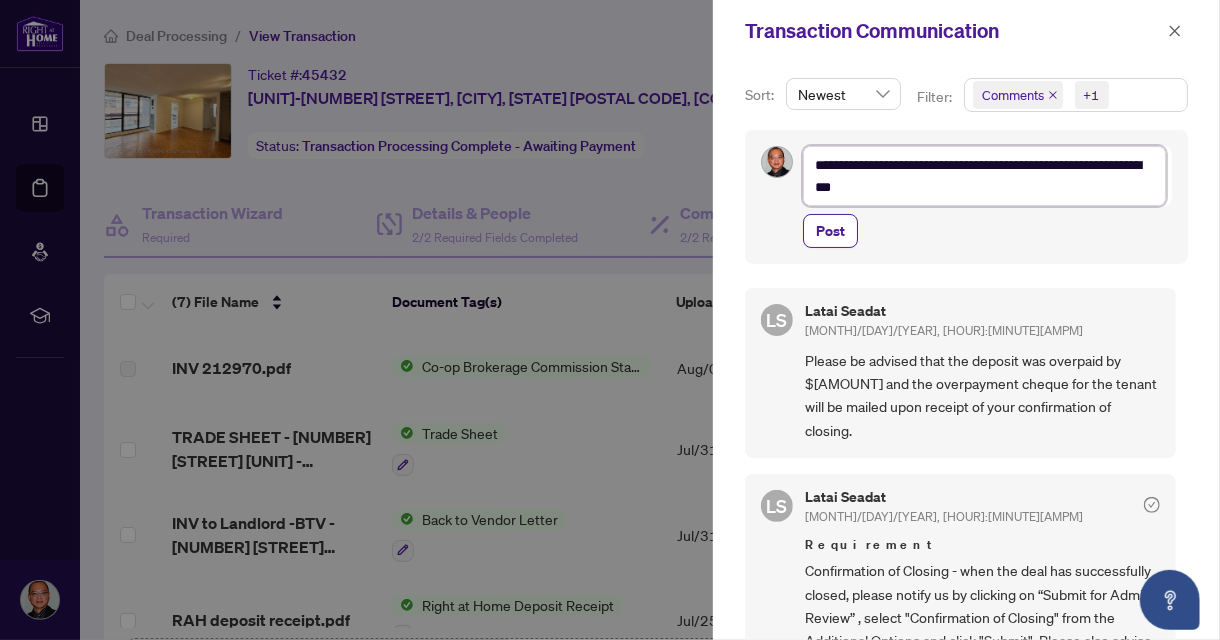 type on "**********" 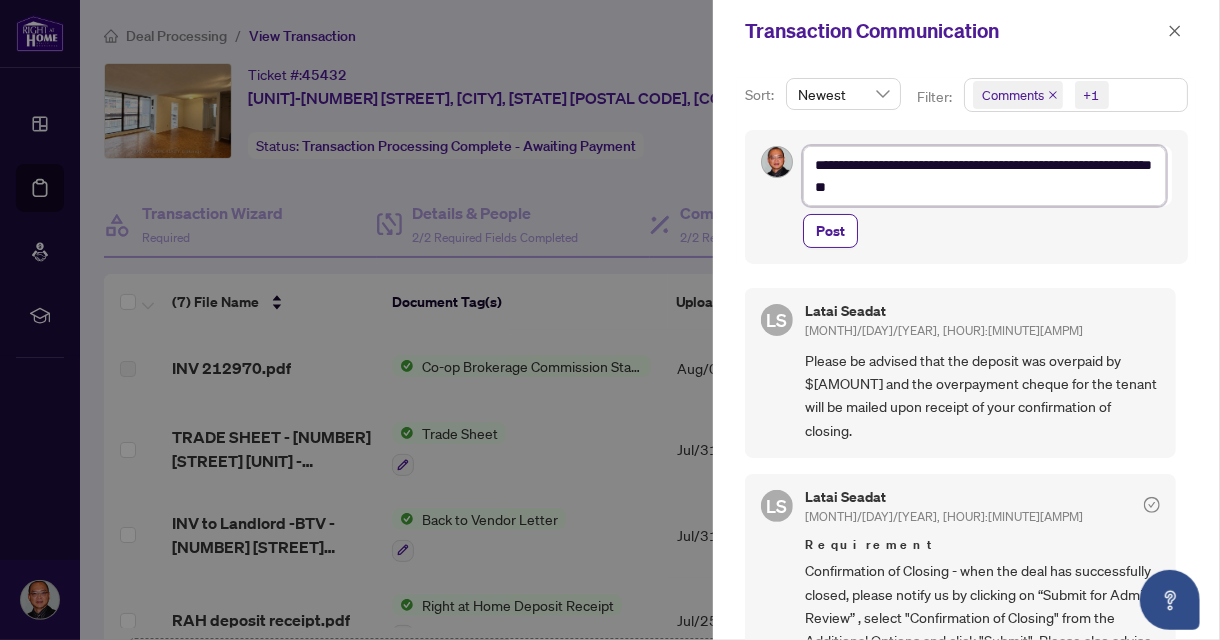 type on "**********" 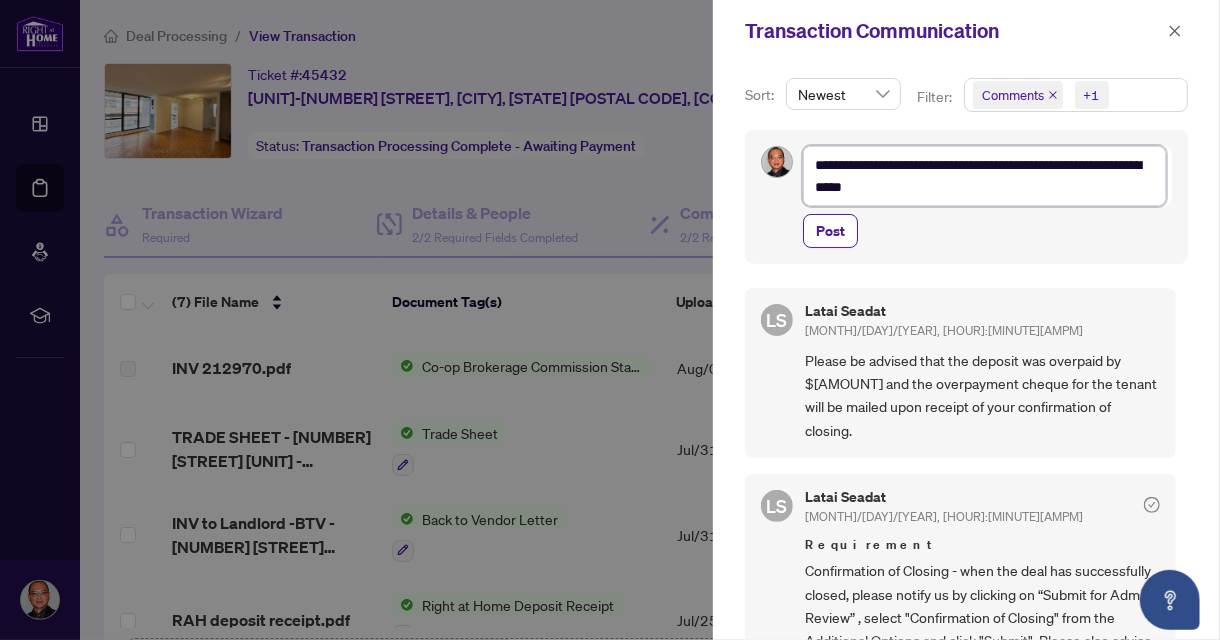 type on "**********" 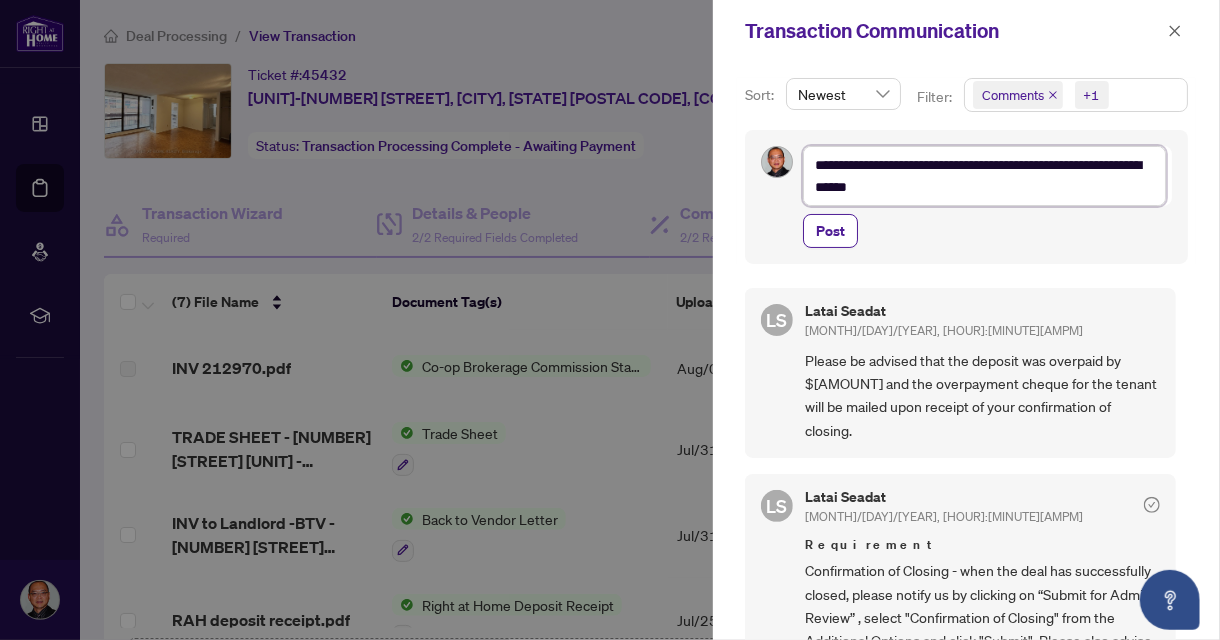 type on "**********" 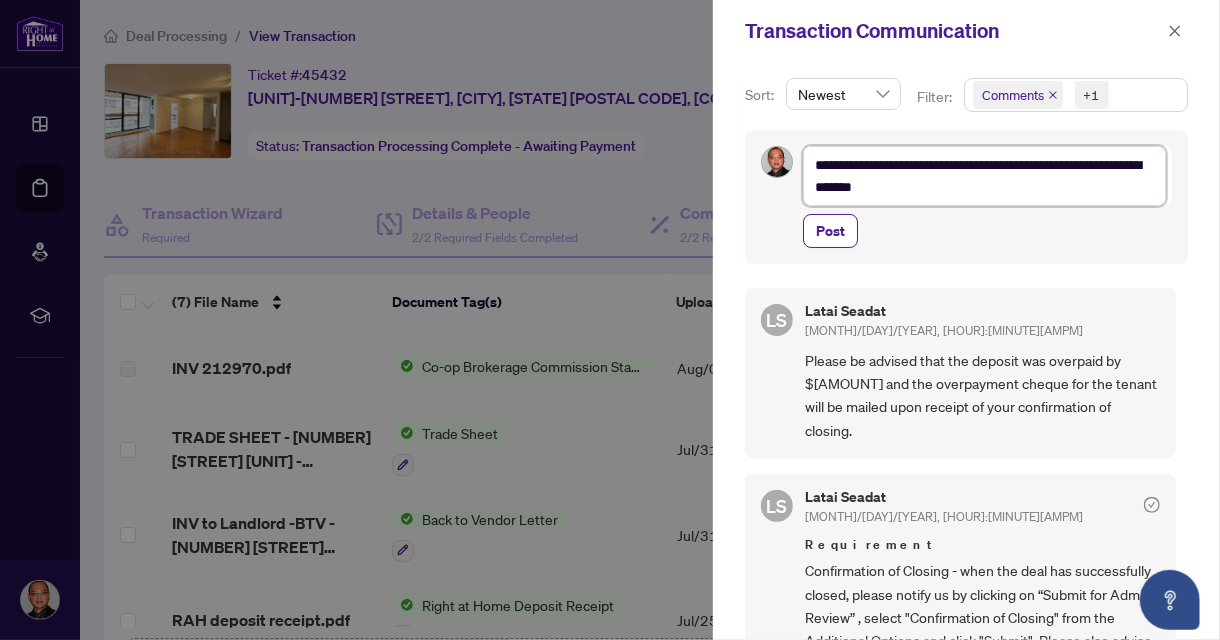 type on "**********" 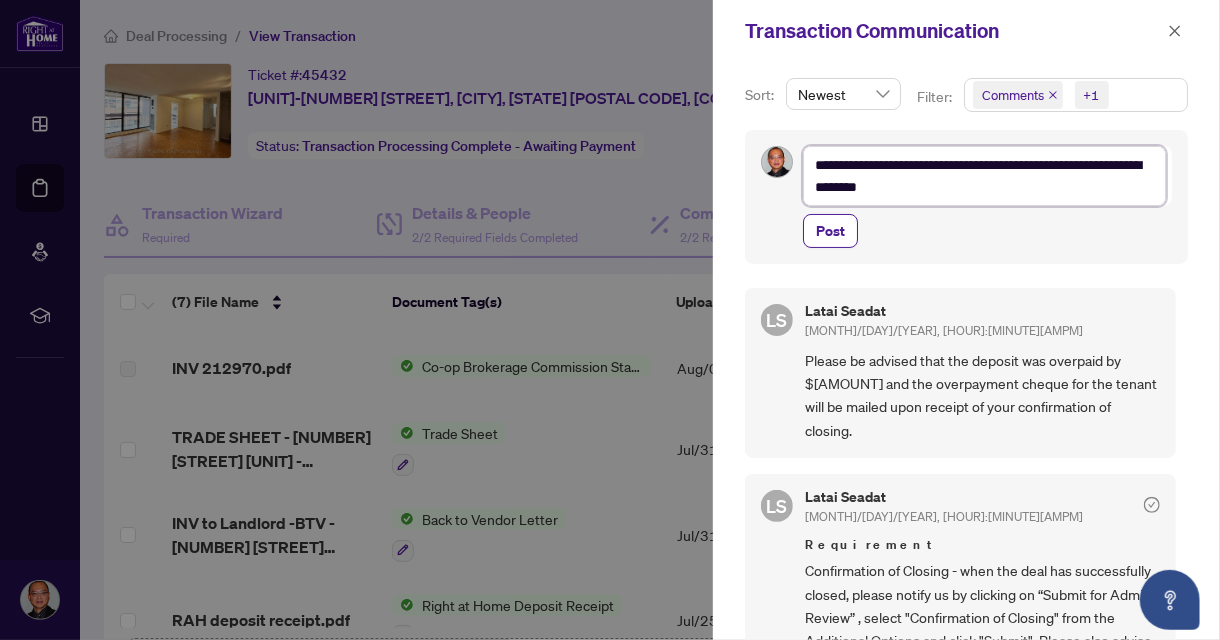 type on "**********" 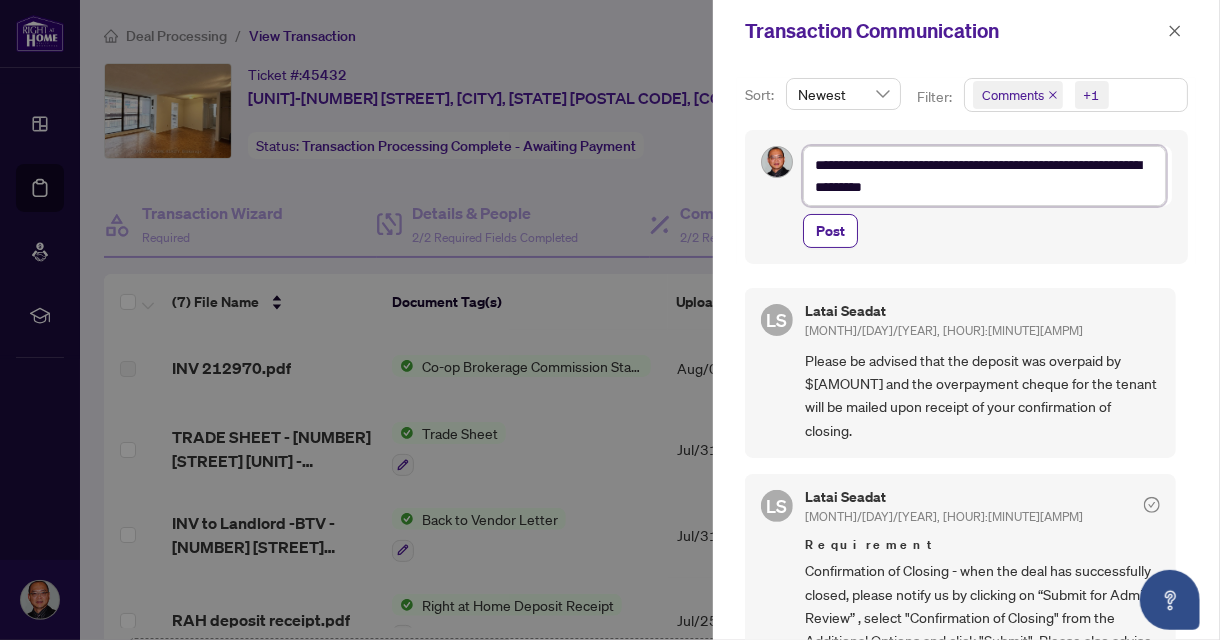 type on "**********" 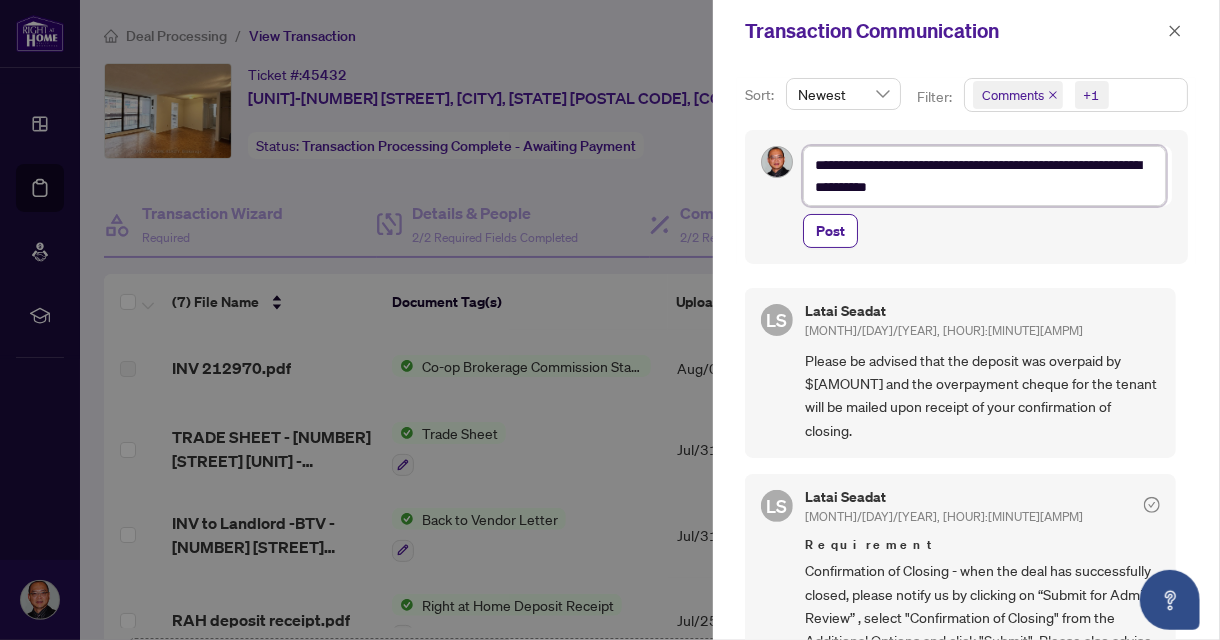 type on "**********" 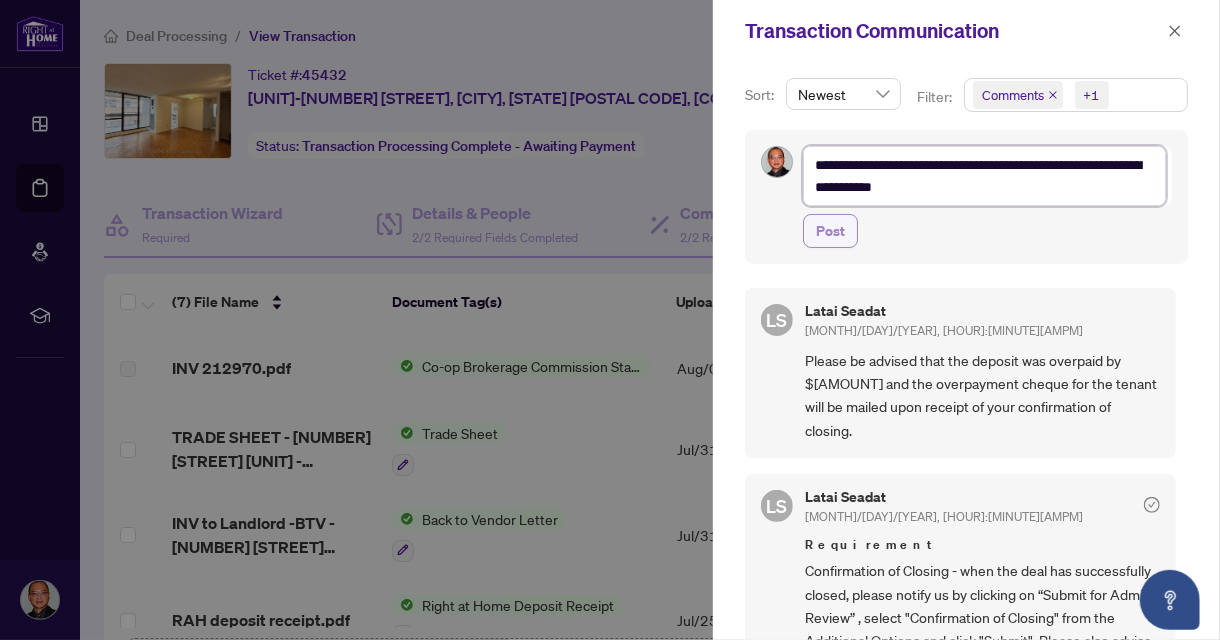 type on "**********" 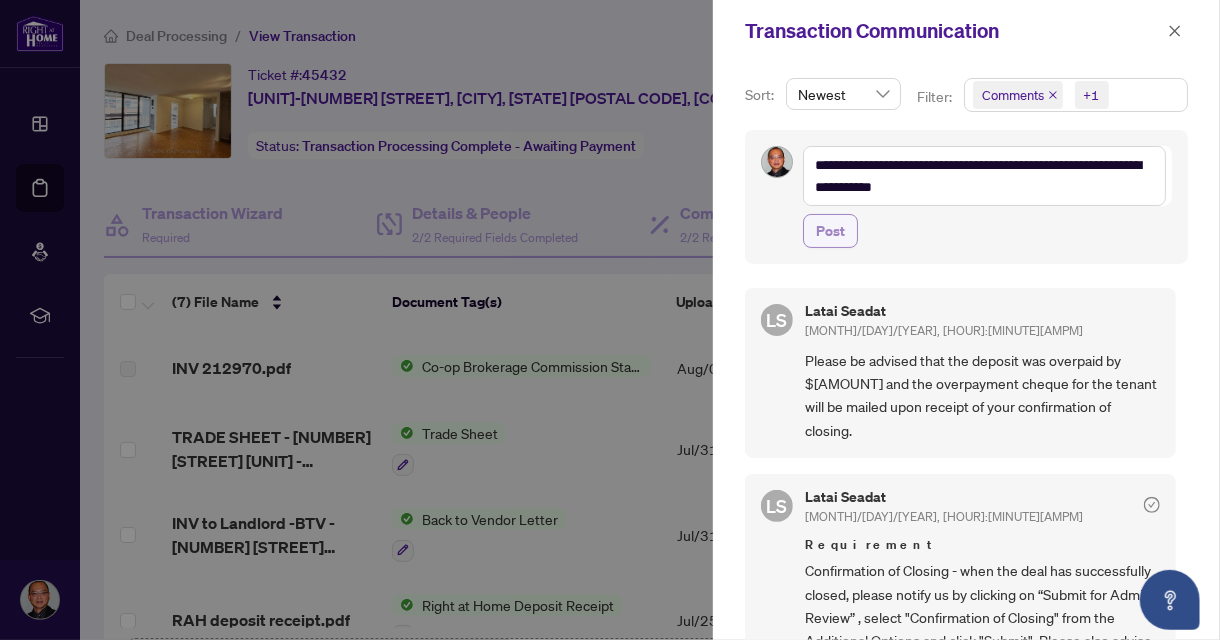 click on "Post" at bounding box center (830, 231) 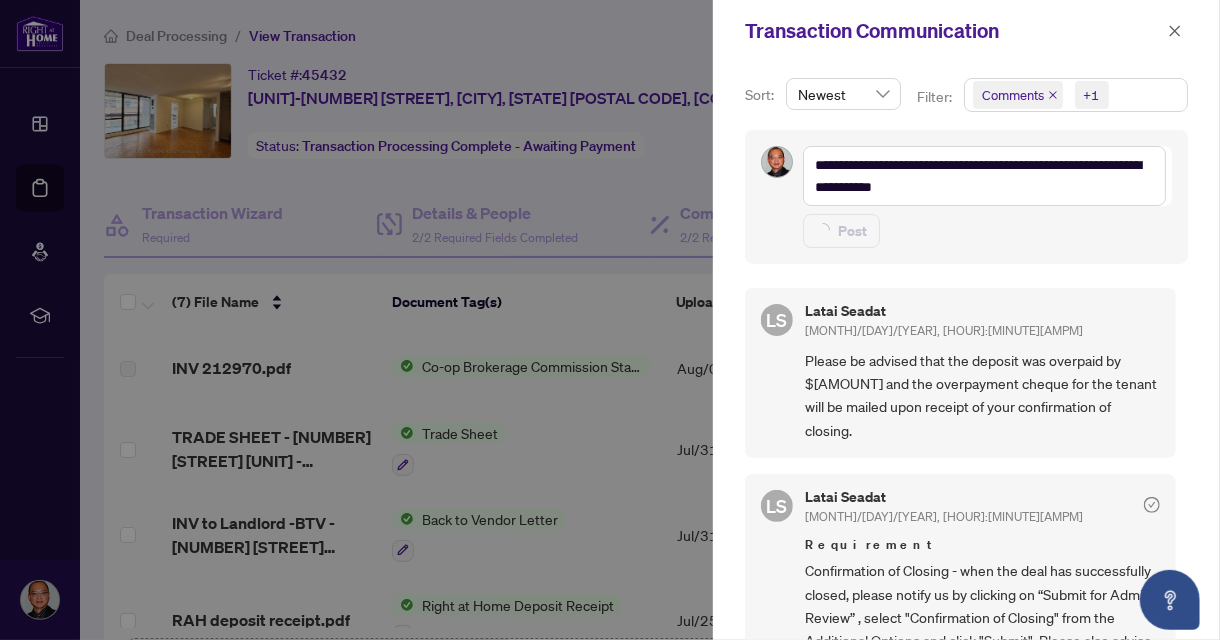 type 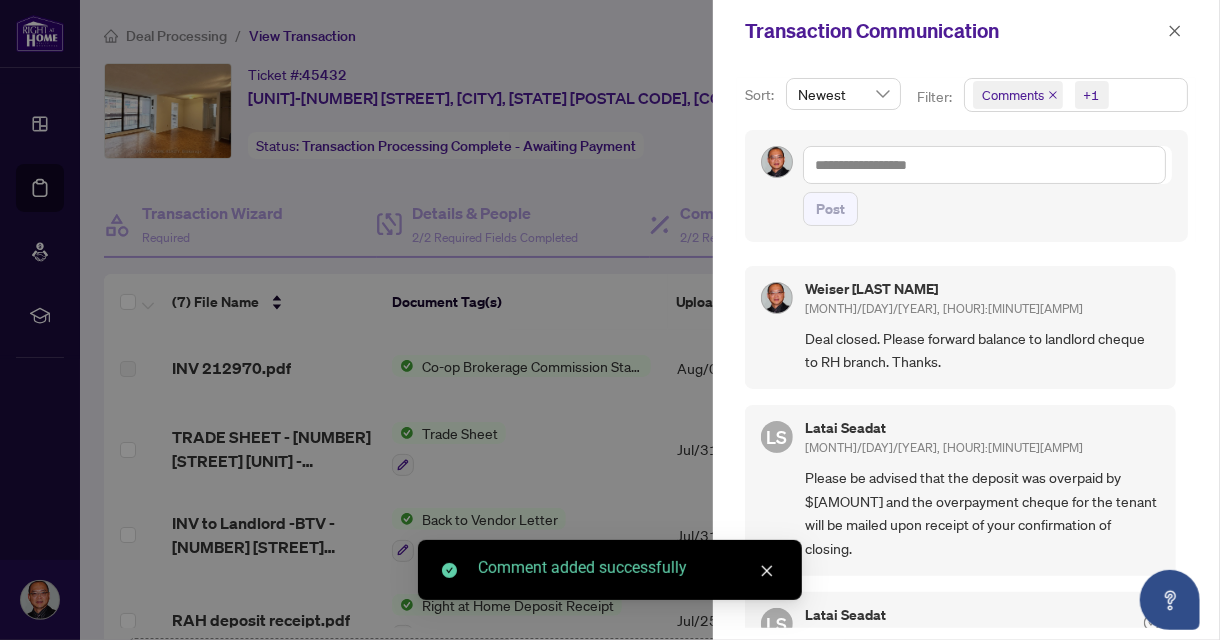 click at bounding box center [610, 320] 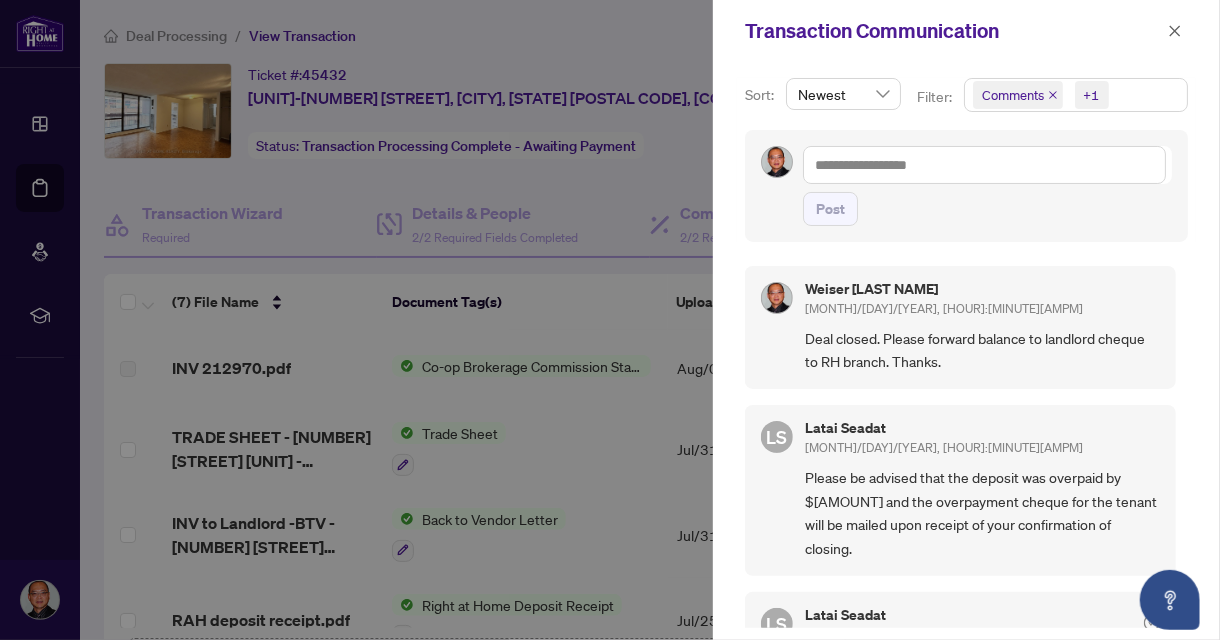 click at bounding box center [610, 320] 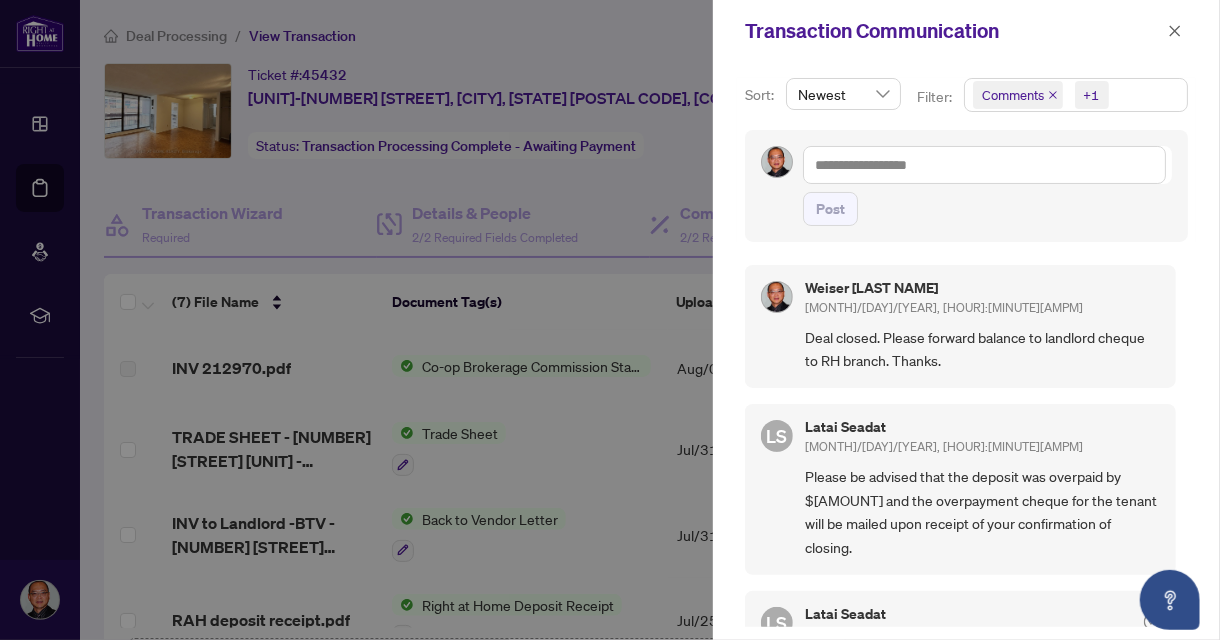 scroll, scrollTop: 0, scrollLeft: 0, axis: both 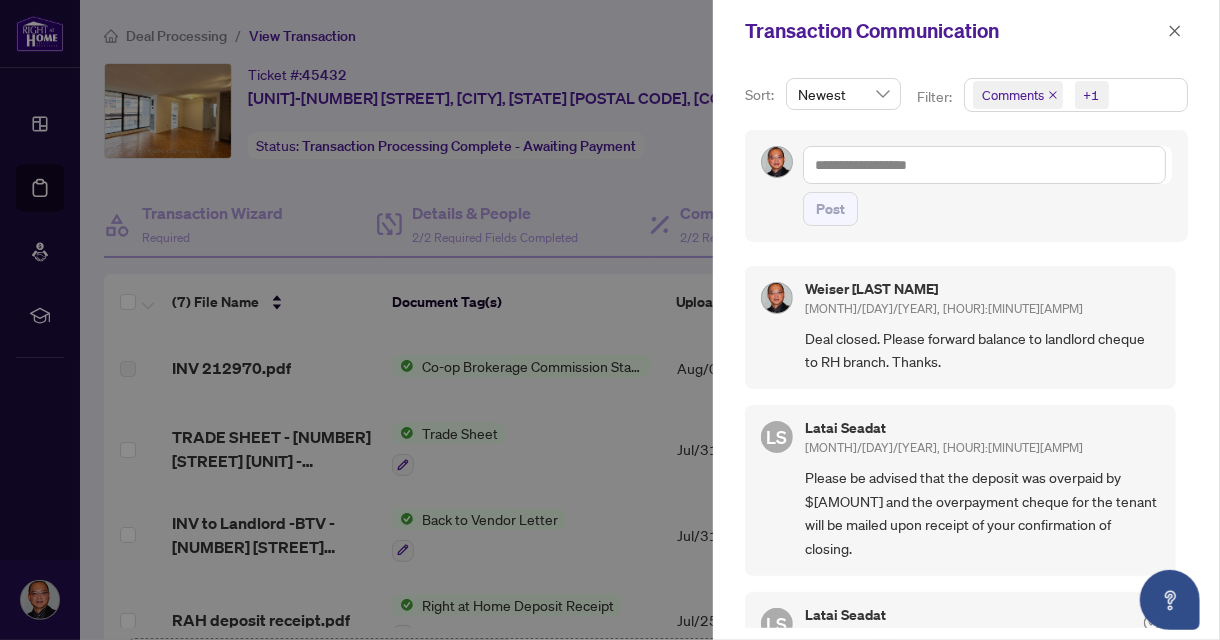 click at bounding box center [610, 320] 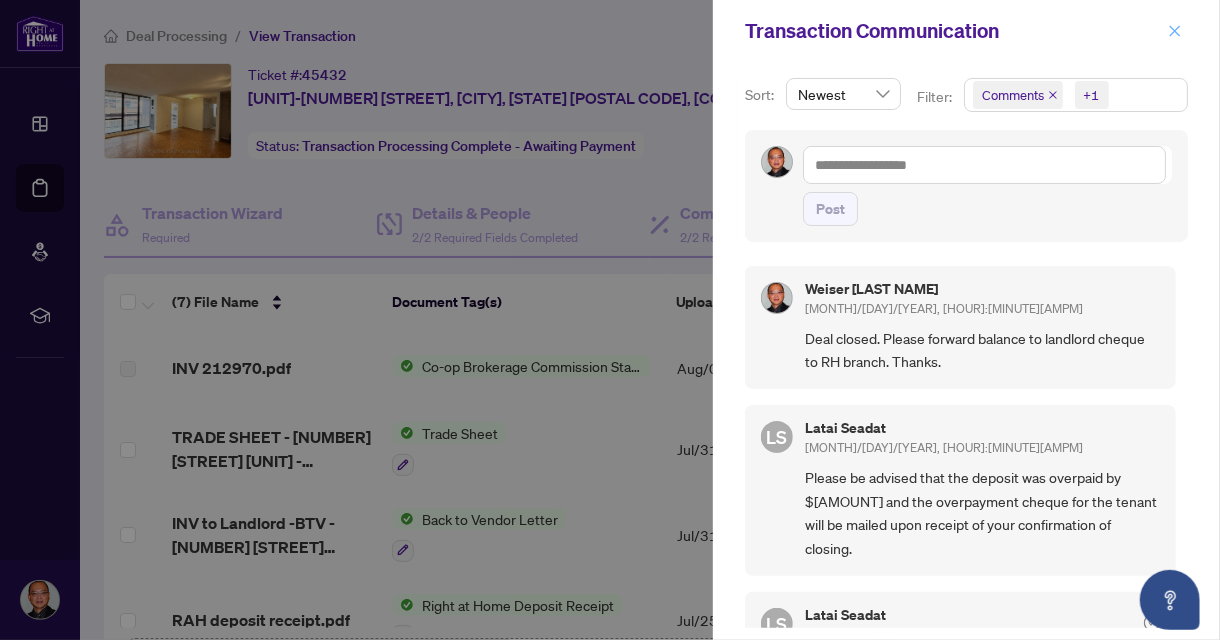 click 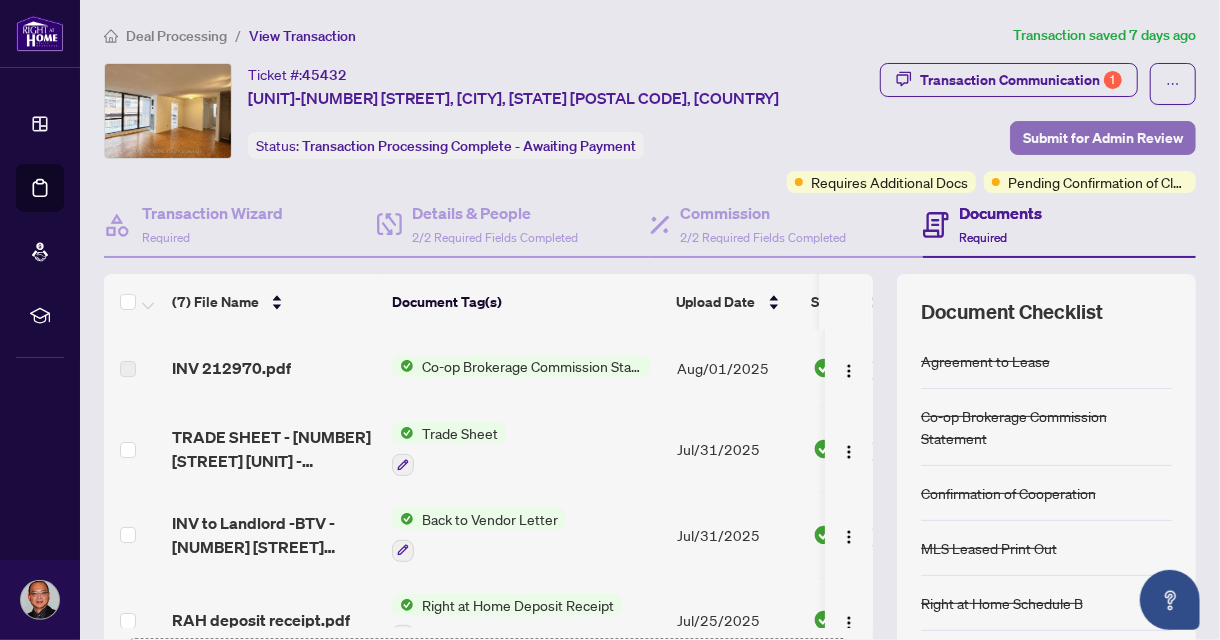 click on "Submit for Admin Review" at bounding box center (1103, 138) 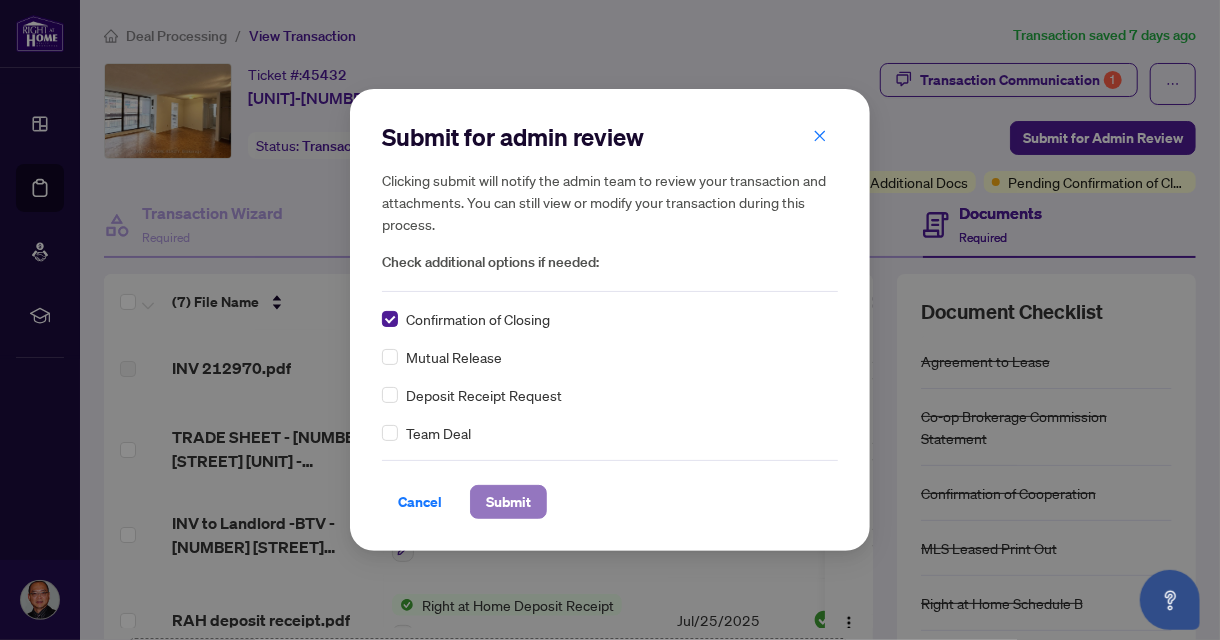 click on "Submit" at bounding box center [508, 502] 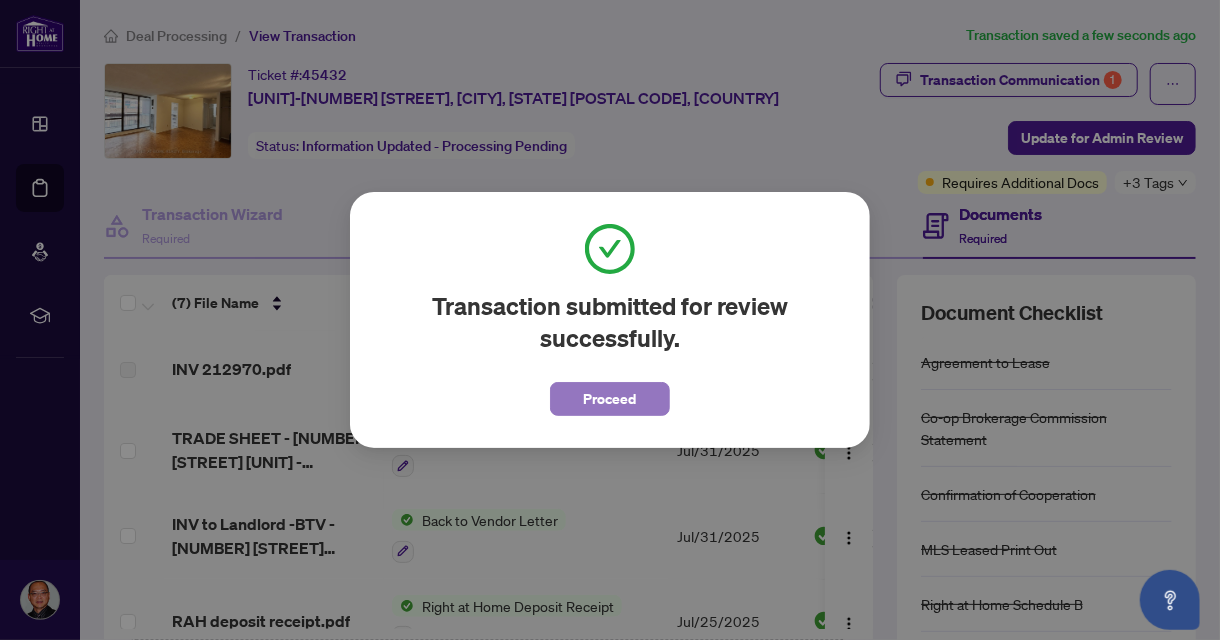 click on "Proceed" at bounding box center (610, 399) 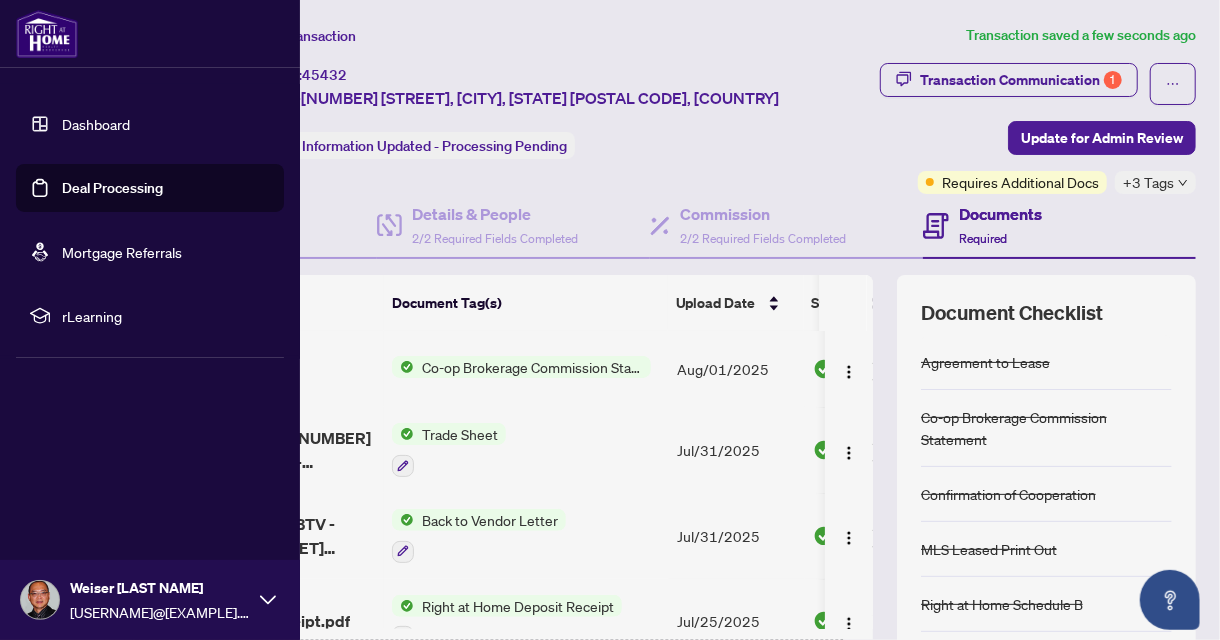 click on "Deal Processing" at bounding box center (112, 188) 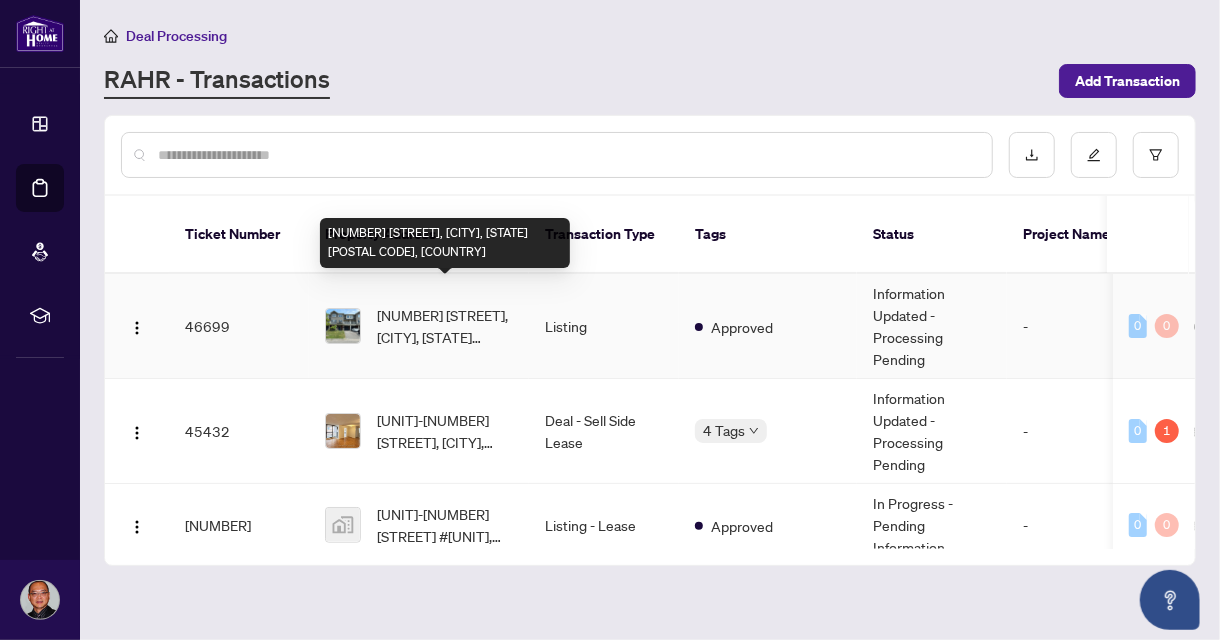 scroll, scrollTop: 400, scrollLeft: 0, axis: vertical 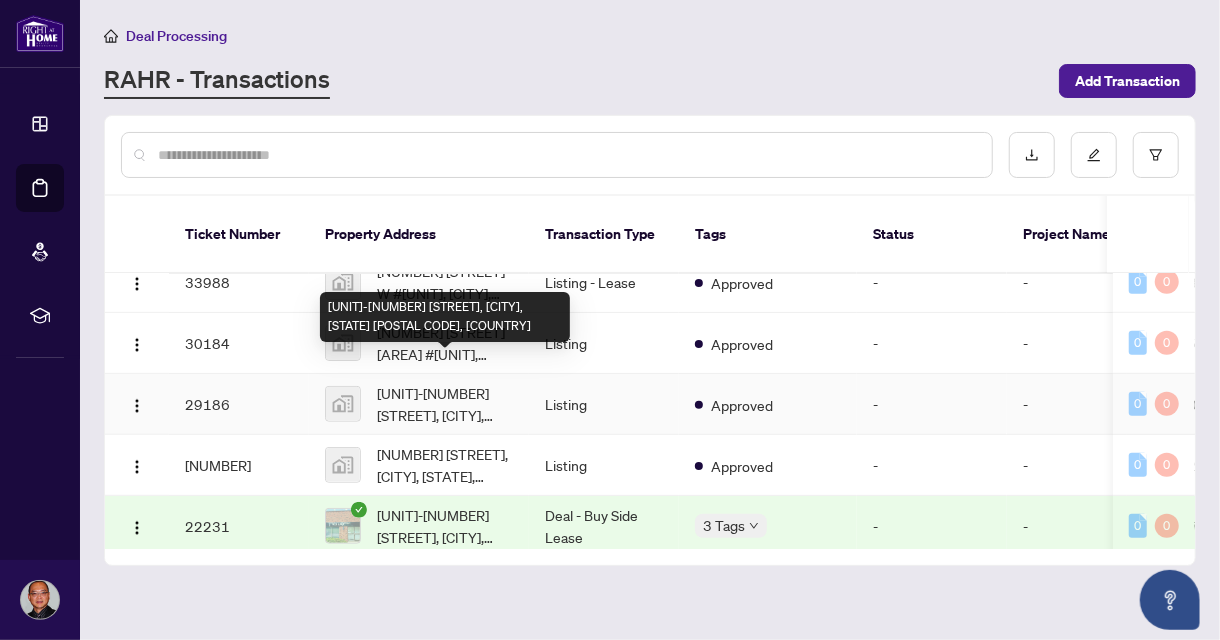 click on "[UNIT]-[NUMBER] [STREET], [CITY], [STATE] [POSTAL CODE], [COUNTRY]" at bounding box center [445, 404] 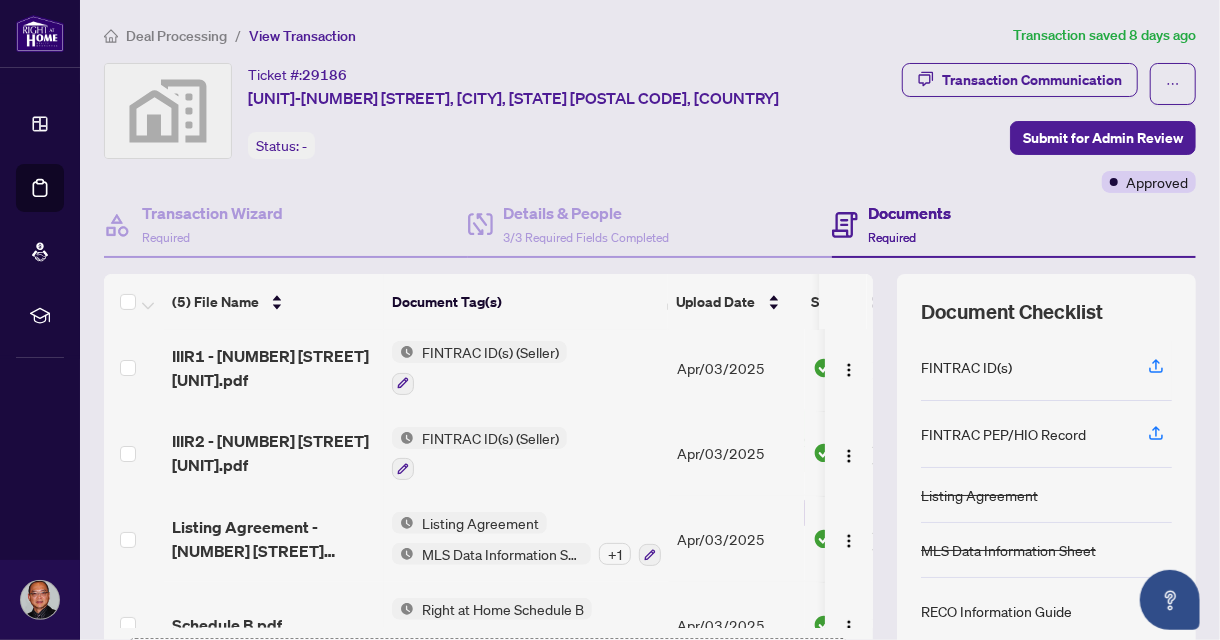 scroll, scrollTop: 133, scrollLeft: 0, axis: vertical 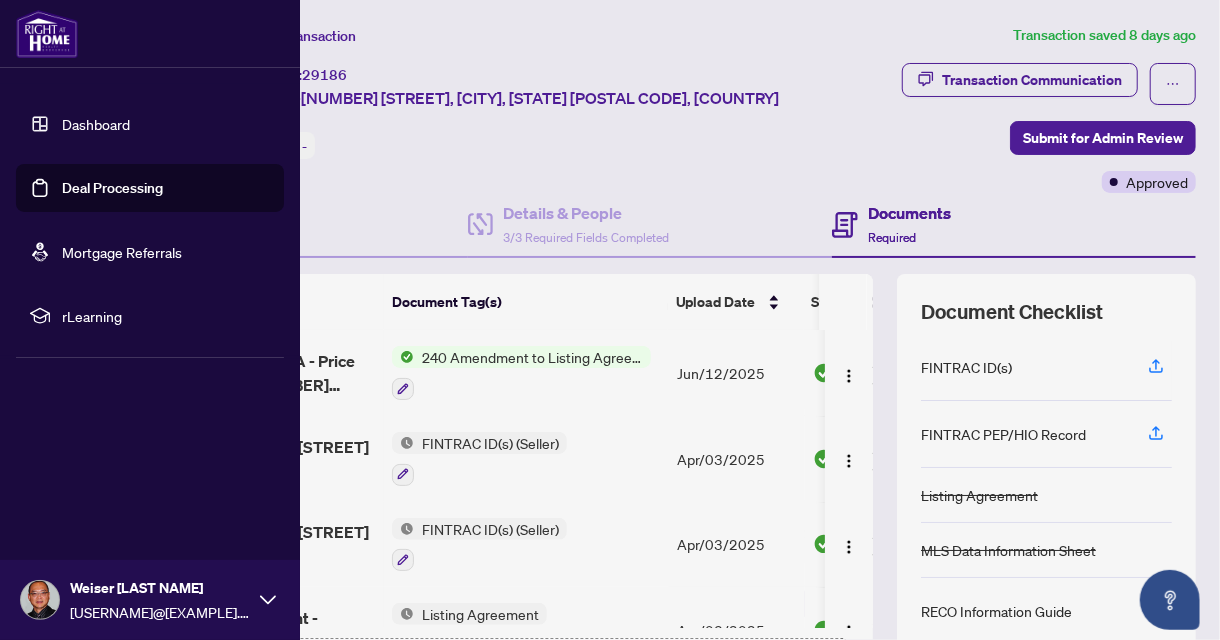 drag, startPoint x: 95, startPoint y: 188, endPoint x: 274, endPoint y: 283, distance: 202.64748 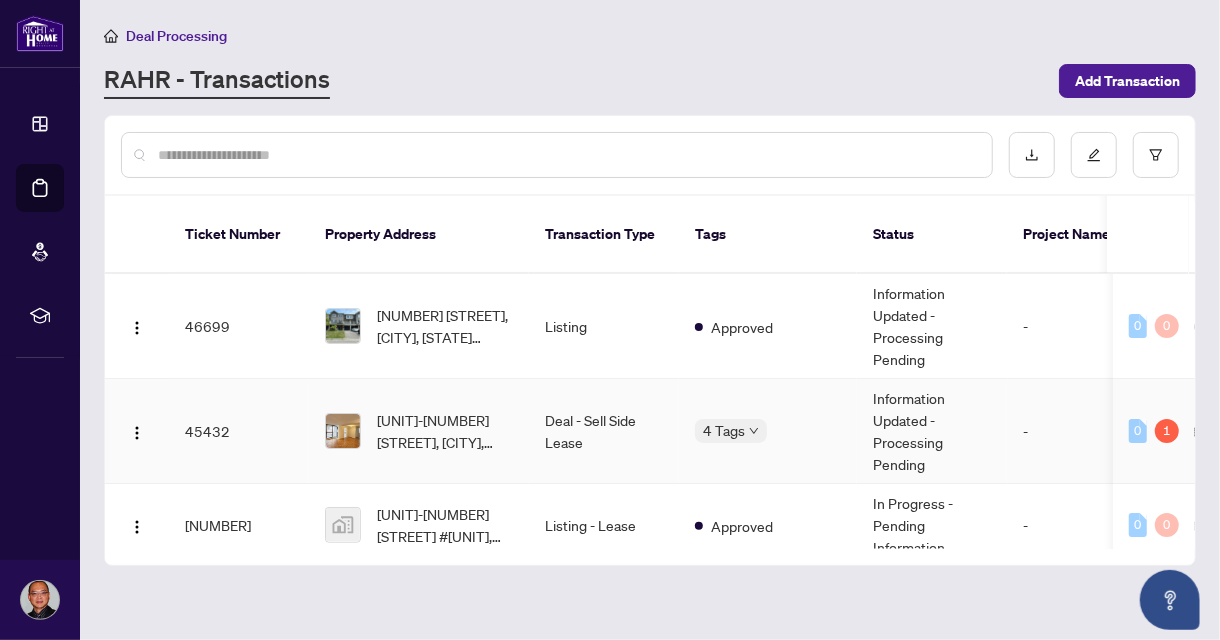 scroll, scrollTop: 400, scrollLeft: 0, axis: vertical 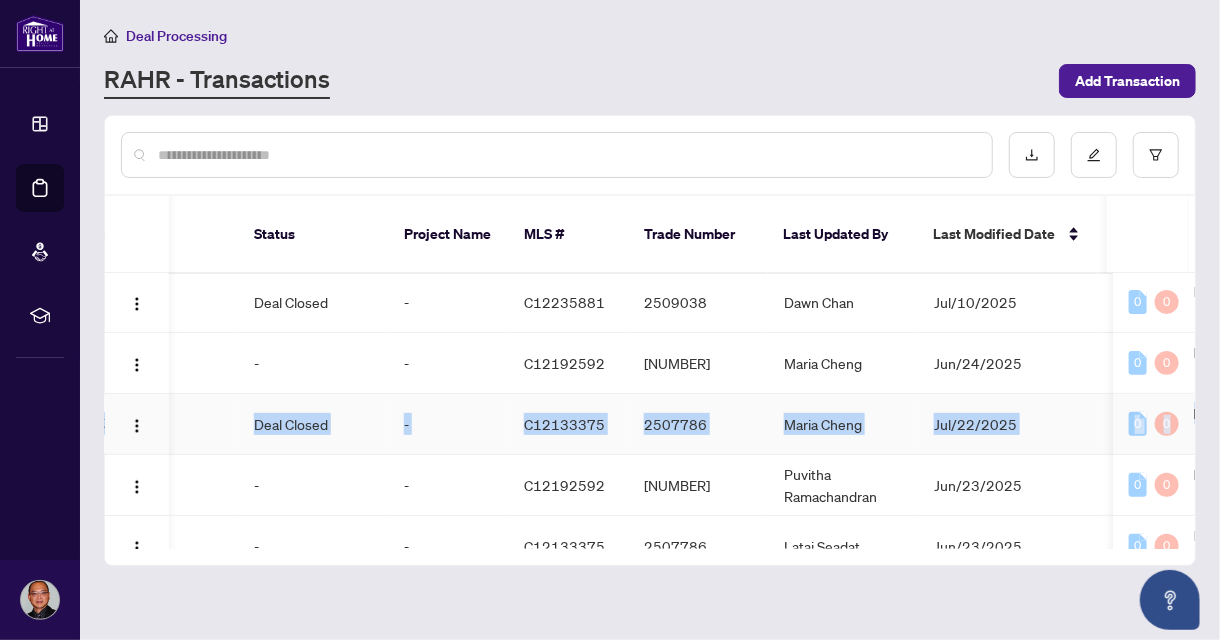 drag, startPoint x: 1188, startPoint y: 367, endPoint x: 1173, endPoint y: 388, distance: 25.806976 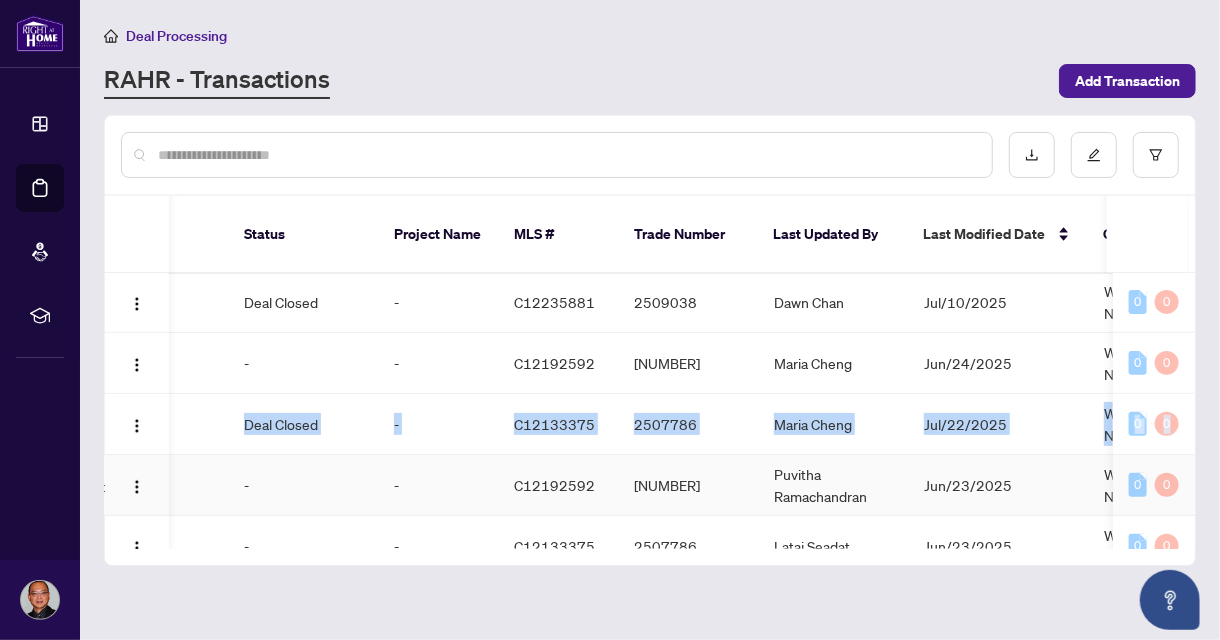 scroll, scrollTop: 400, scrollLeft: 42, axis: both 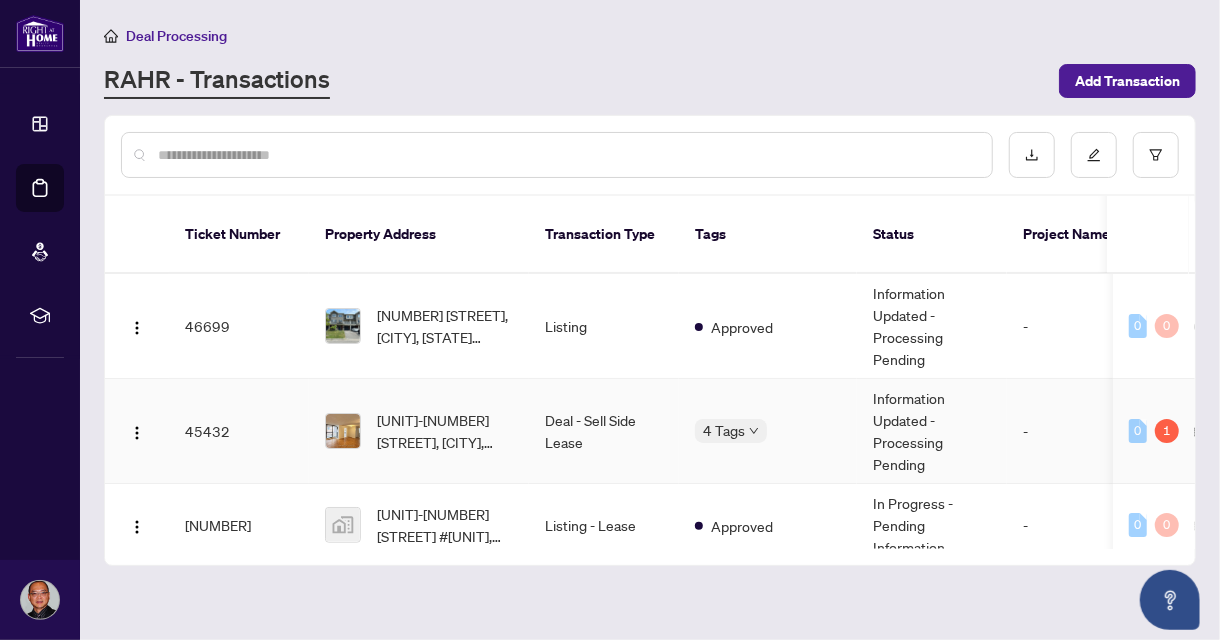click on "4 Tags" at bounding box center (768, 431) 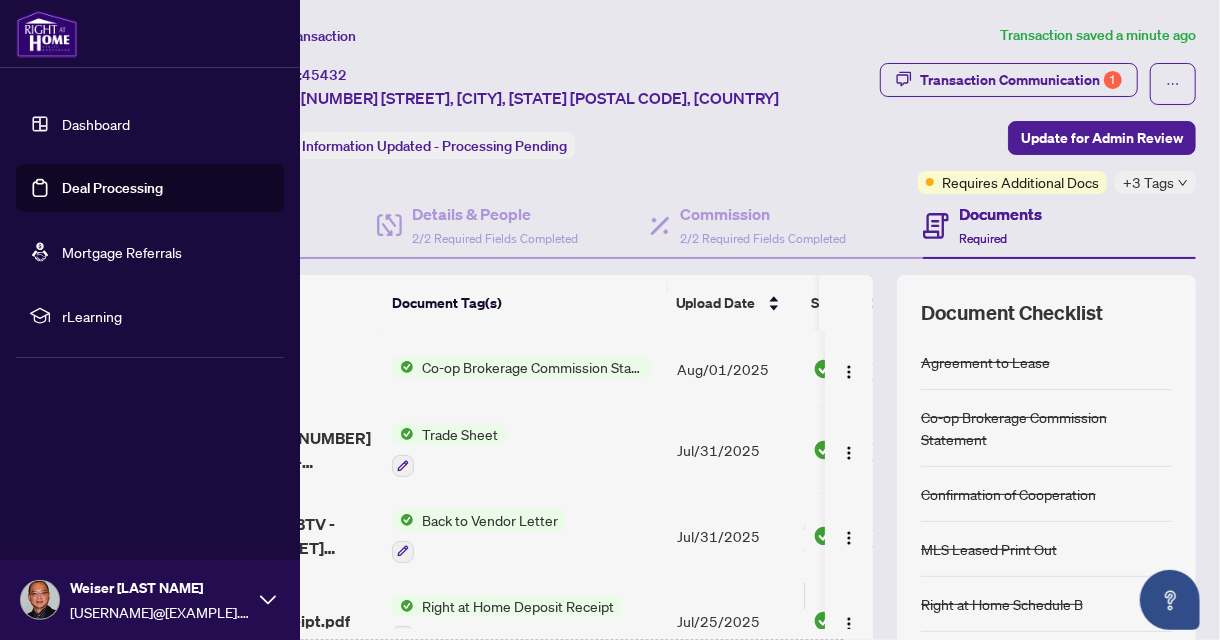 click on "Deal Processing" at bounding box center (112, 188) 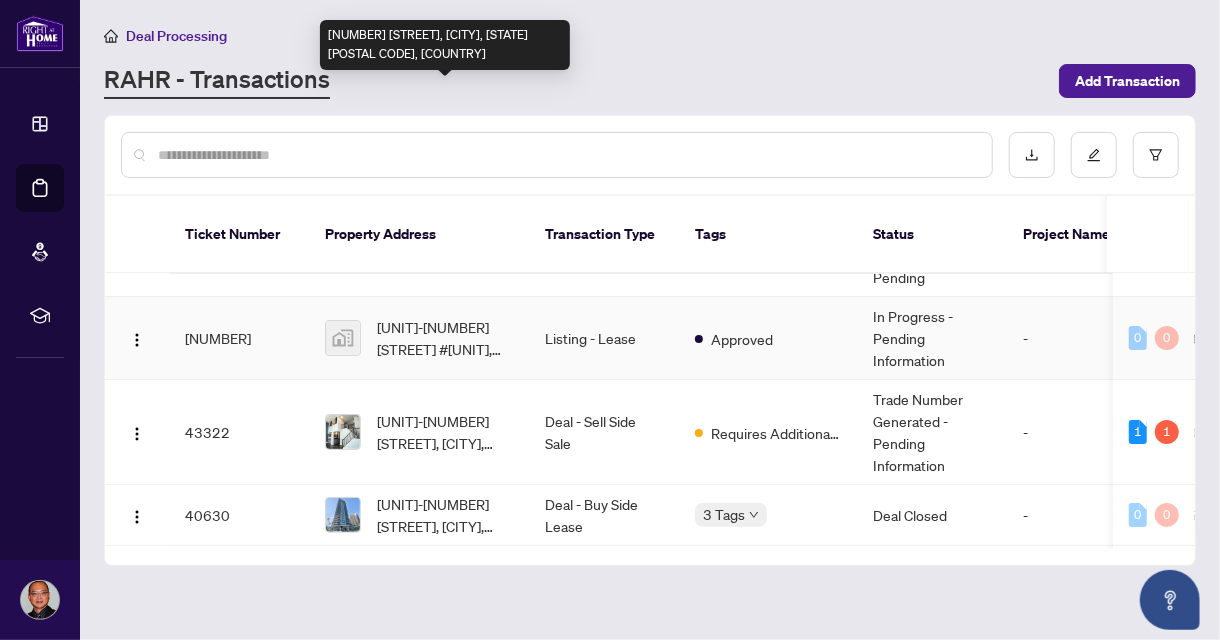 scroll, scrollTop: 200, scrollLeft: 0, axis: vertical 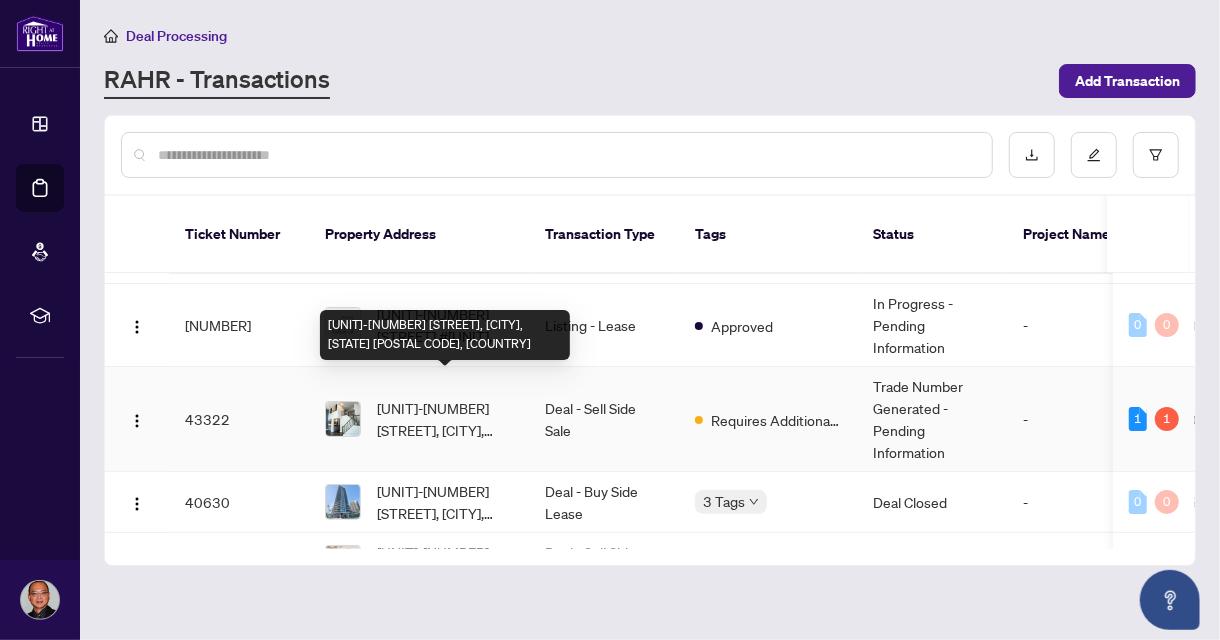 click on "[UNIT]-[NUMBER] [STREET], [CITY], [STATE] [POSTAL CODE], [COUNTRY]" at bounding box center [445, 419] 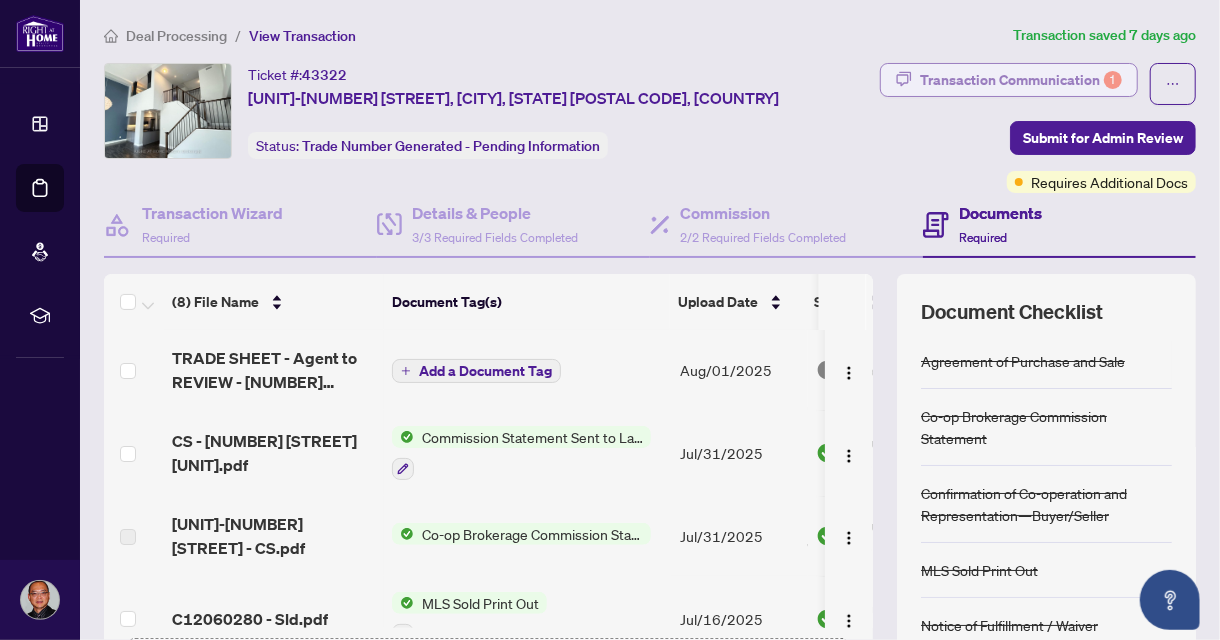 click on "Transaction Communication 1" at bounding box center [1021, 80] 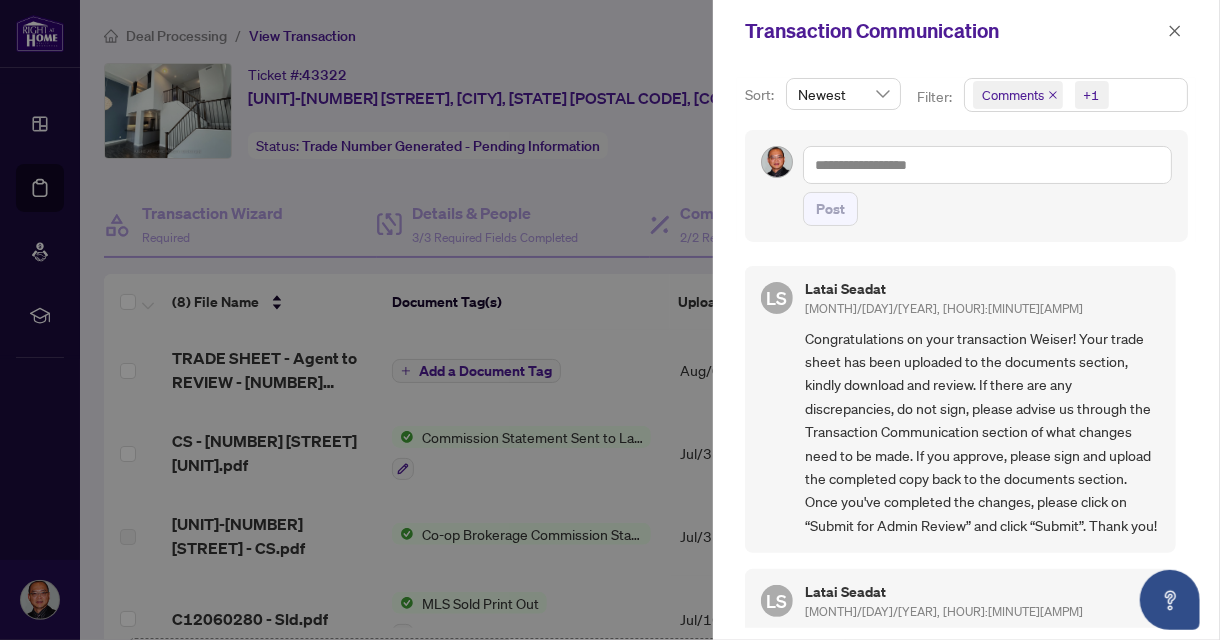 click at bounding box center (610, 320) 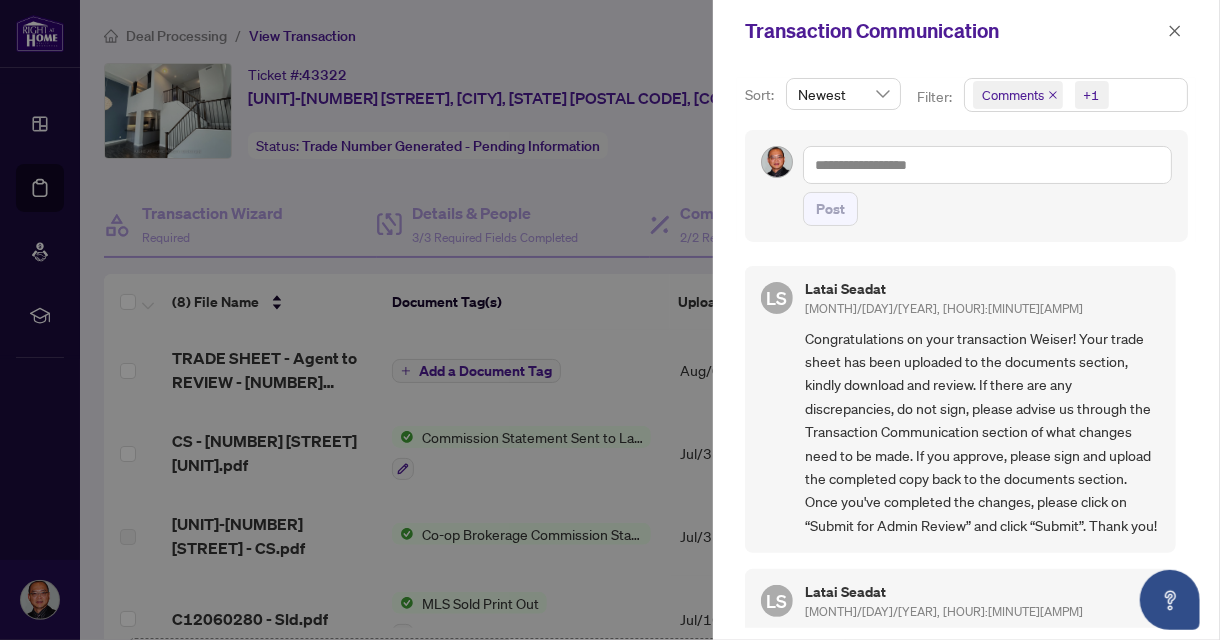 click at bounding box center [610, 320] 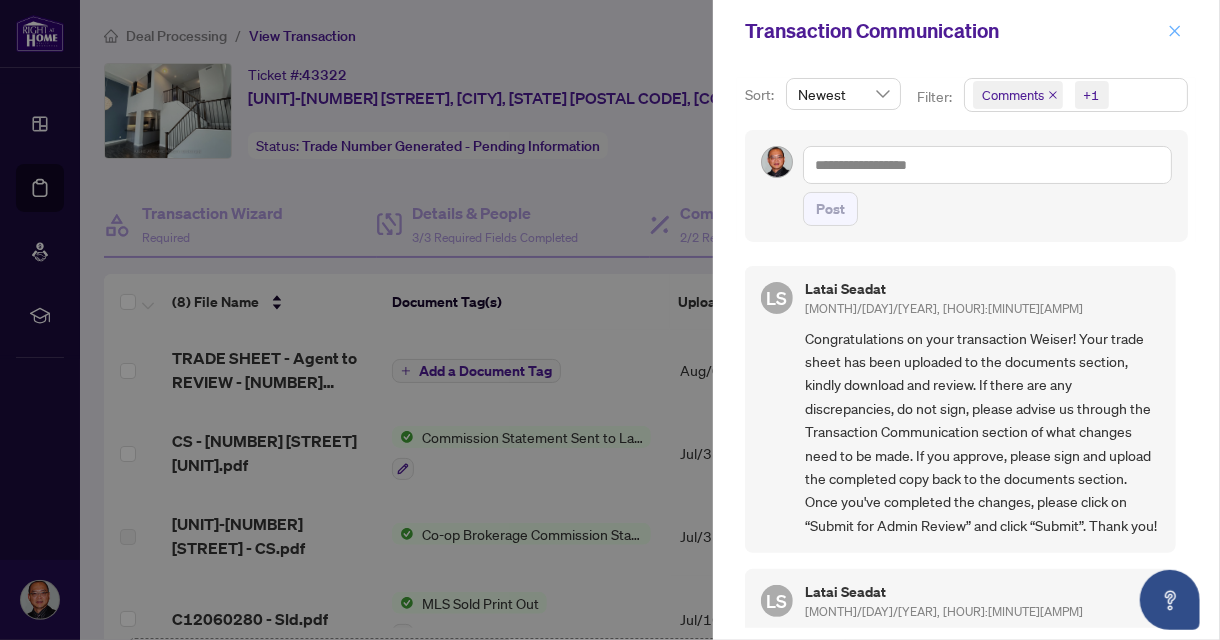 click at bounding box center [1175, 31] 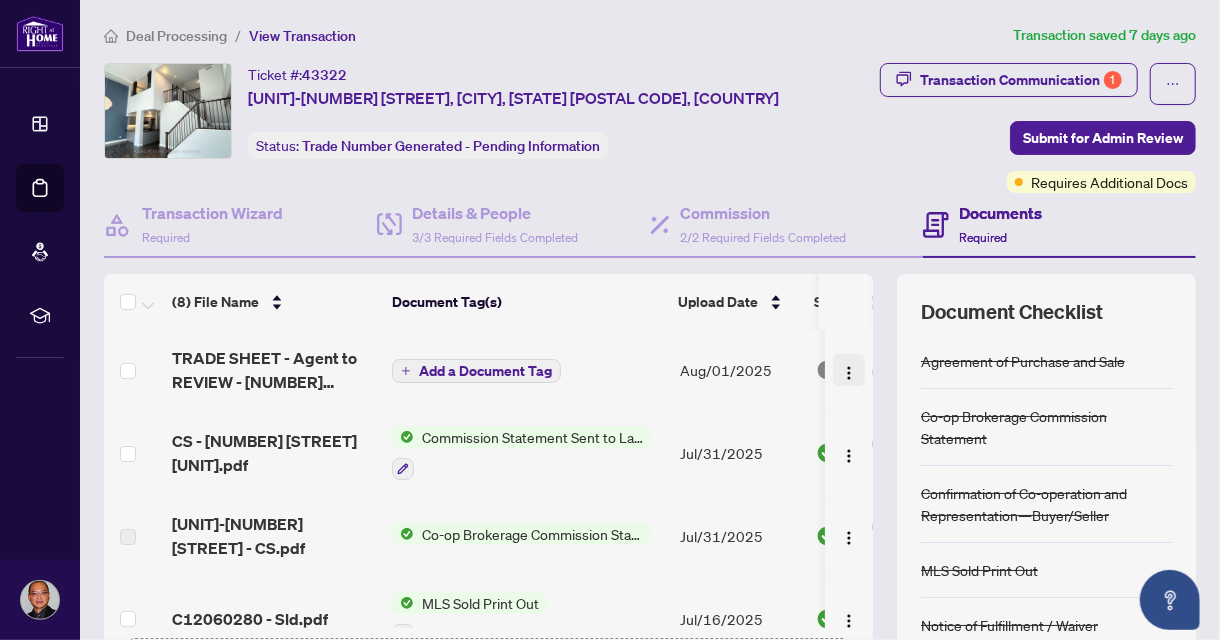 click at bounding box center [849, 373] 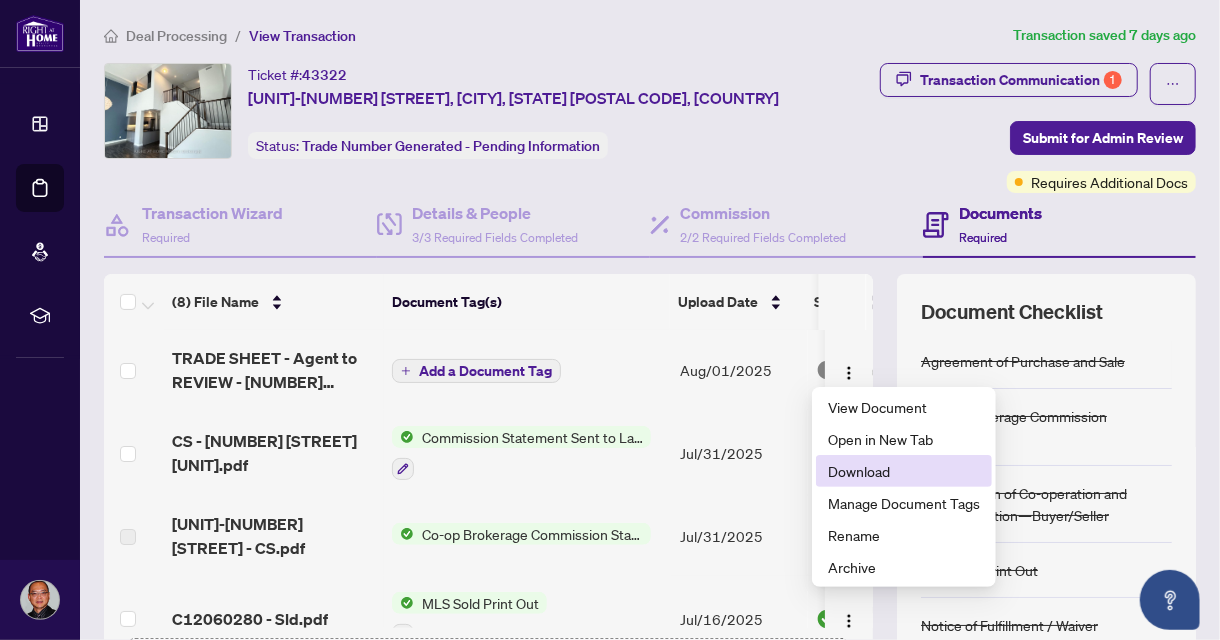 click on "Download" at bounding box center [904, 471] 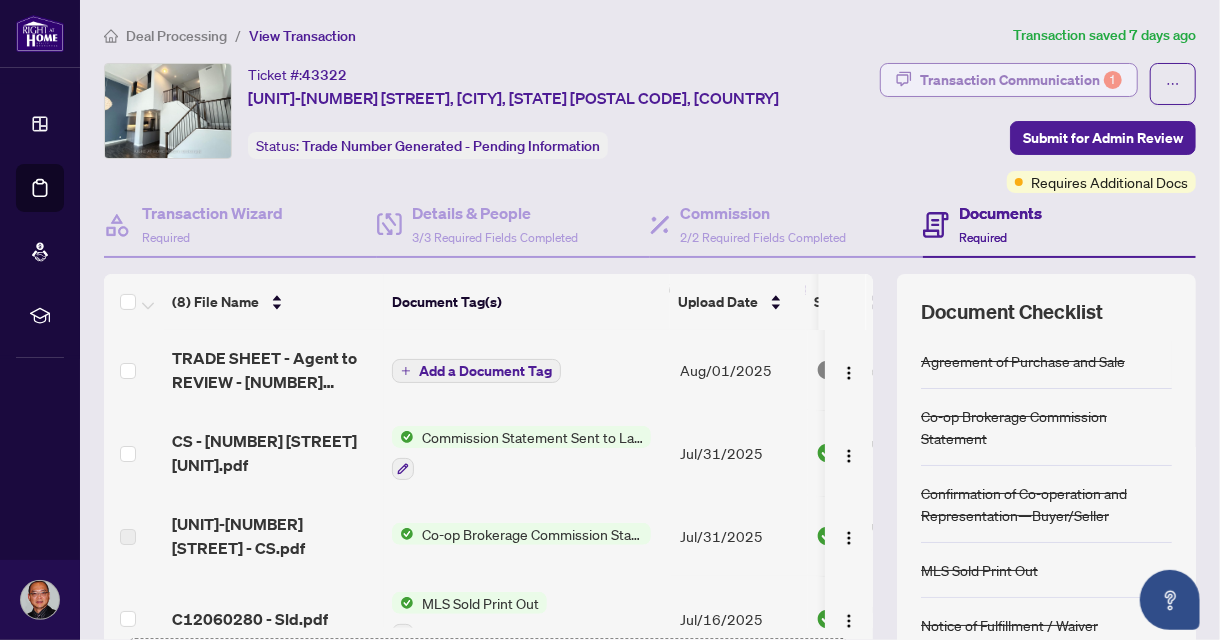 click on "Transaction Communication 1" at bounding box center [1021, 80] 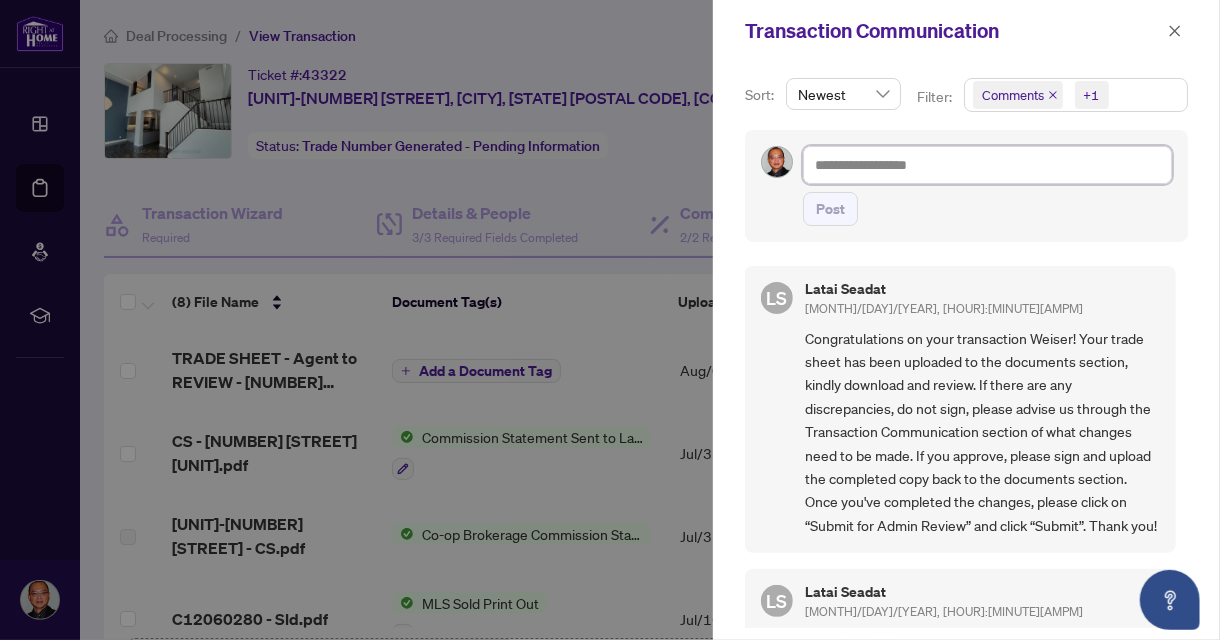 click at bounding box center (987, 164) 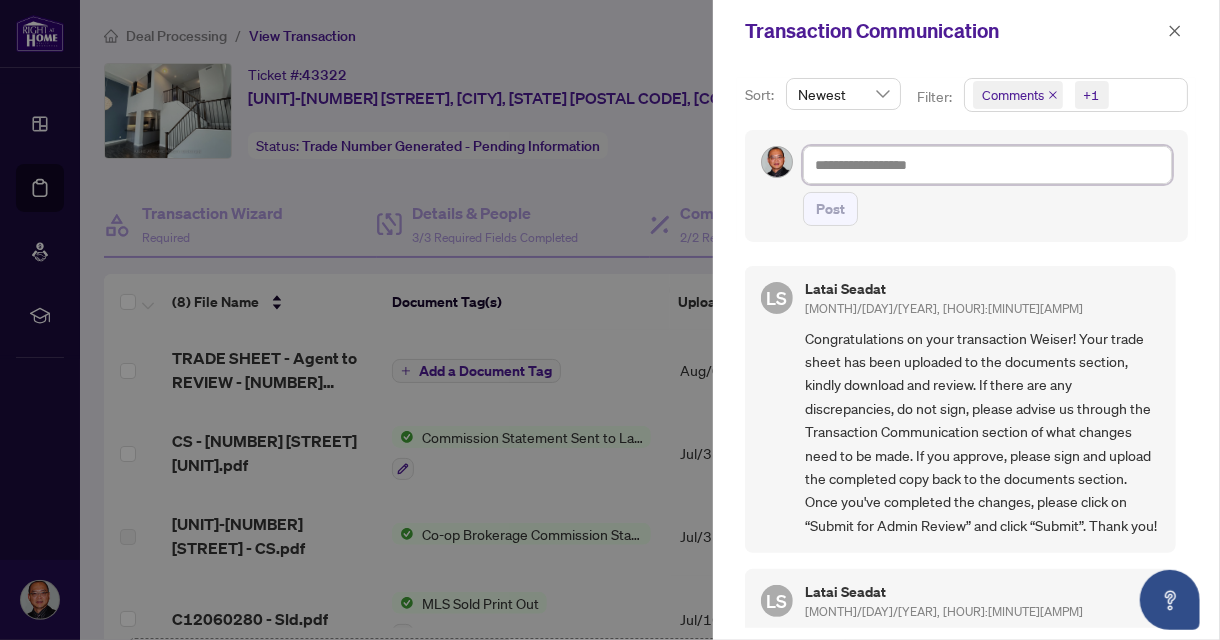 type on "*" 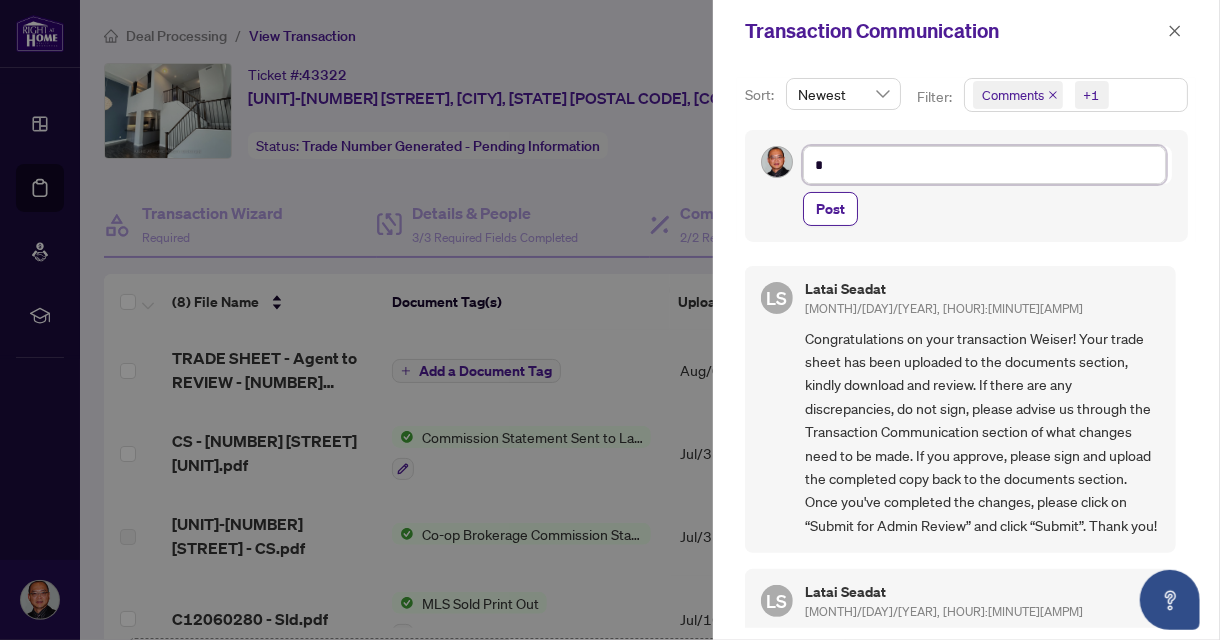 type on "**" 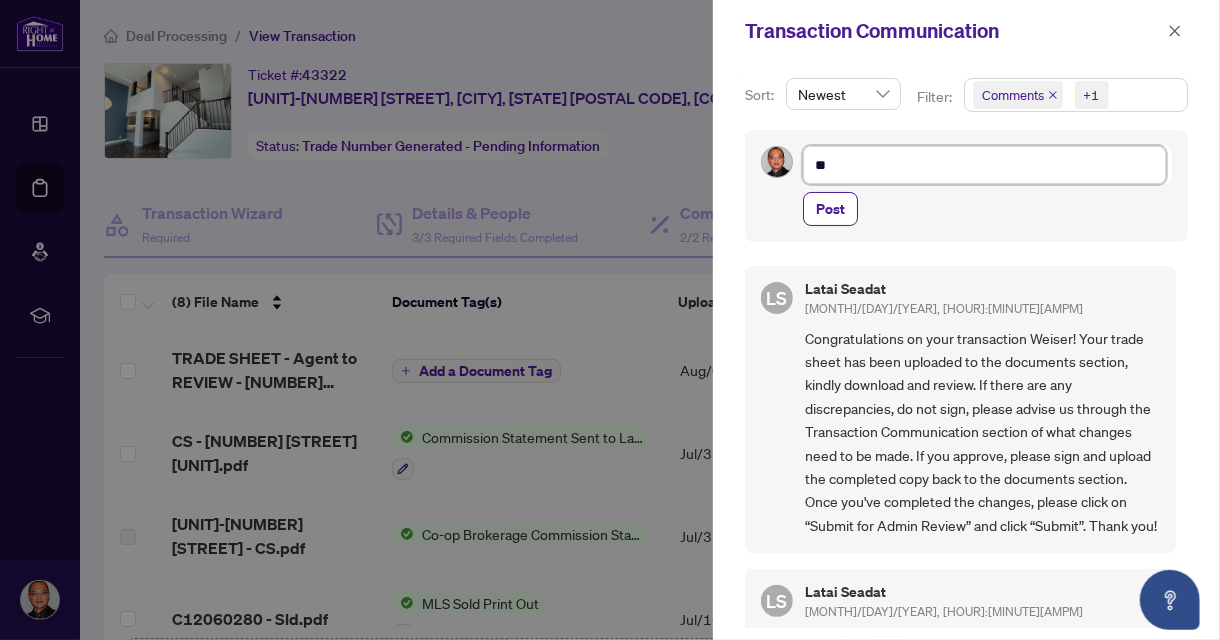 type 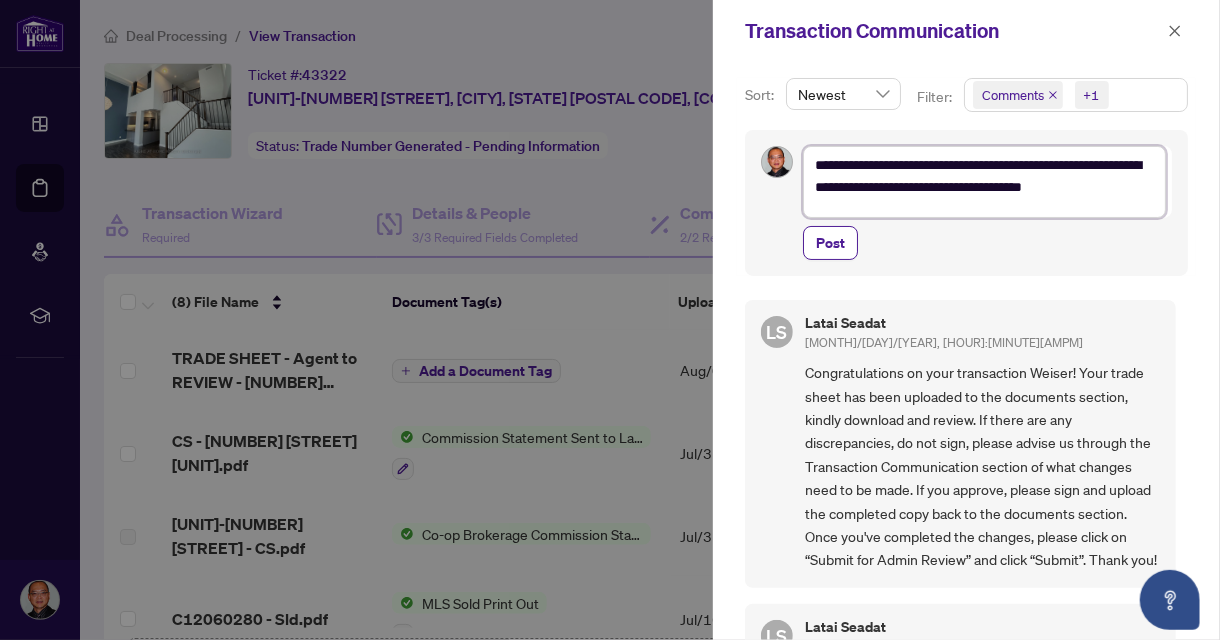 scroll, scrollTop: 0, scrollLeft: 0, axis: both 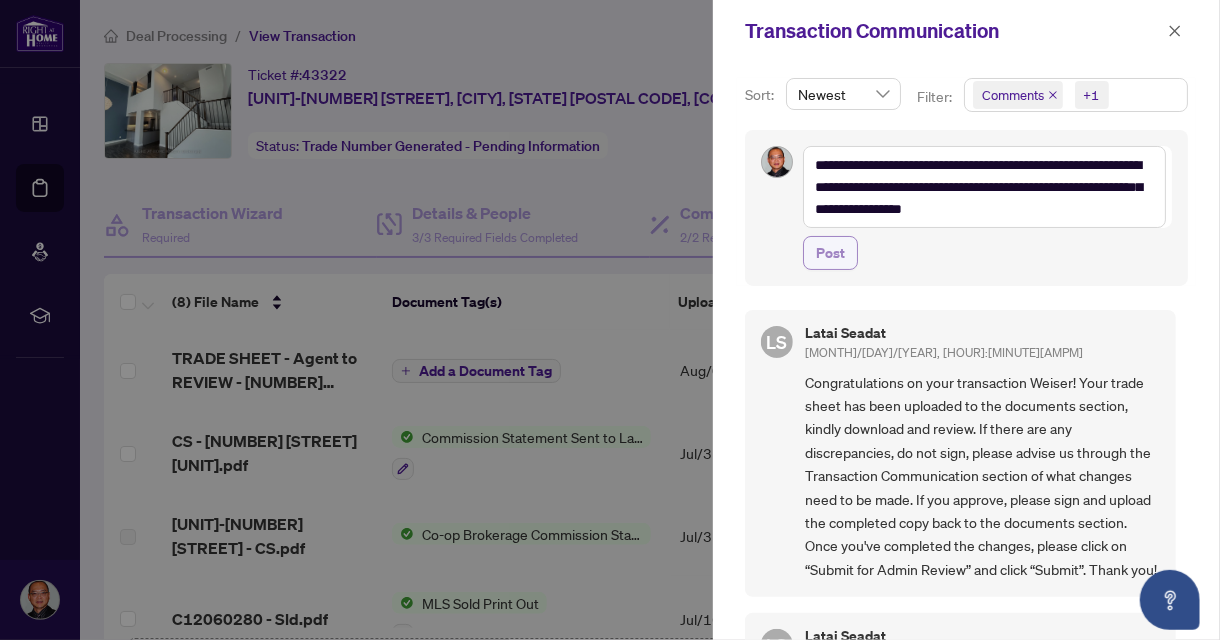 click on "Post" at bounding box center [830, 253] 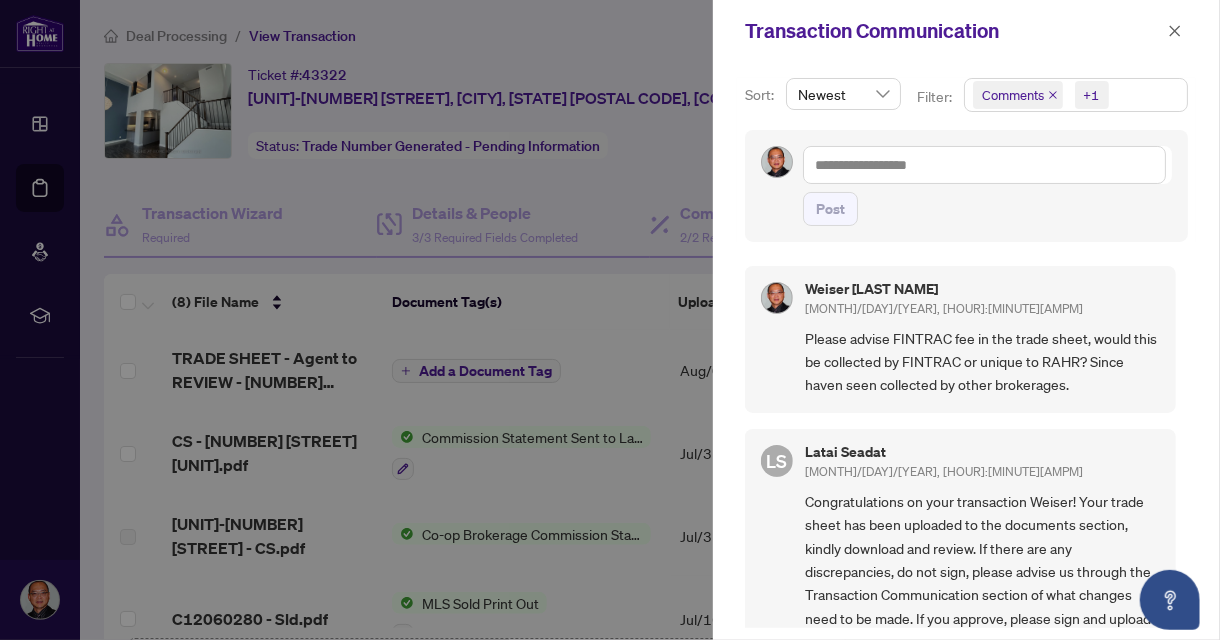 click at bounding box center [610, 320] 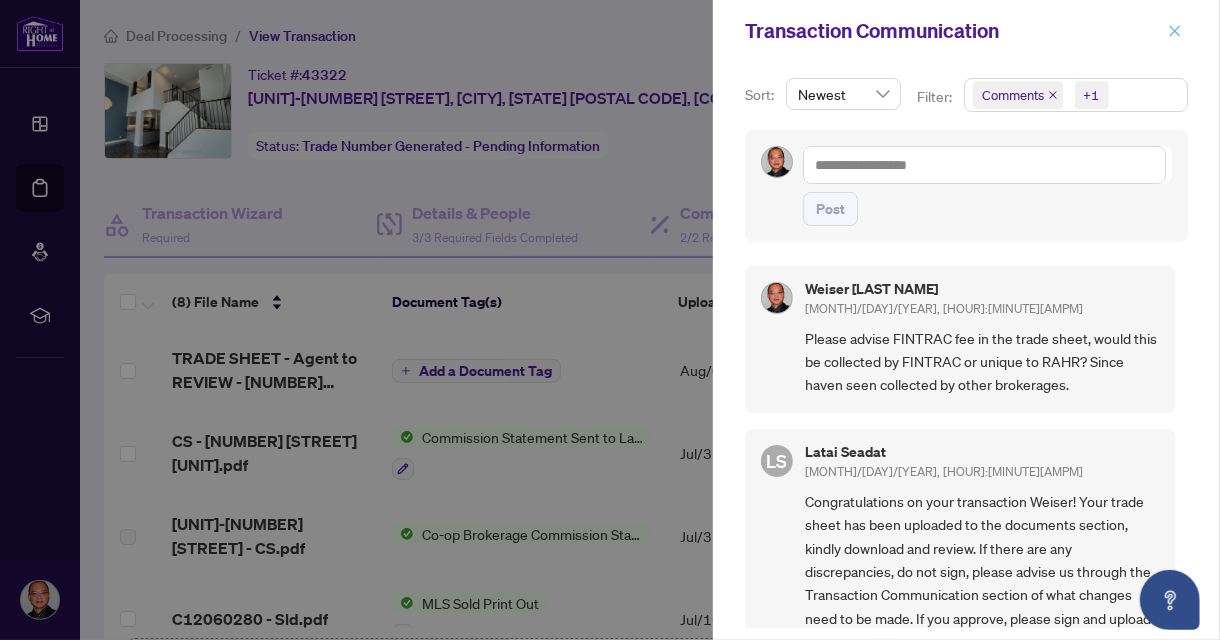 click 